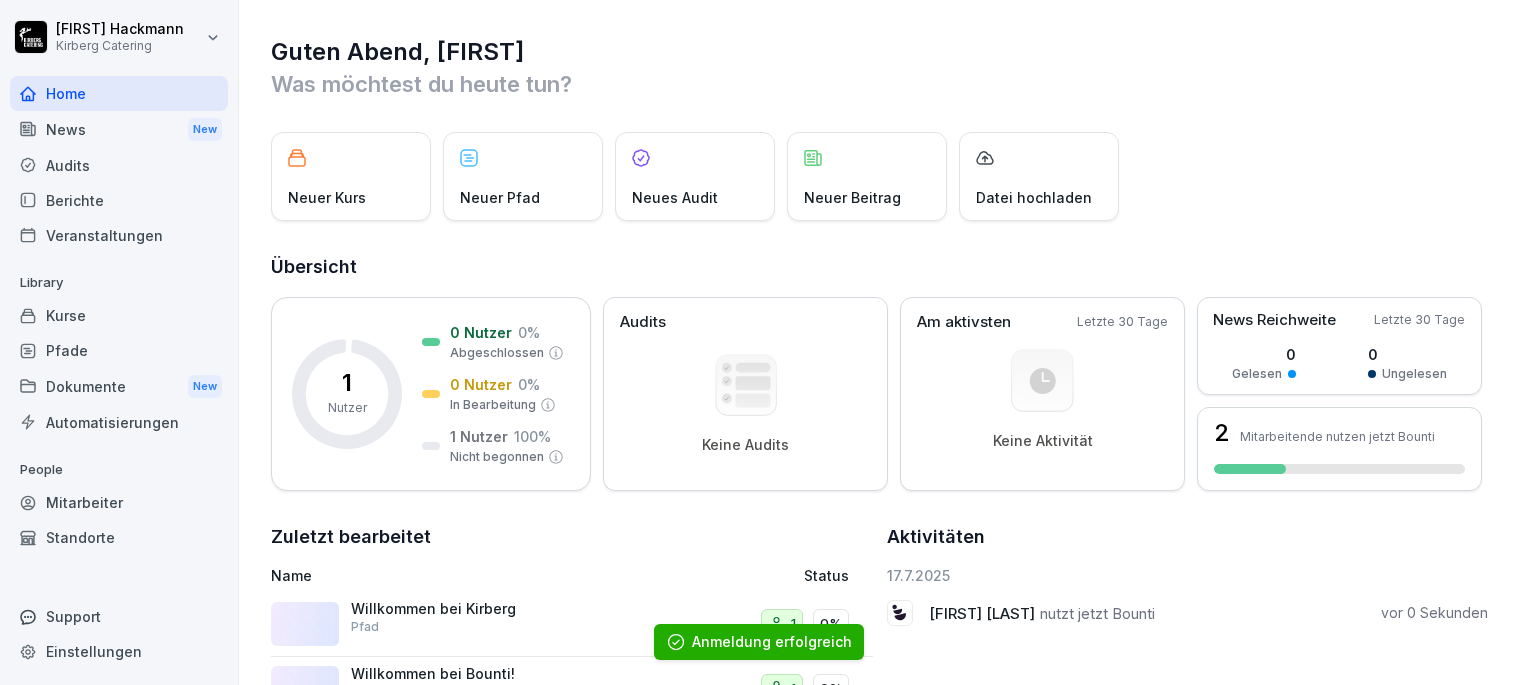 scroll, scrollTop: 0, scrollLeft: 0, axis: both 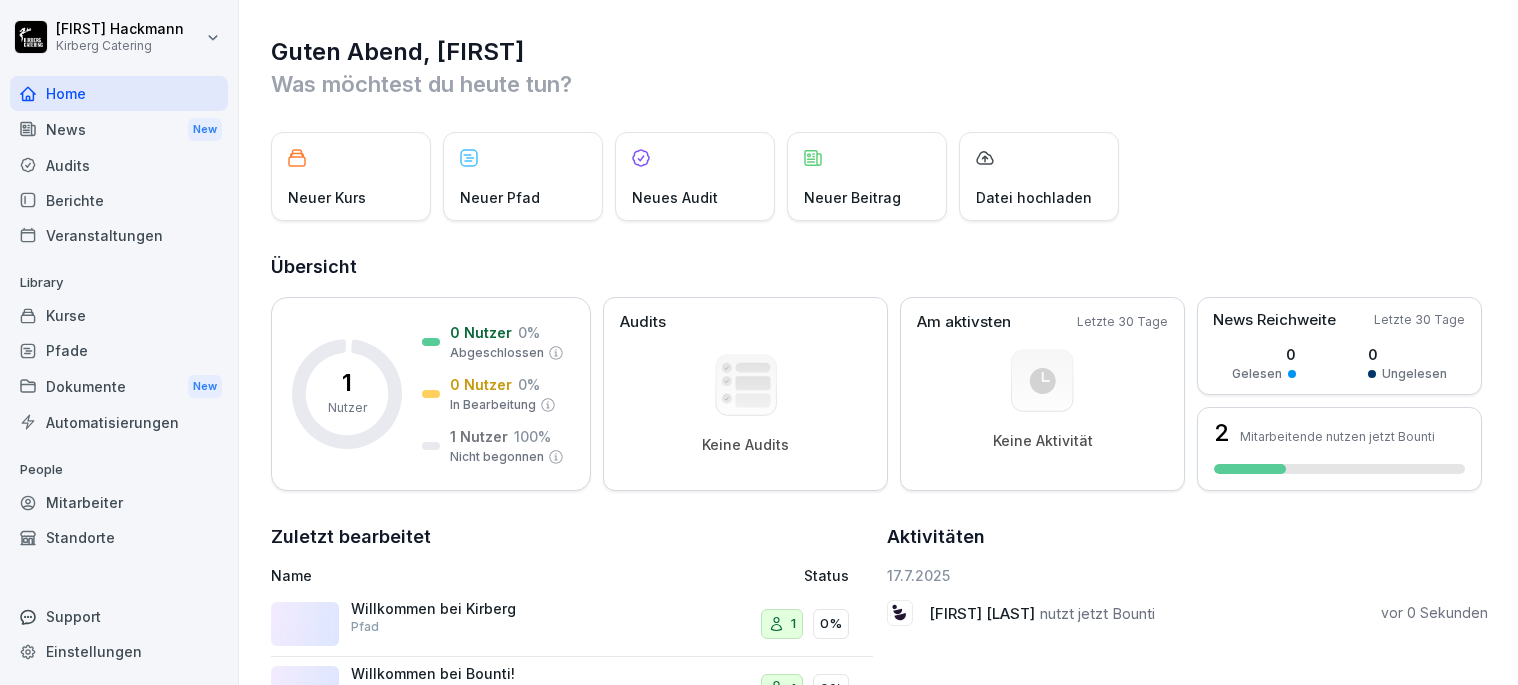 click on "News New" at bounding box center [119, 129] 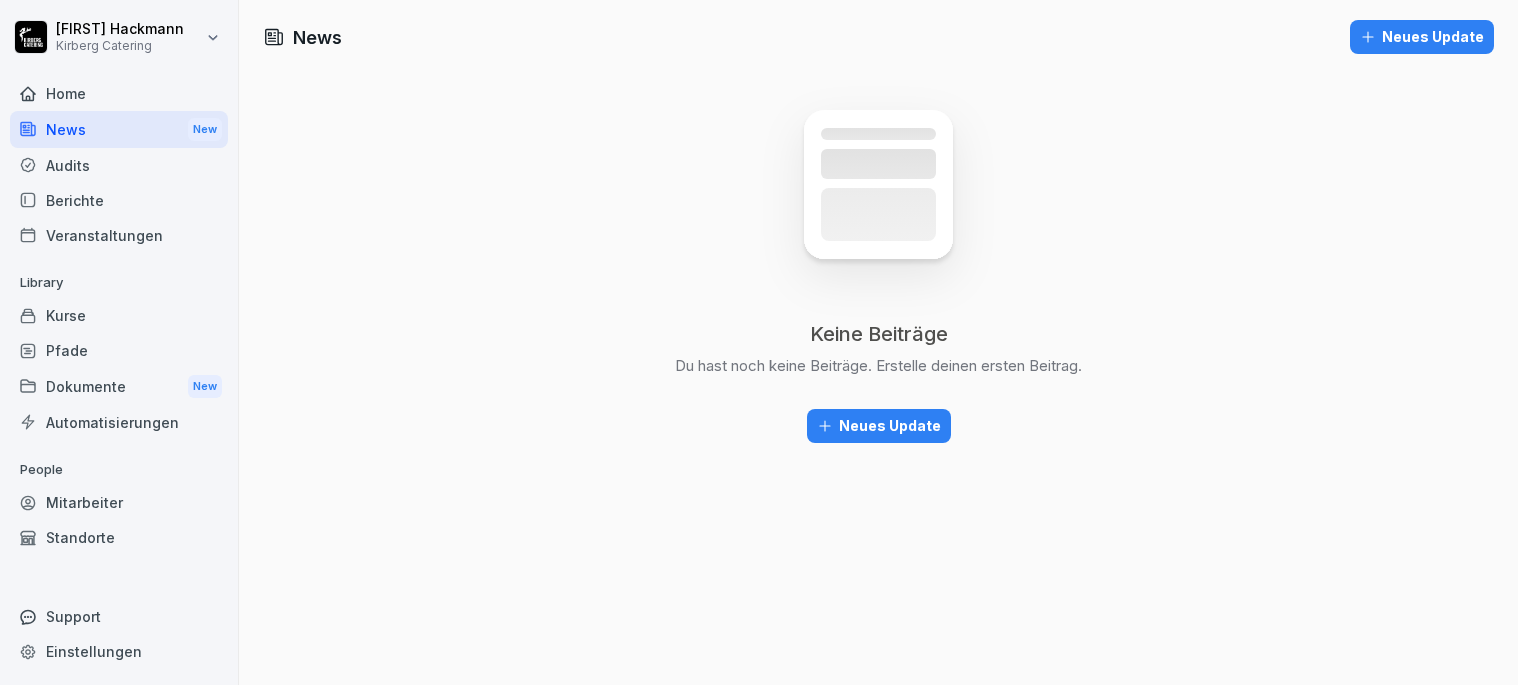 click on "Kurse" at bounding box center (119, 315) 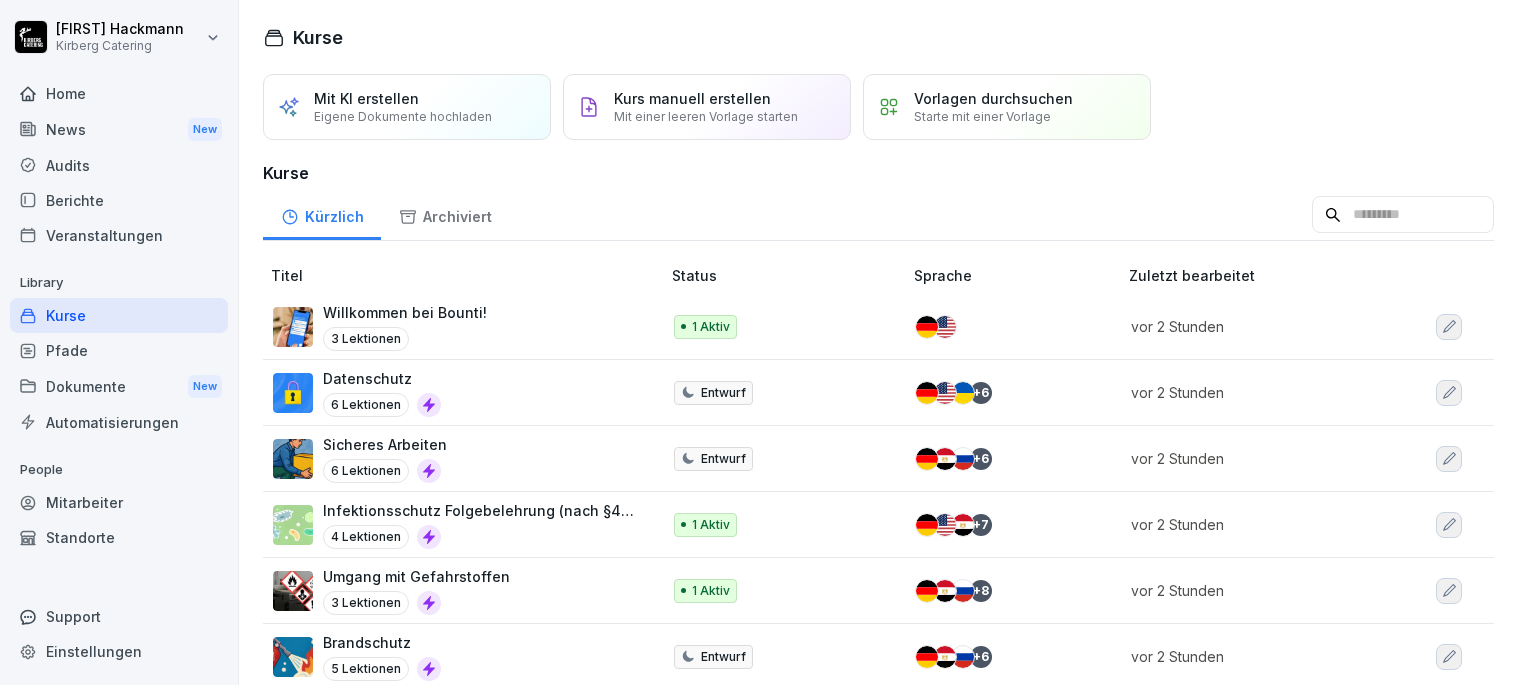 click on "3 Lektionen" at bounding box center [366, 339] 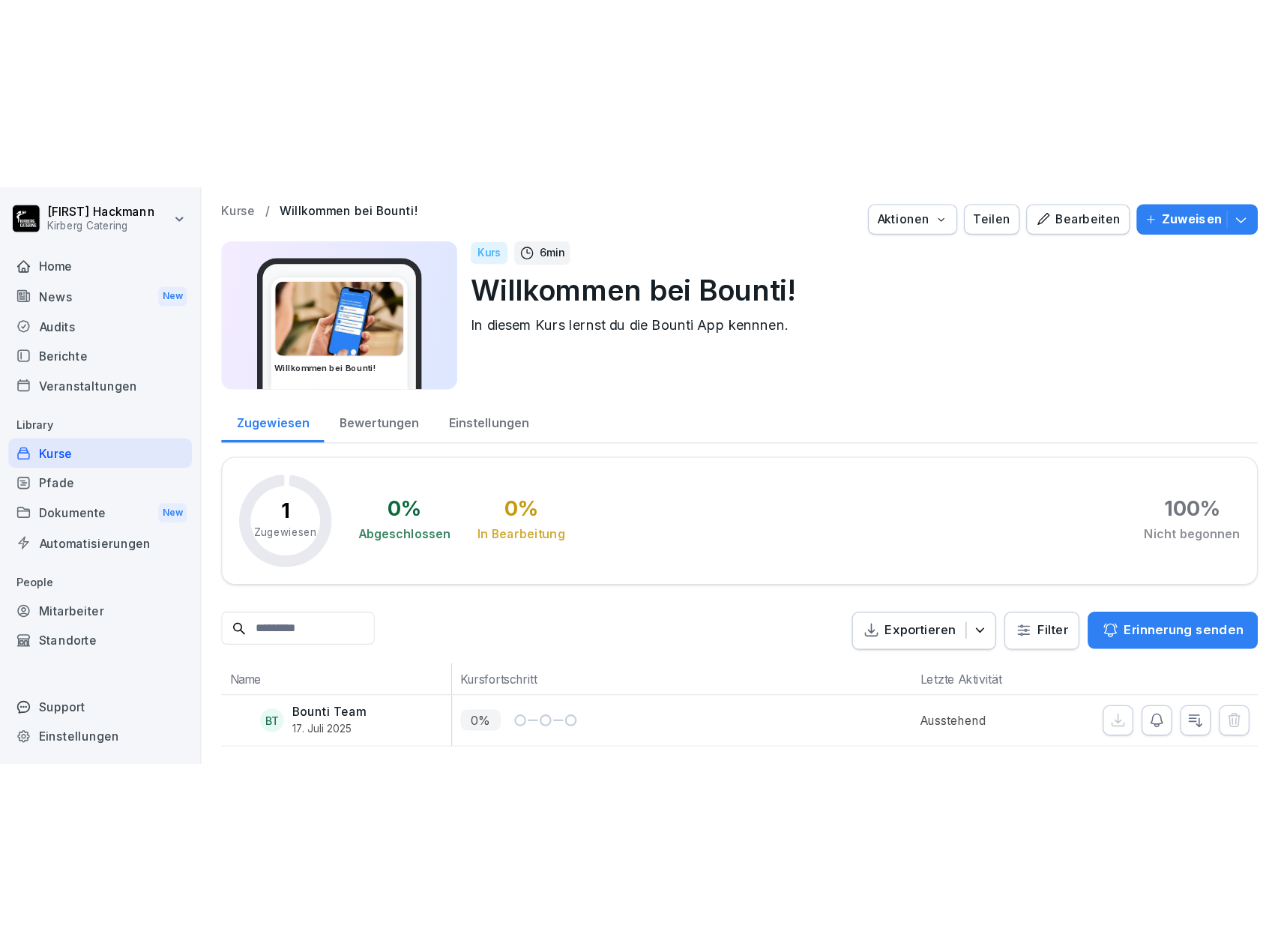 scroll, scrollTop: 0, scrollLeft: 0, axis: both 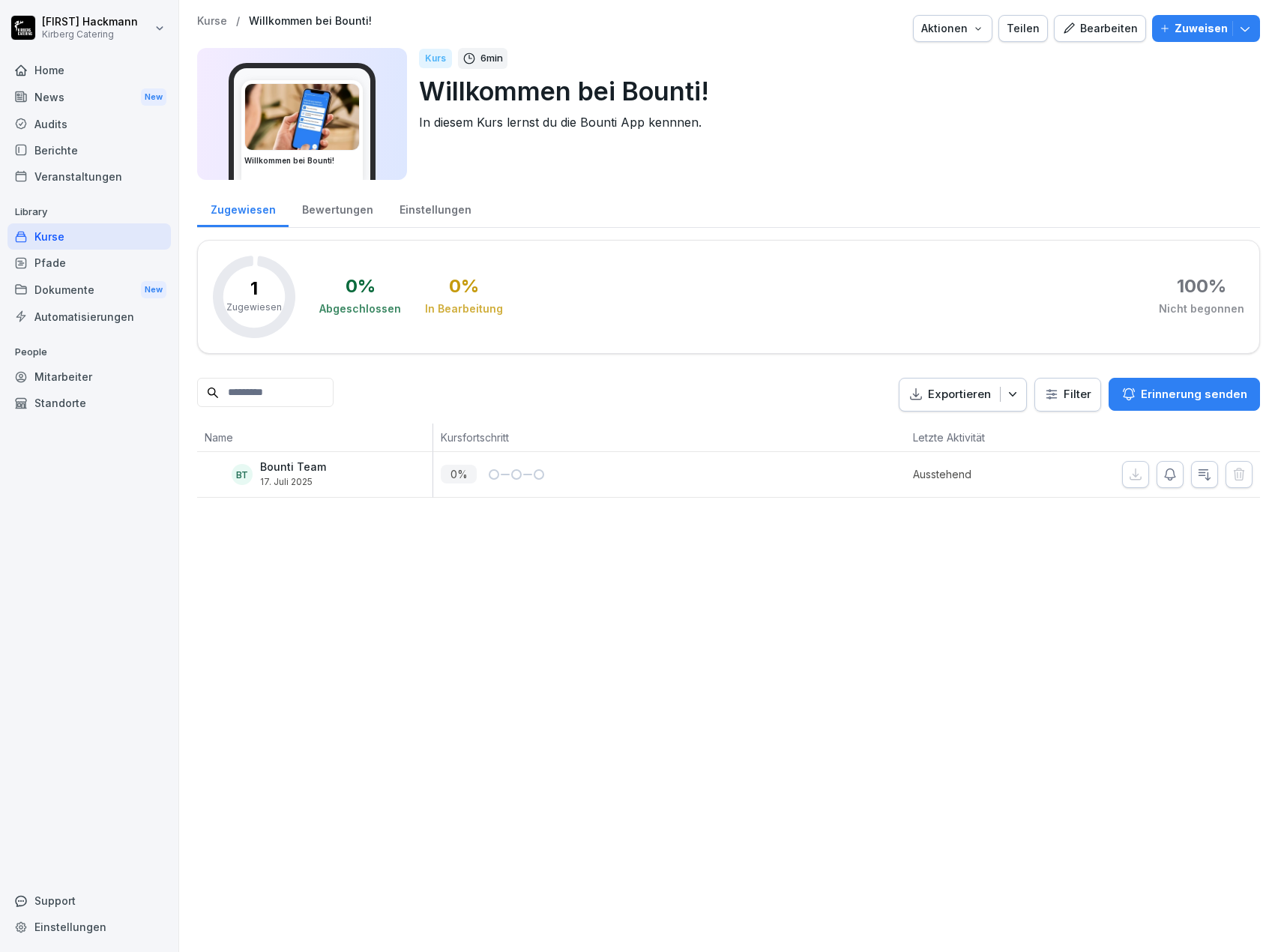 click at bounding box center [302, 117] 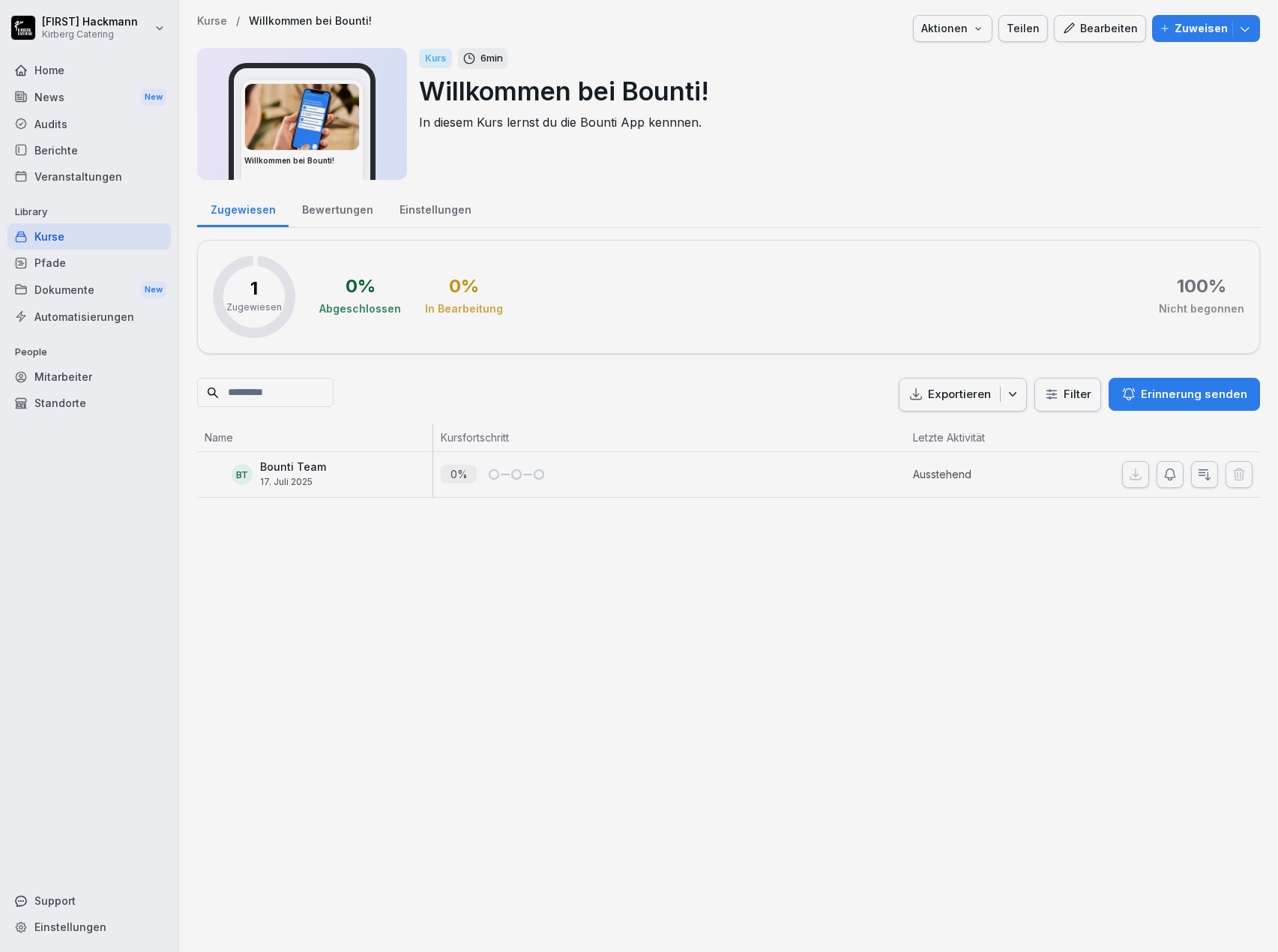 click at bounding box center (639, 476) 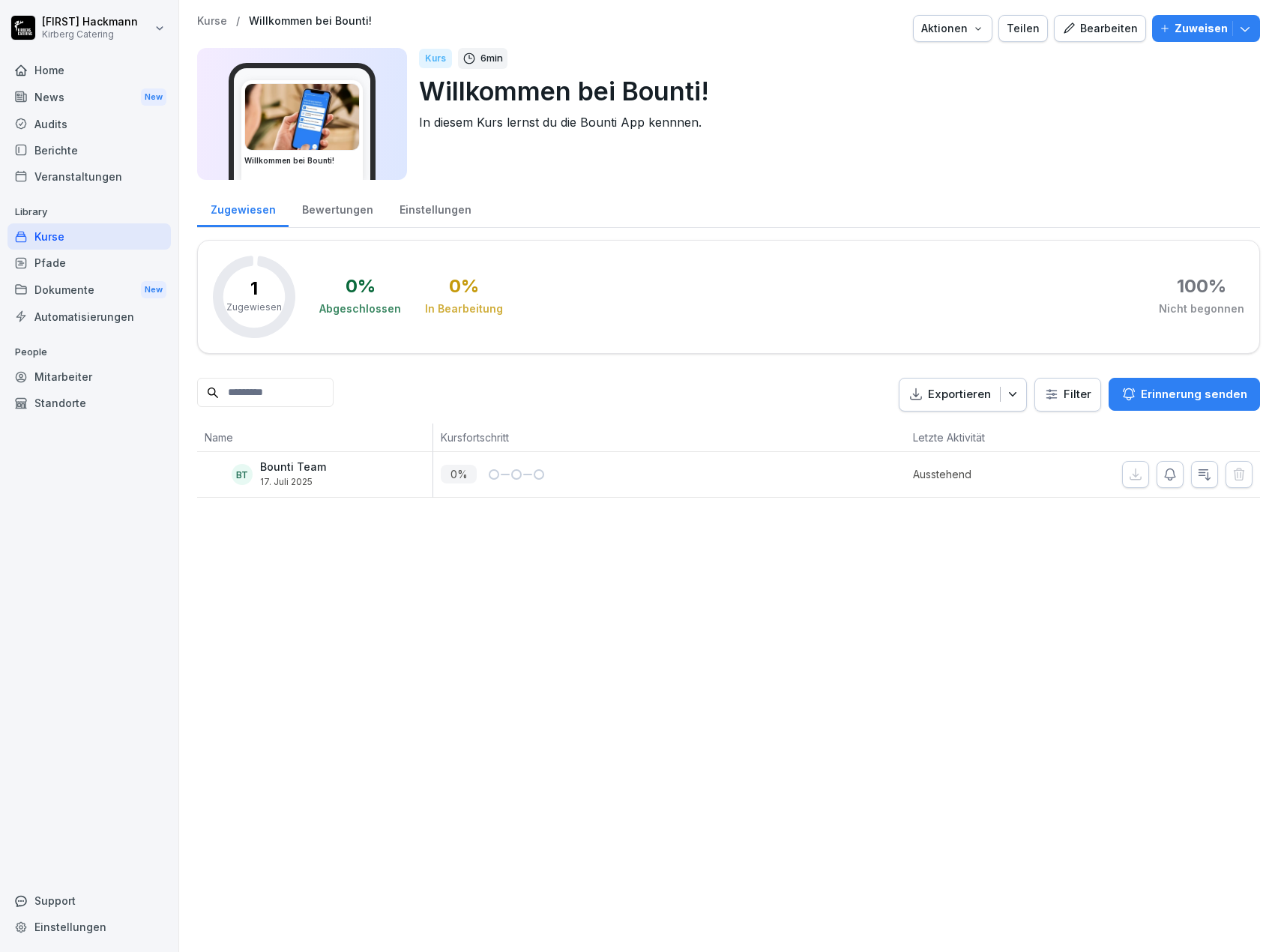 drag, startPoint x: 286, startPoint y: 133, endPoint x: 278, endPoint y: 127, distance: 10 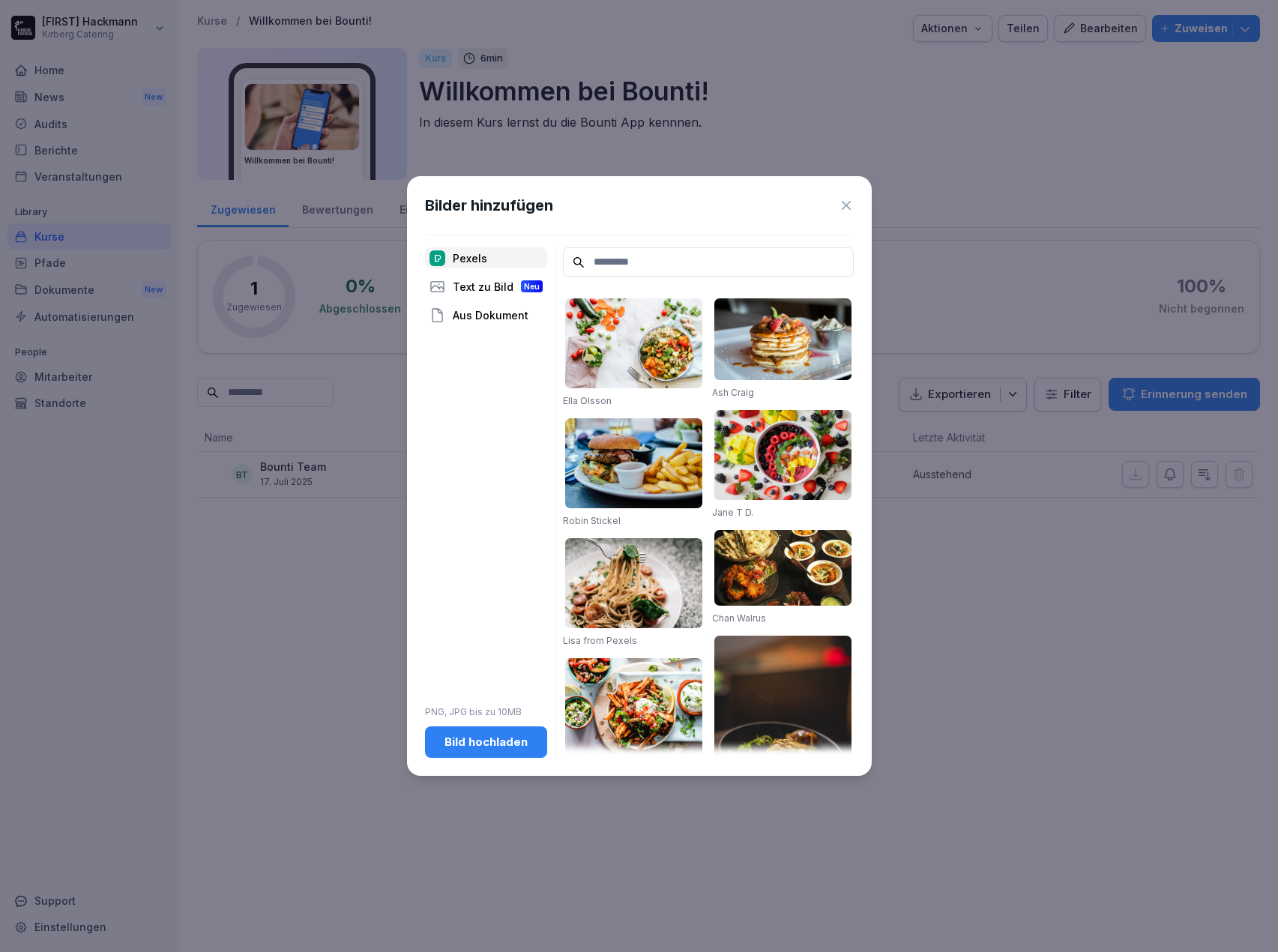 click 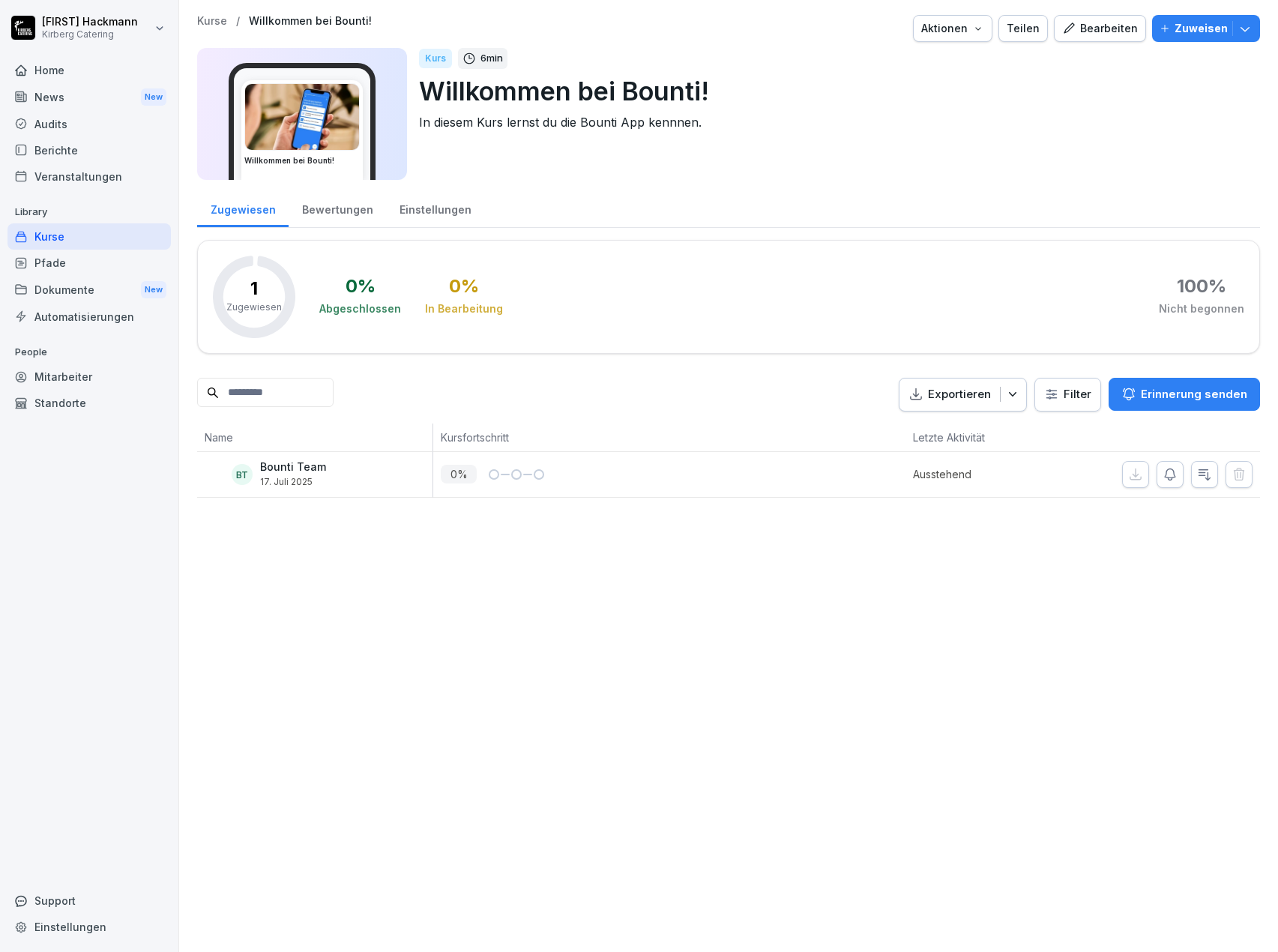 click on "Bewertungen" at bounding box center (337, 208) 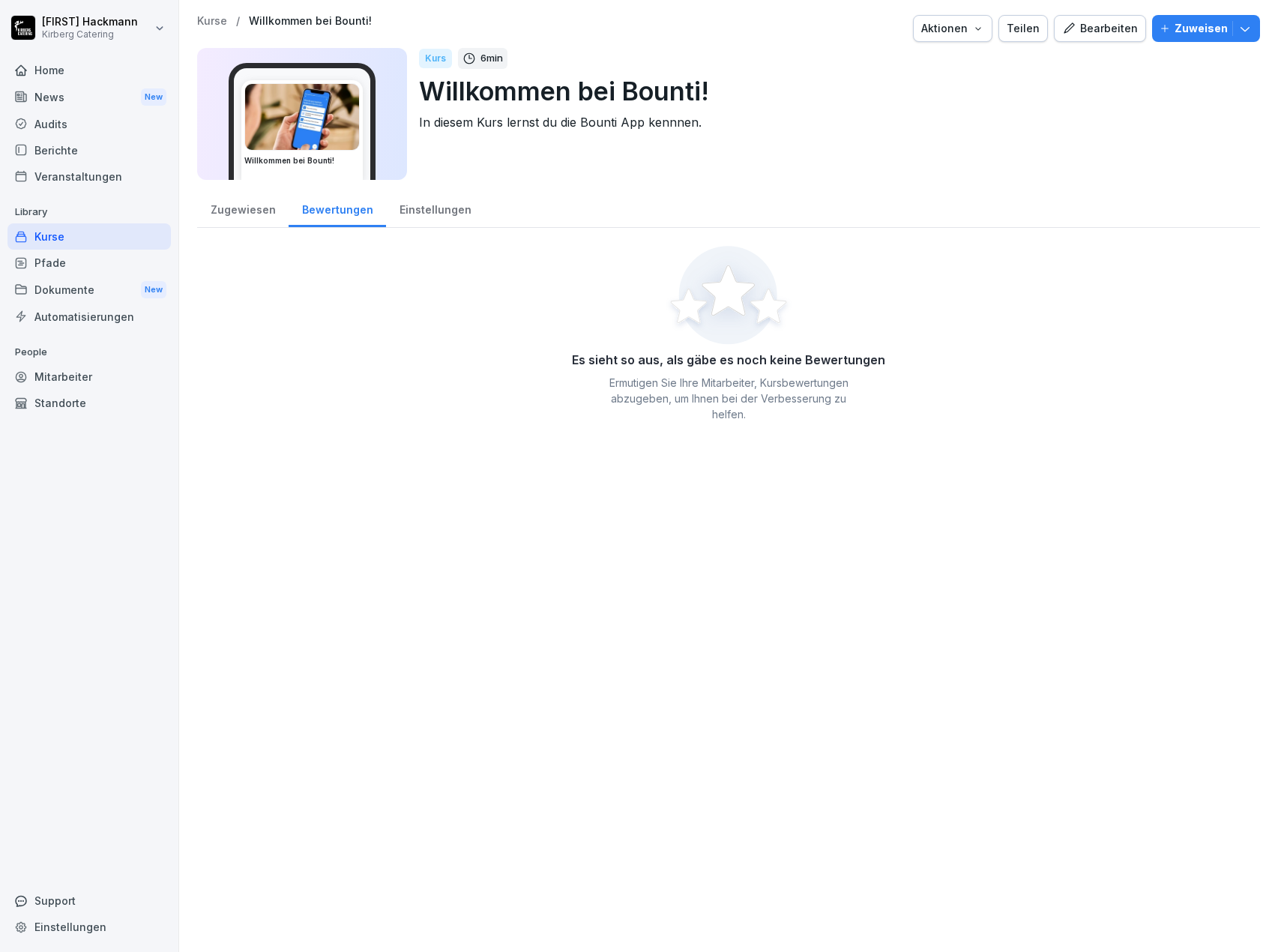 click on "Einstellungen" at bounding box center (435, 208) 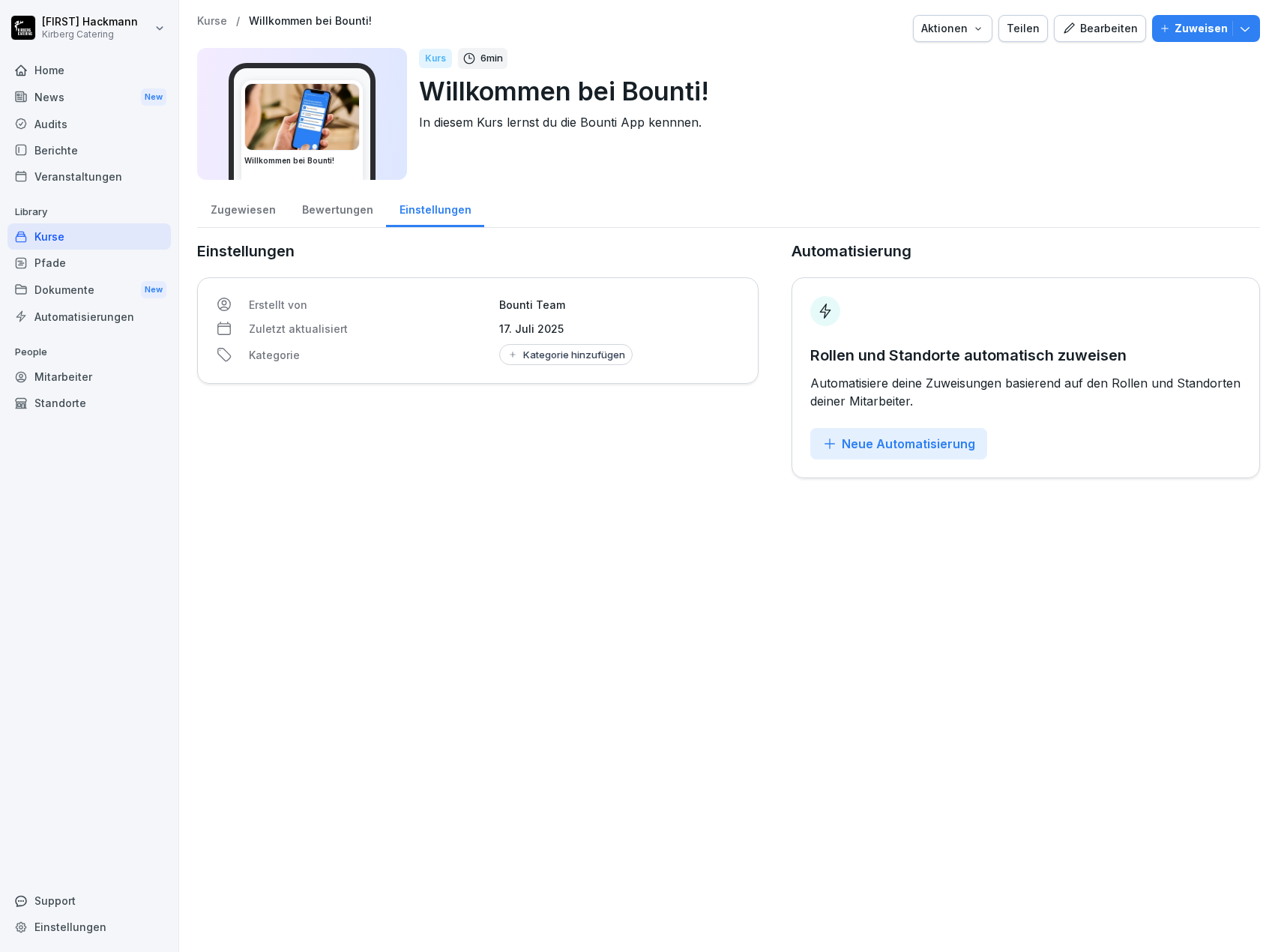 click on "Zugewiesen" at bounding box center (243, 208) 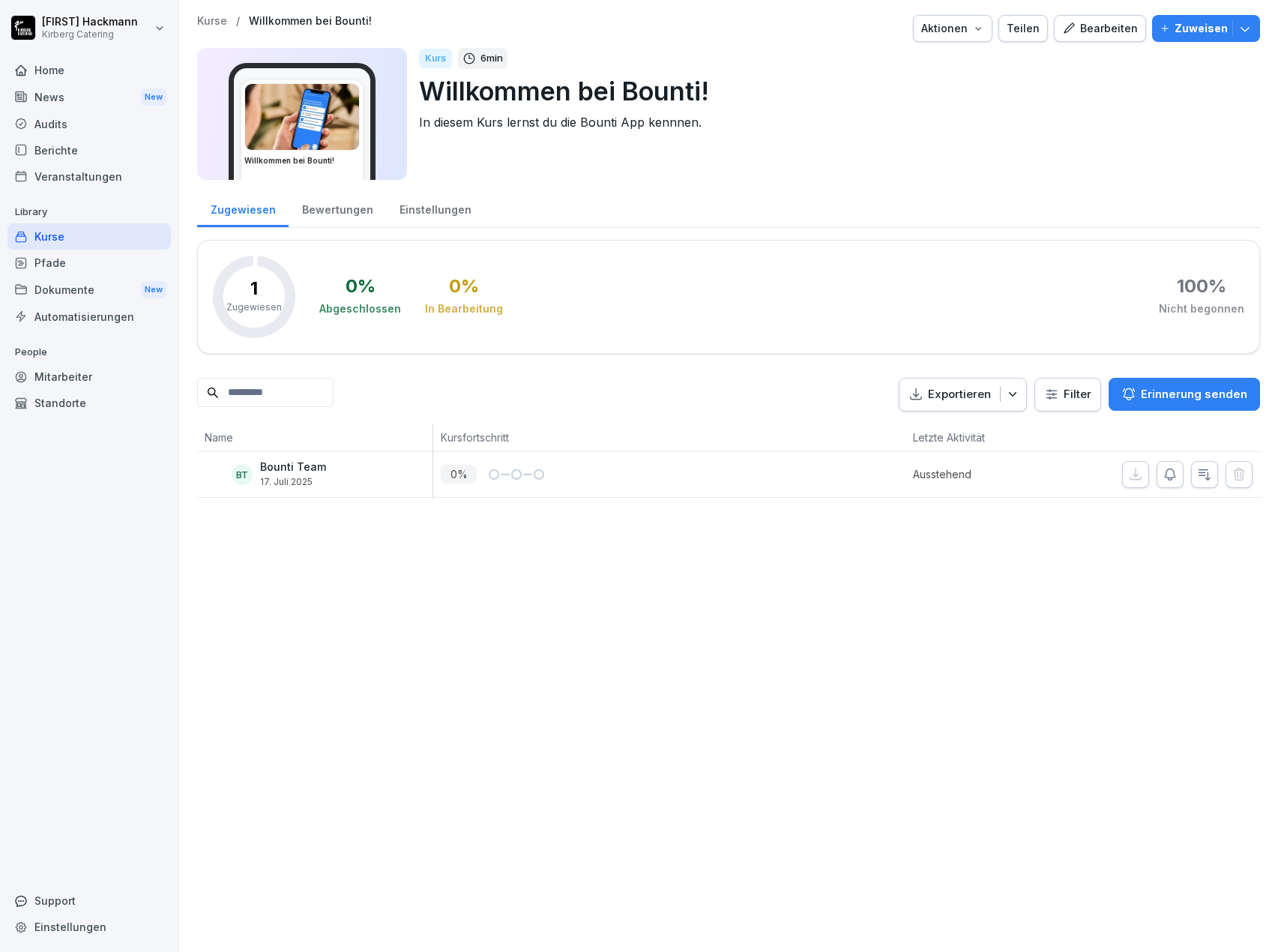 click 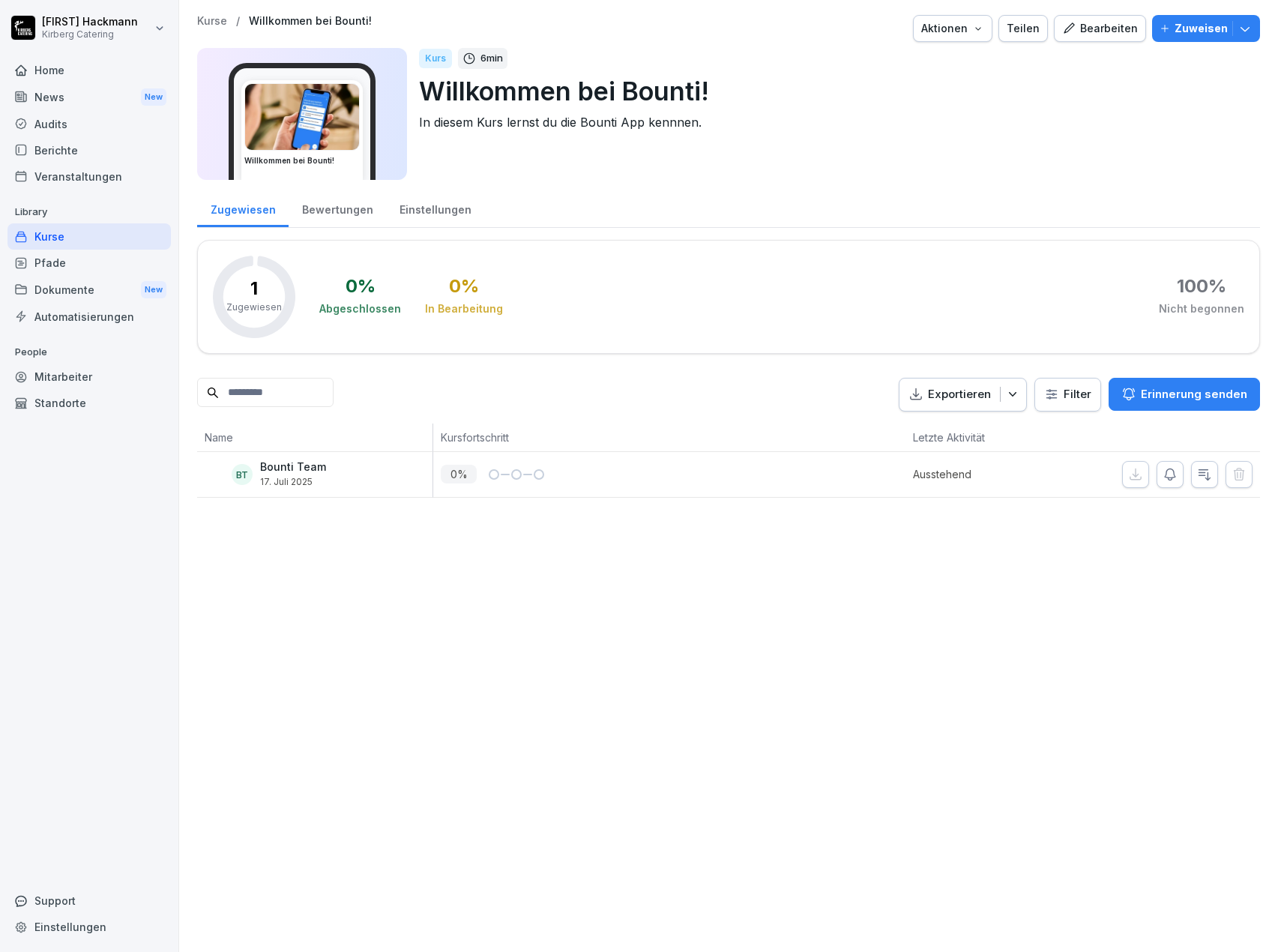 click 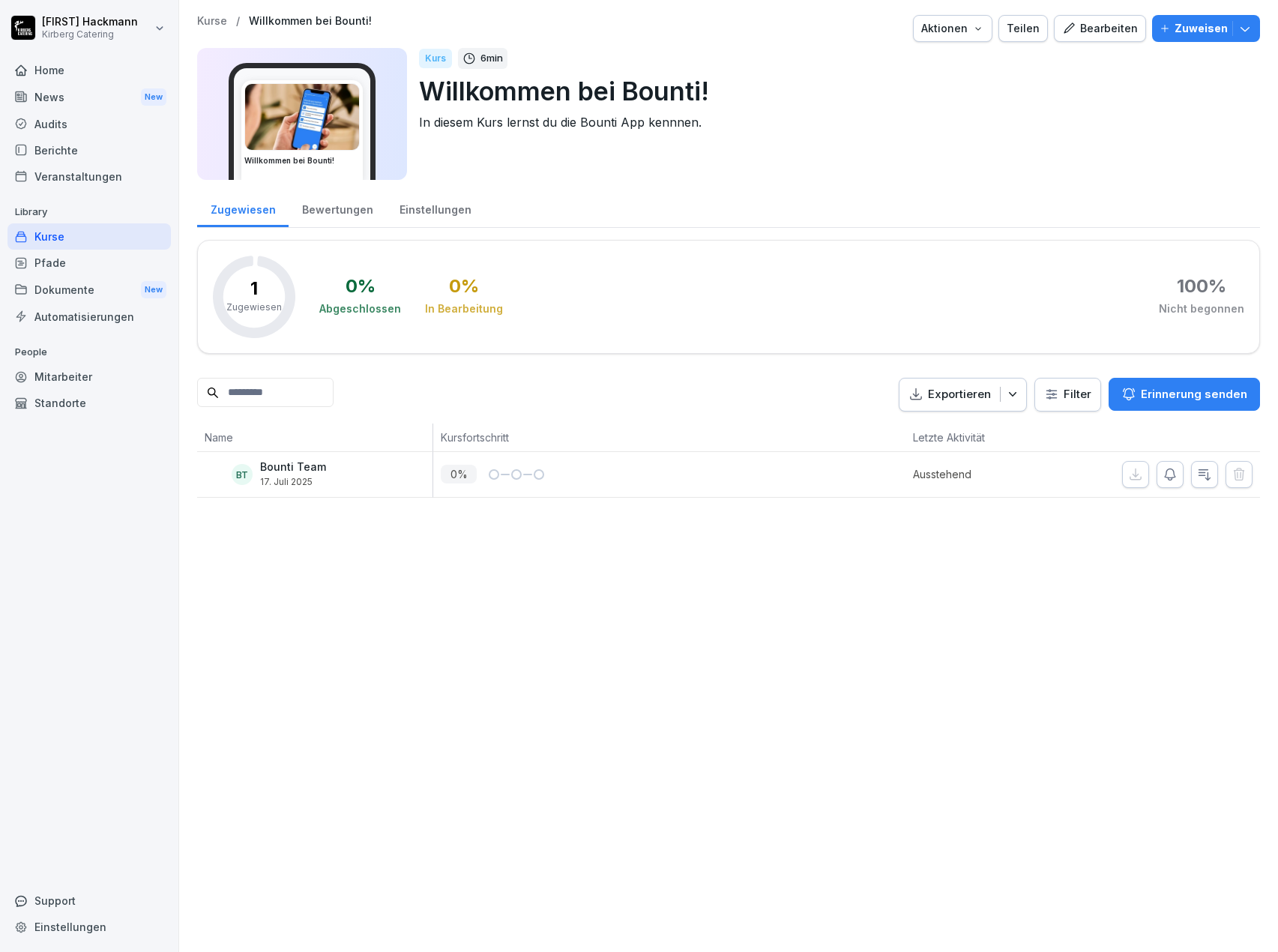 click on "Kurse" at bounding box center (212, 21) 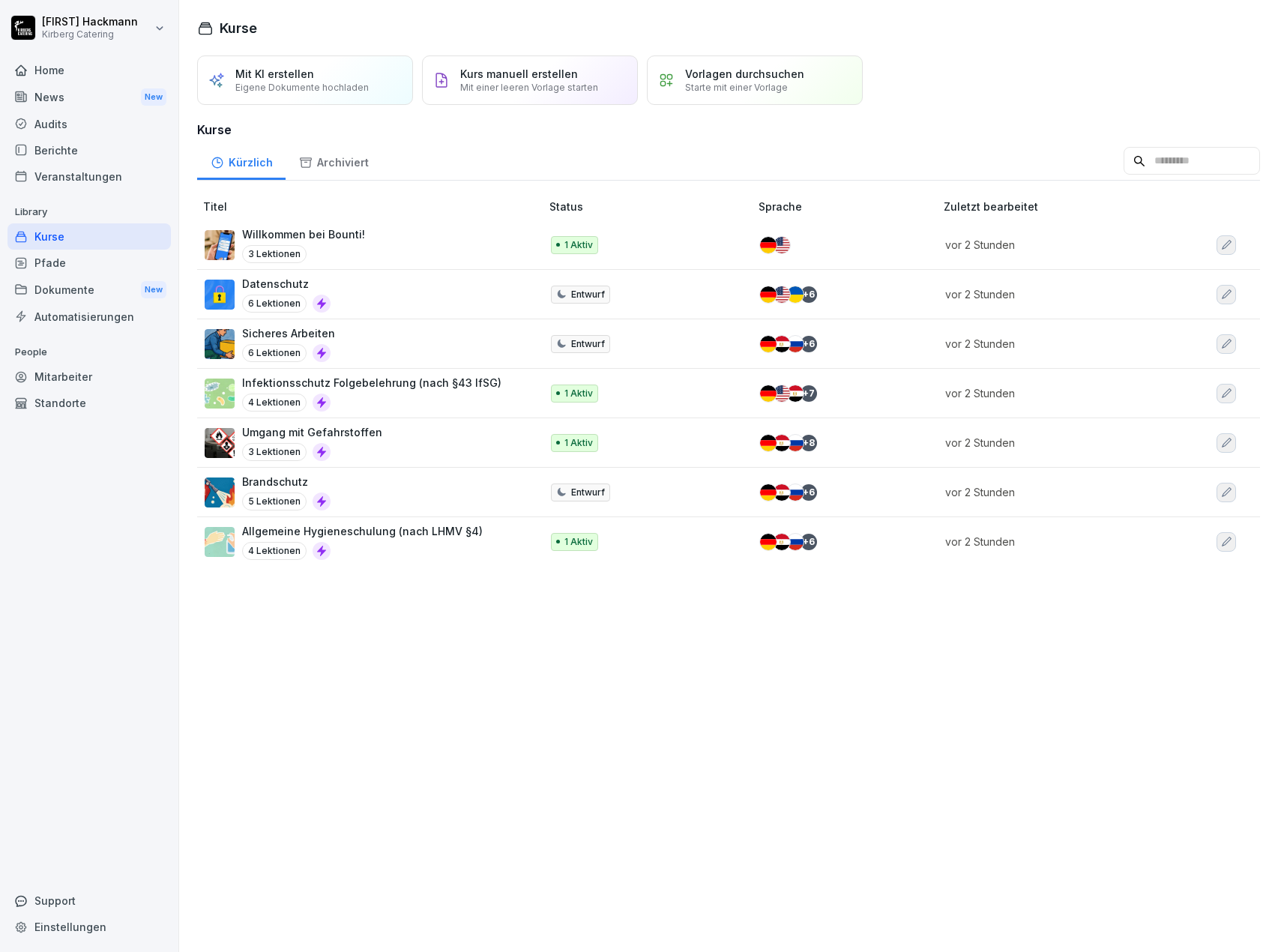 click 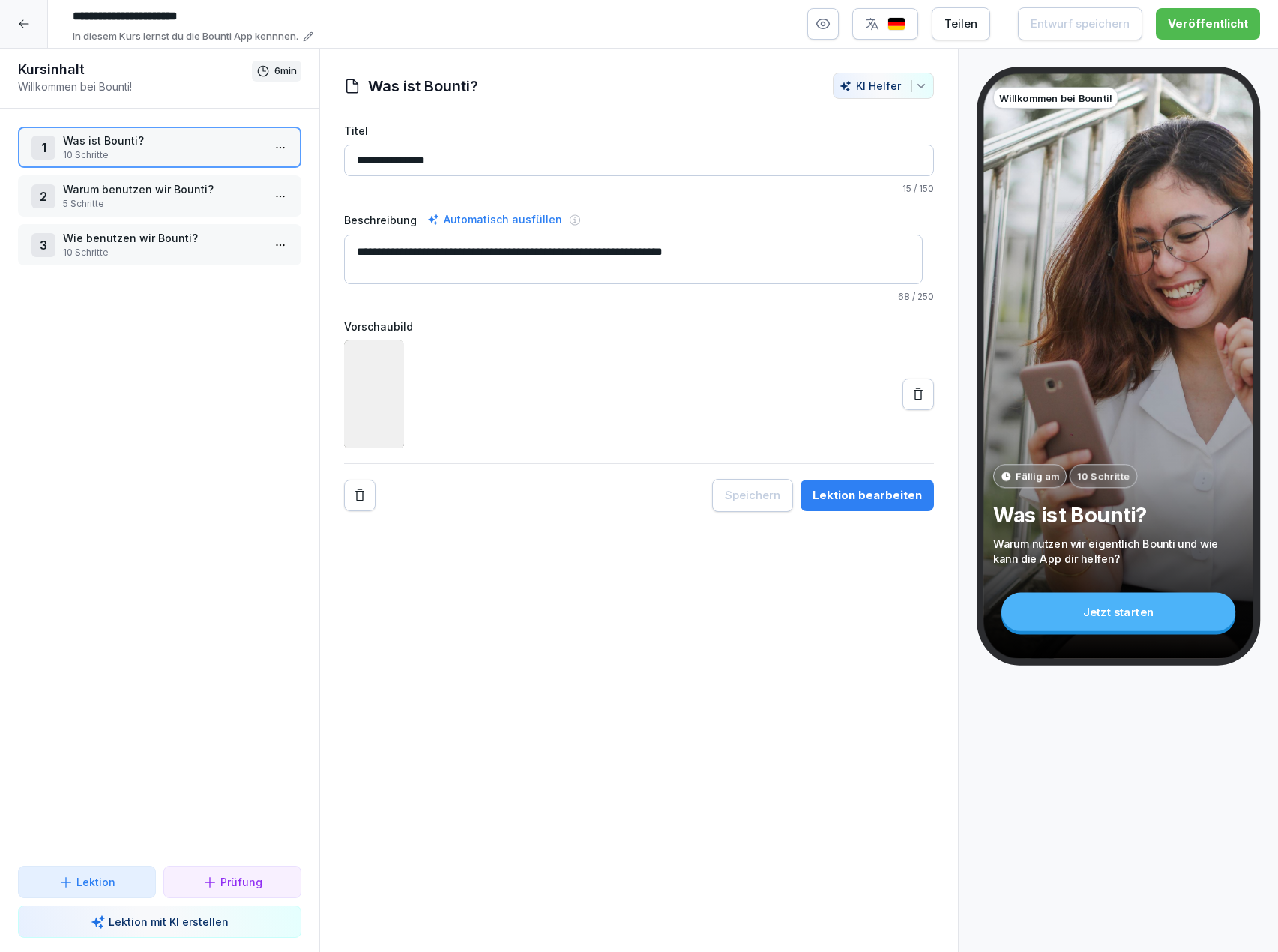 scroll, scrollTop: 0, scrollLeft: 0, axis: both 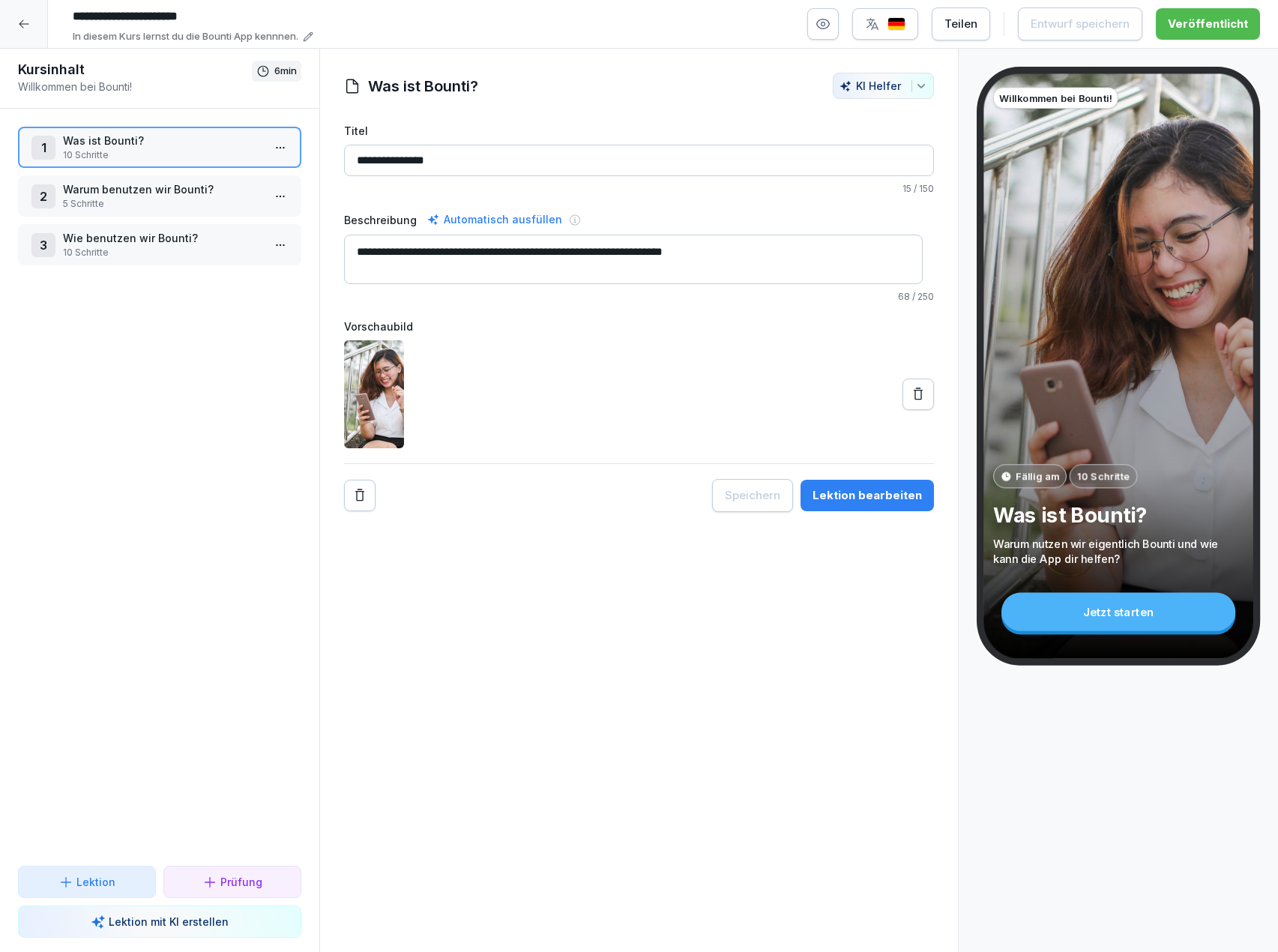click on "Lektion bearbeiten" at bounding box center [867, 495] 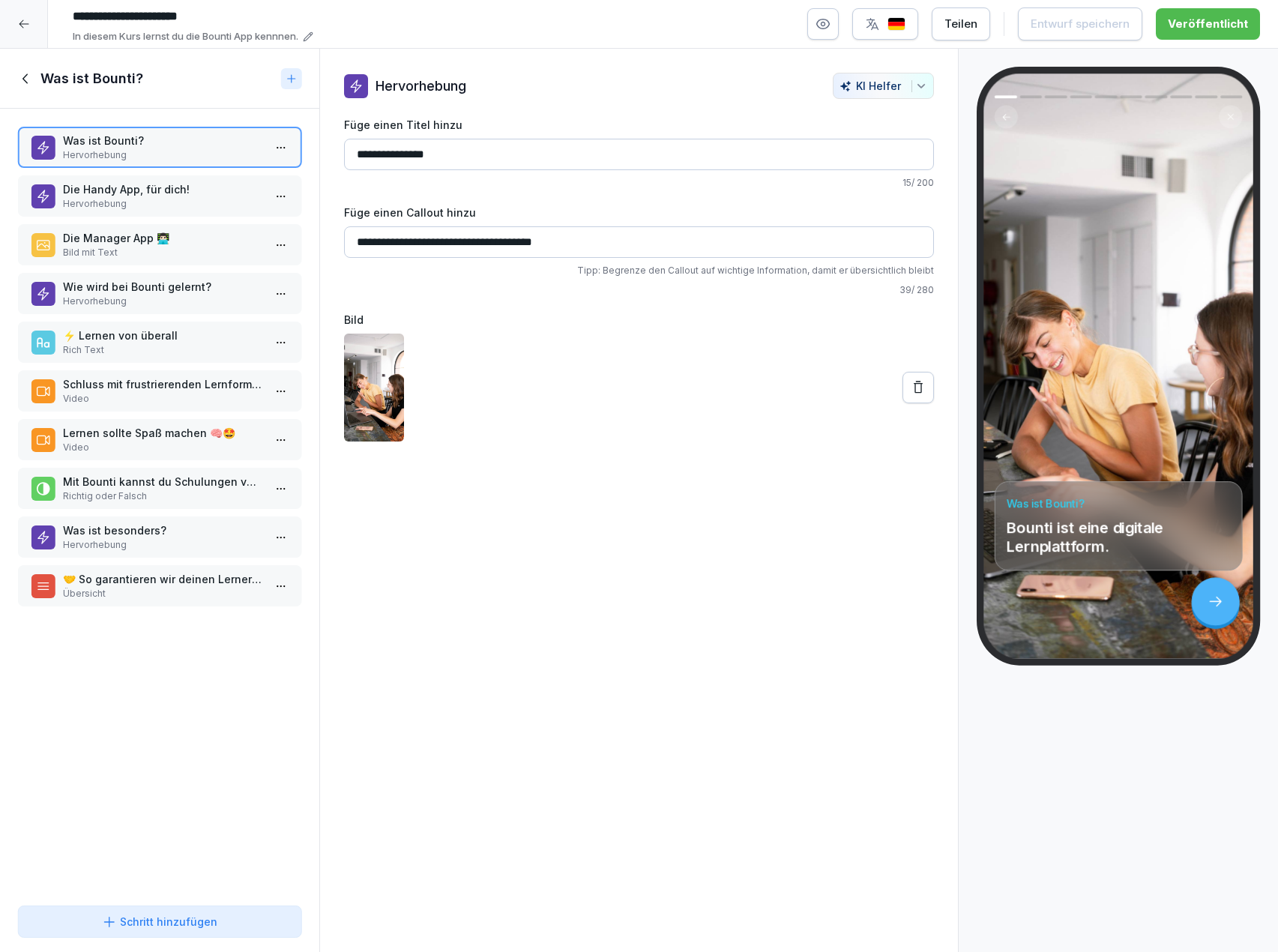 click on "Was ist Bounti?" at bounding box center [163, 140] 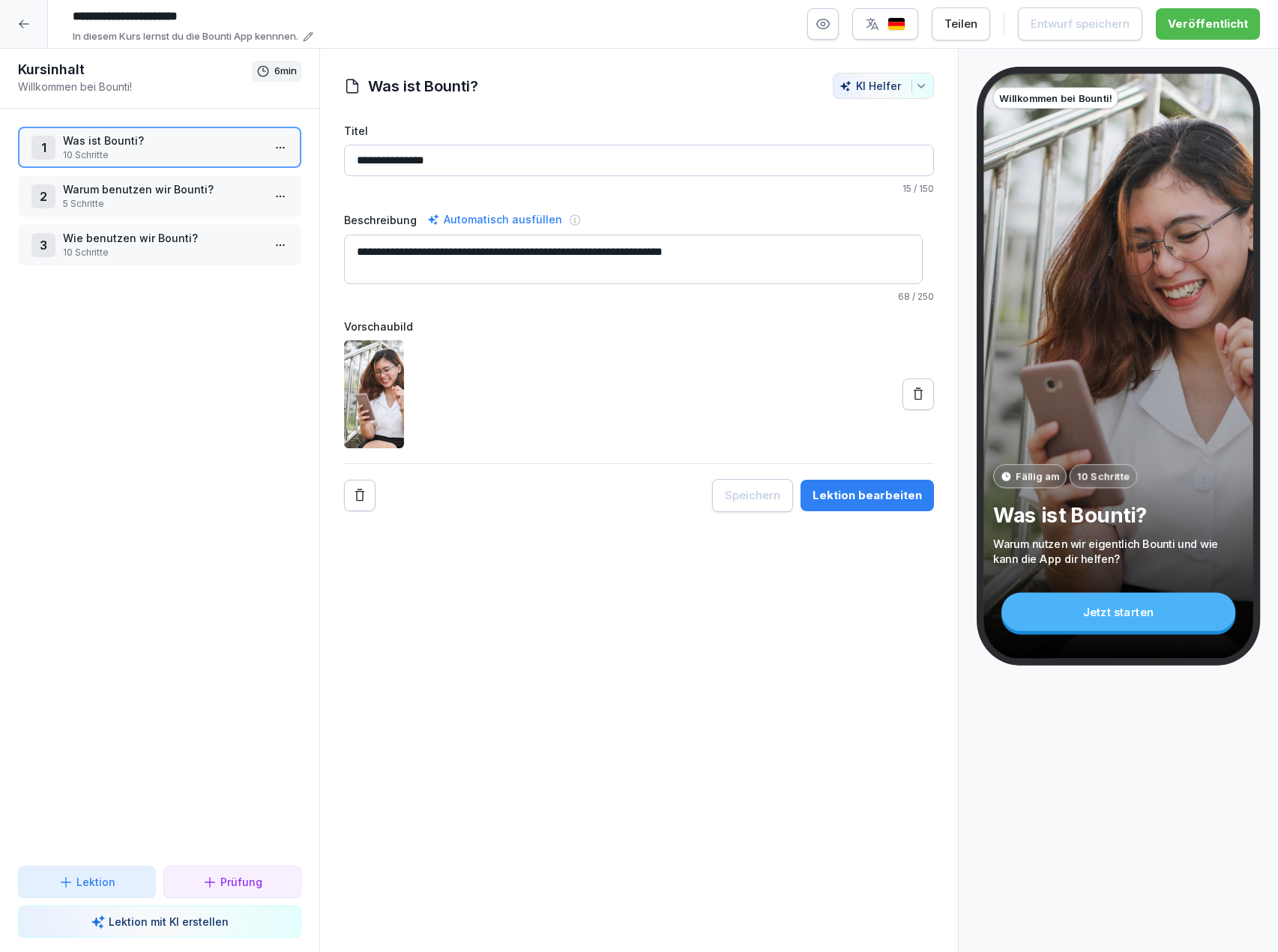 click 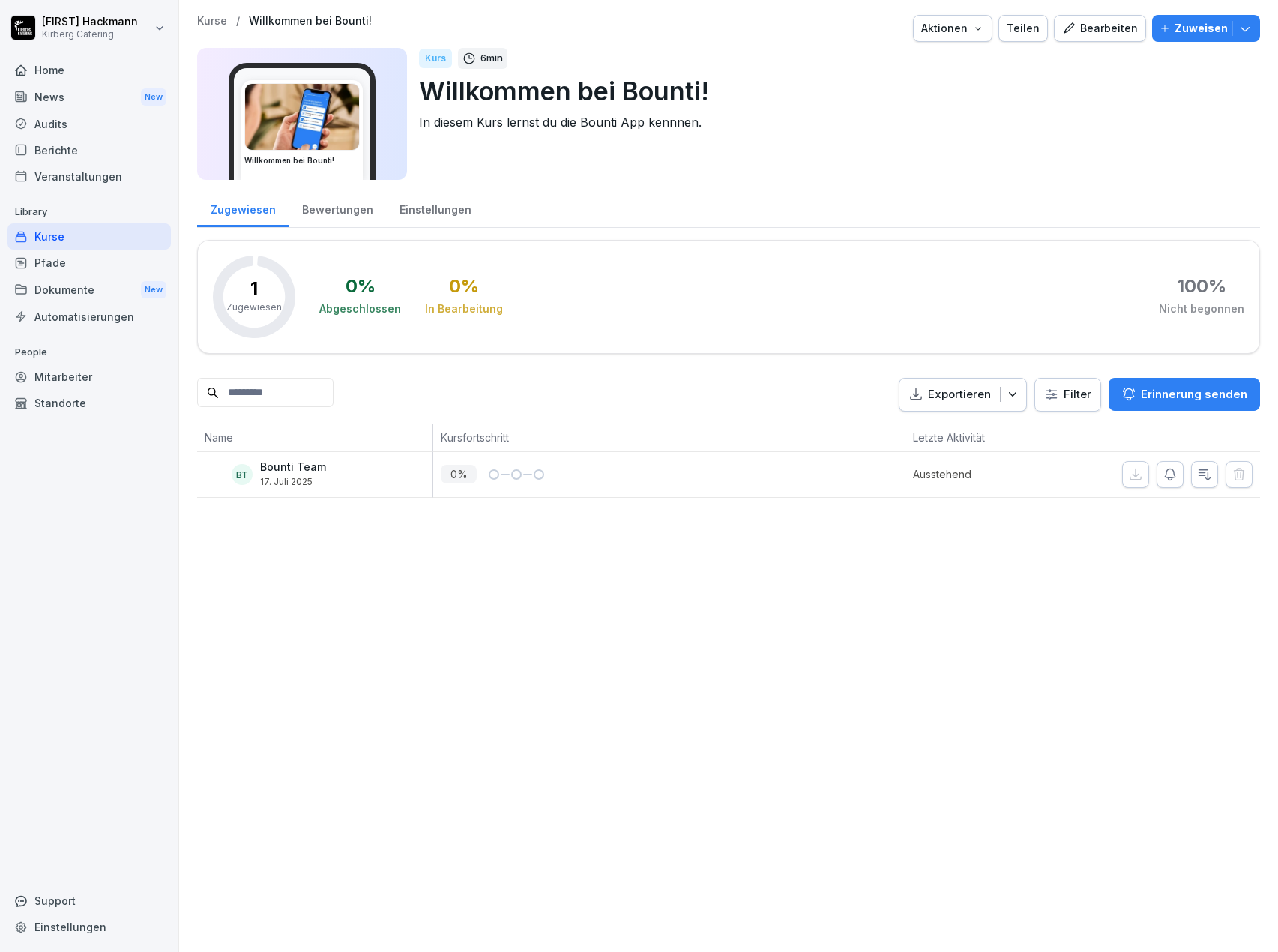click on "Dokumente New" at bounding box center (89, 289) 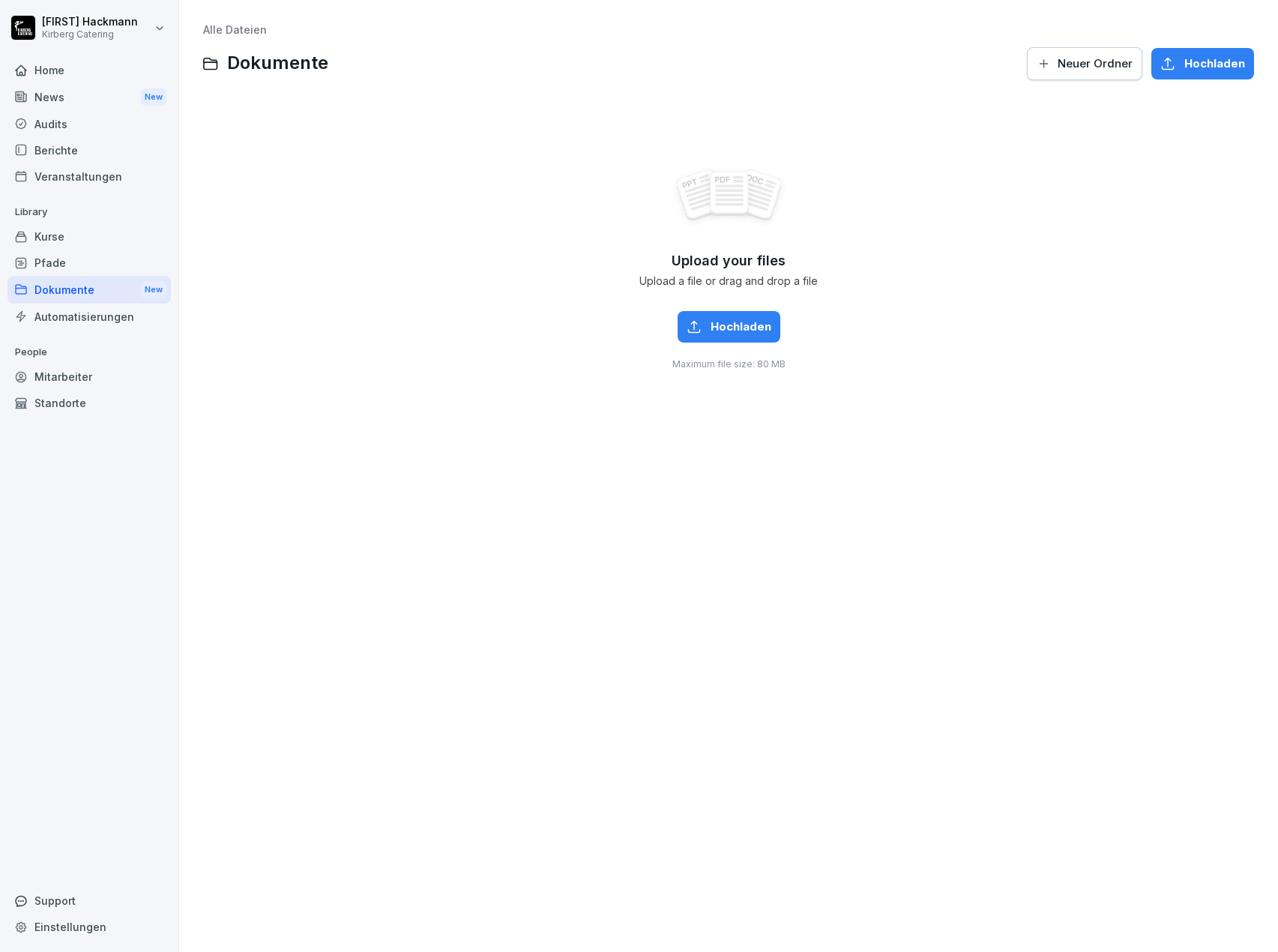 click on "Home" at bounding box center (89, 70) 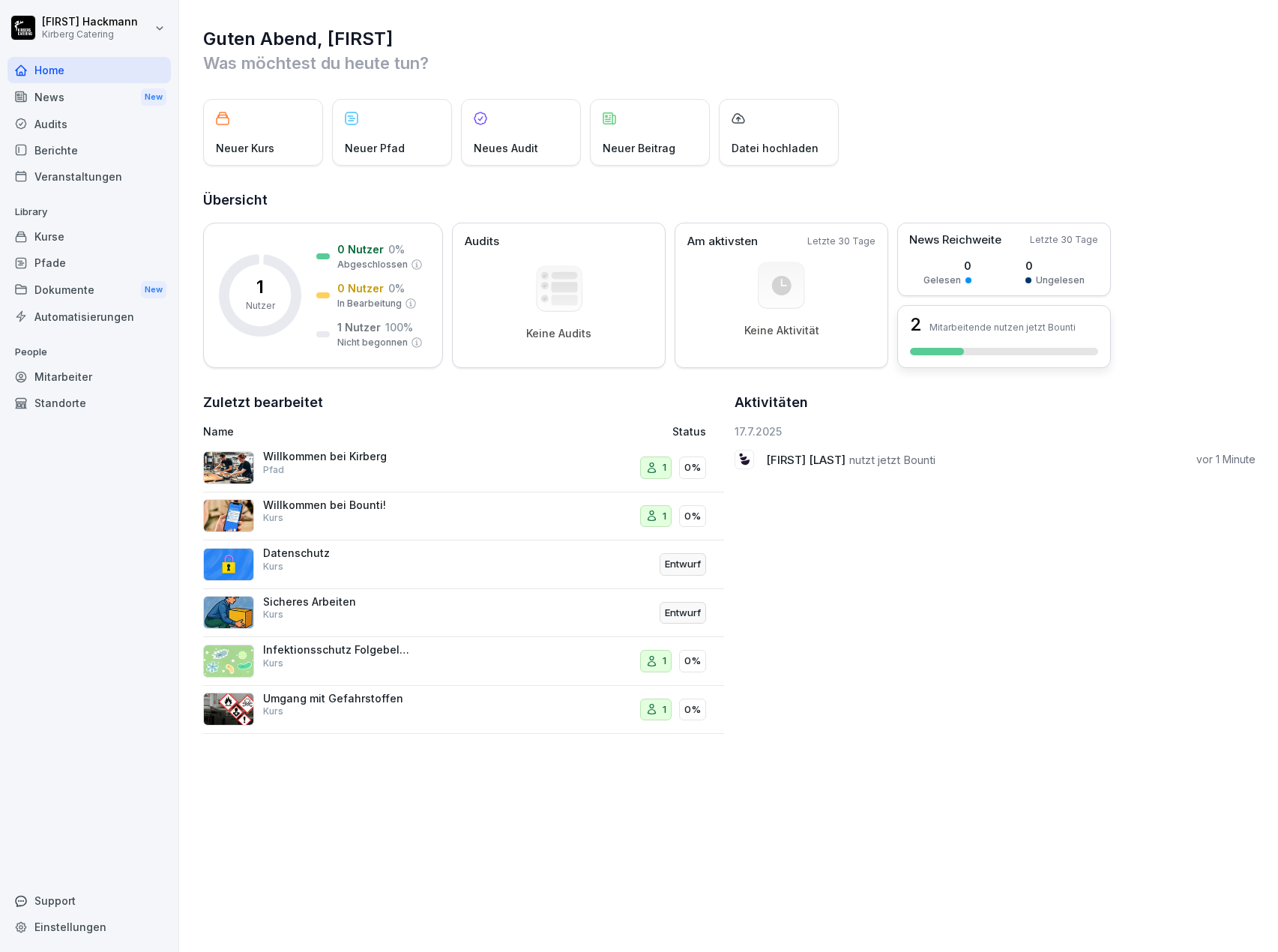 click on "Mitarbeitende nutzen jetzt Bounti" at bounding box center [1002, 327] 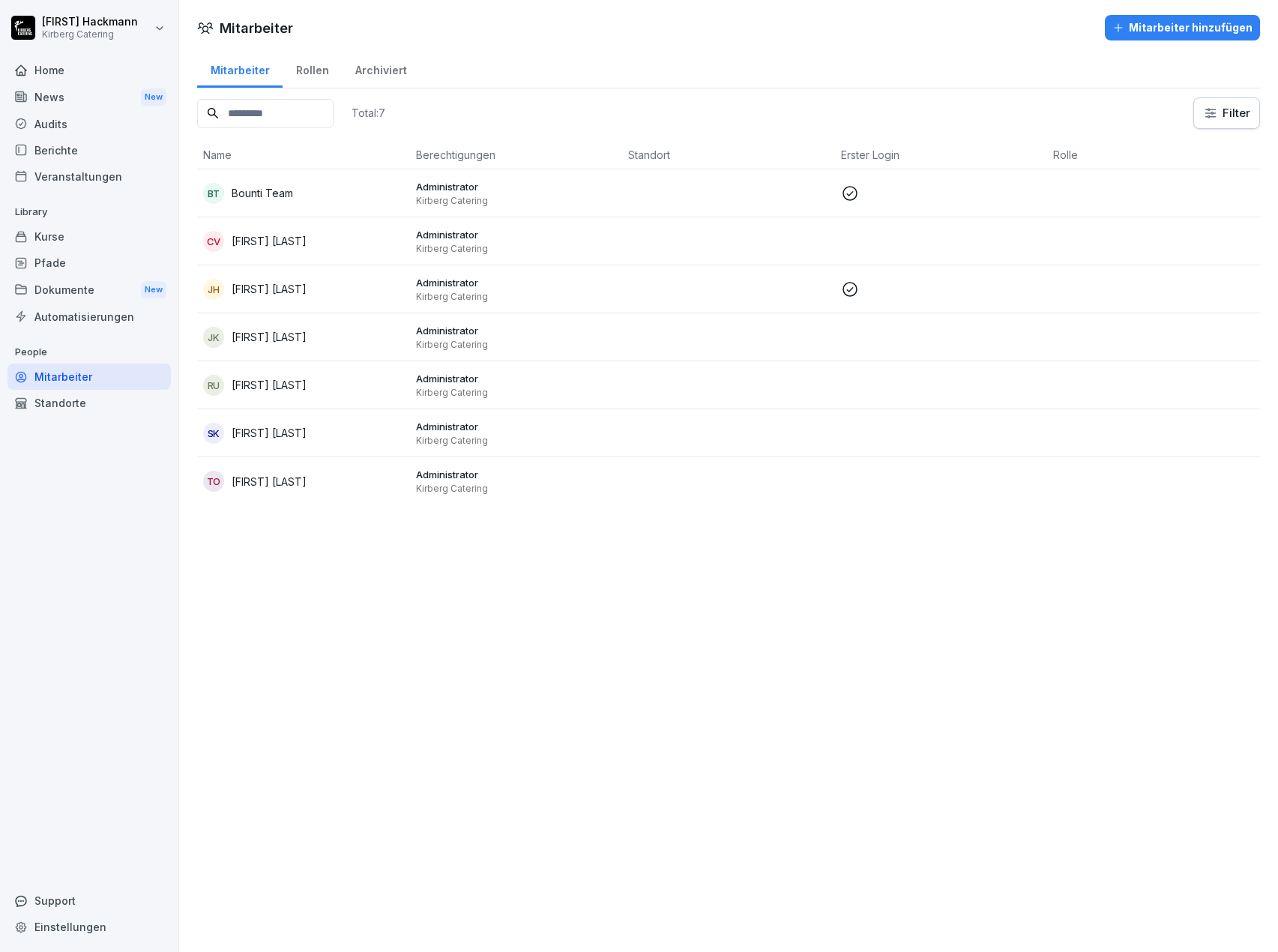 click on "Kurse" at bounding box center [89, 236] 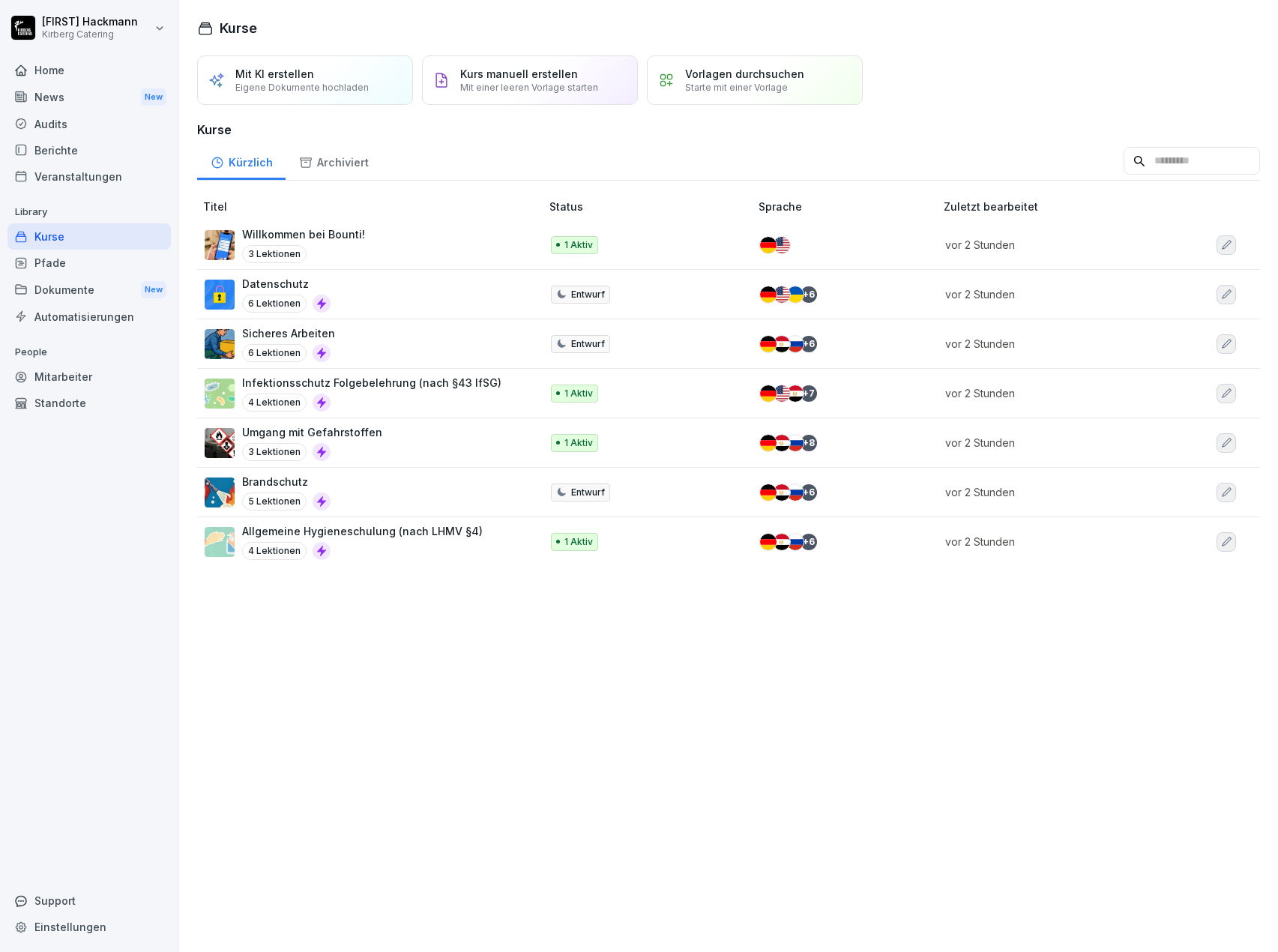 click on "Willkommen bei Bounti!" at bounding box center (304, 234) 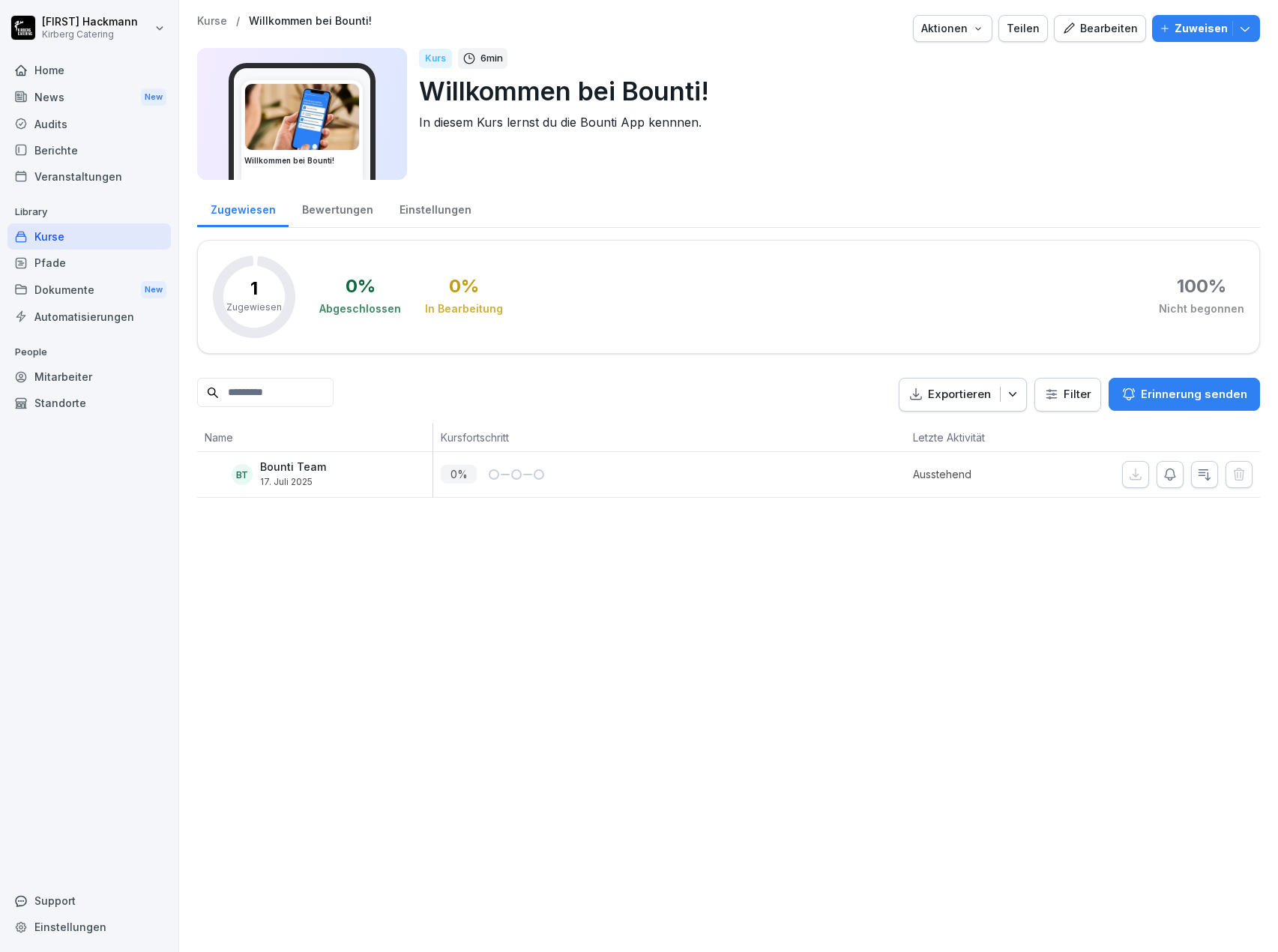 scroll, scrollTop: 0, scrollLeft: 0, axis: both 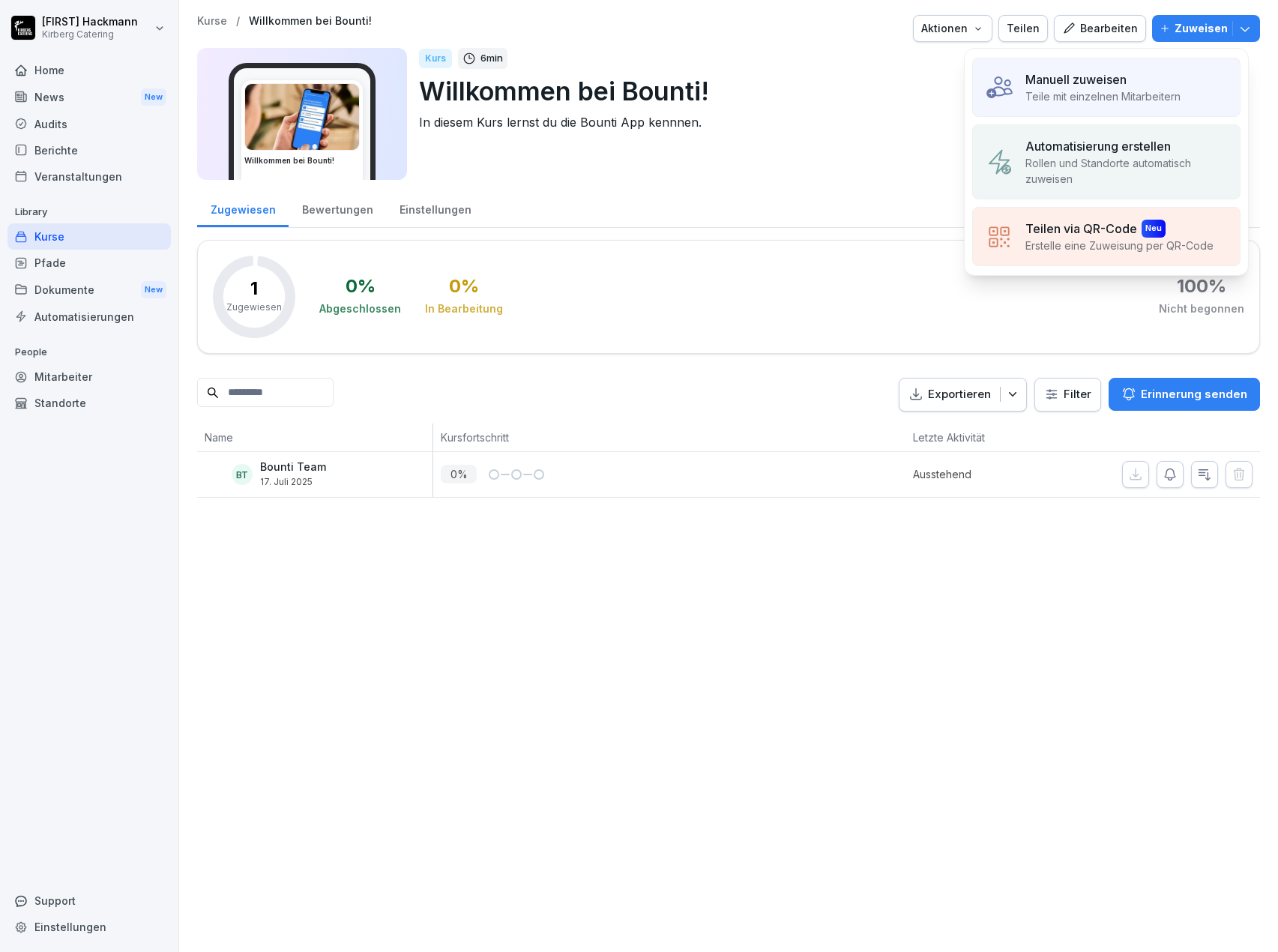 click on "Teile mit einzelnen Mitarbeitern" at bounding box center (1103, 96) 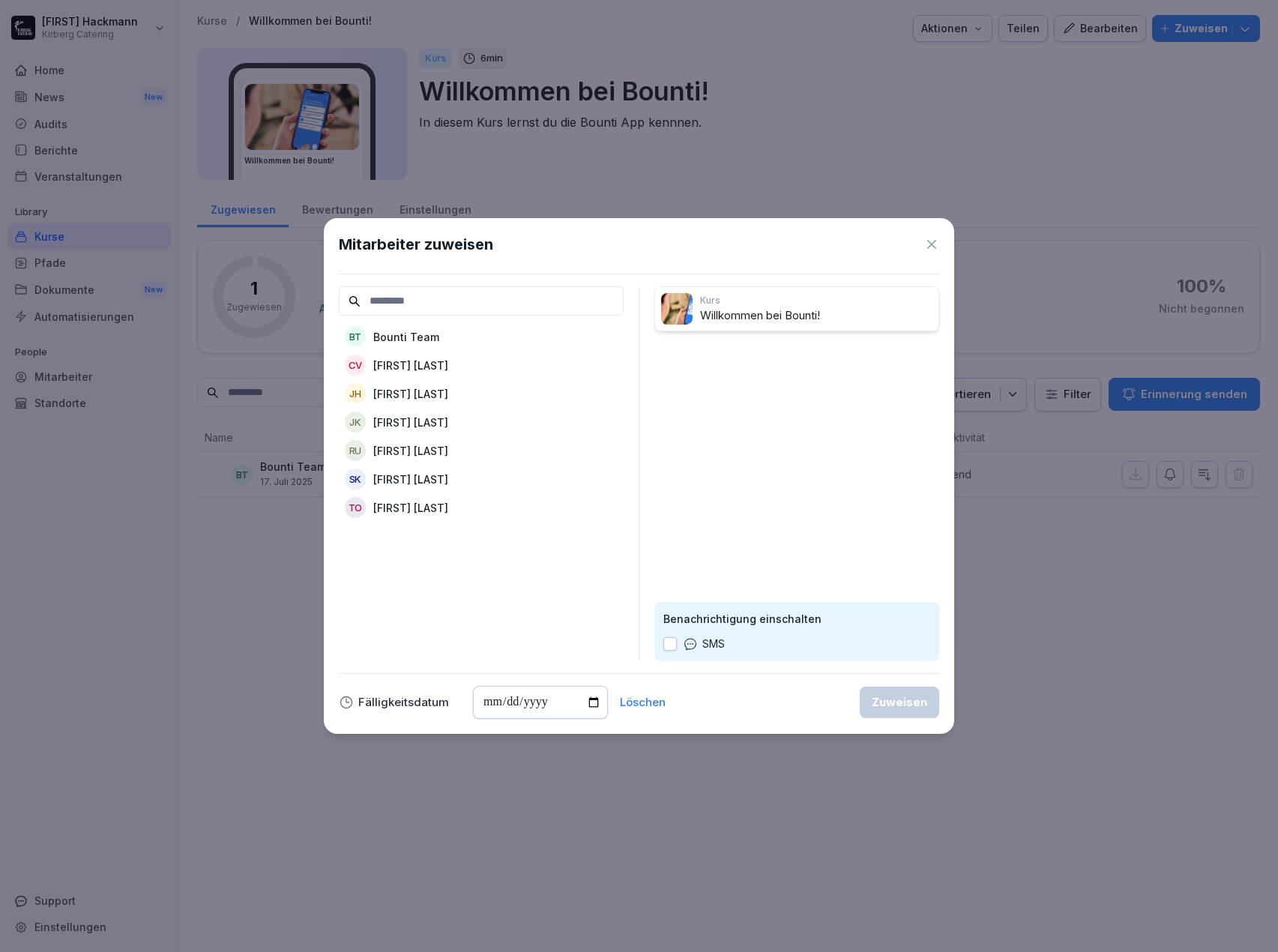click on "[FIRST] [LAST]" at bounding box center [411, 394] 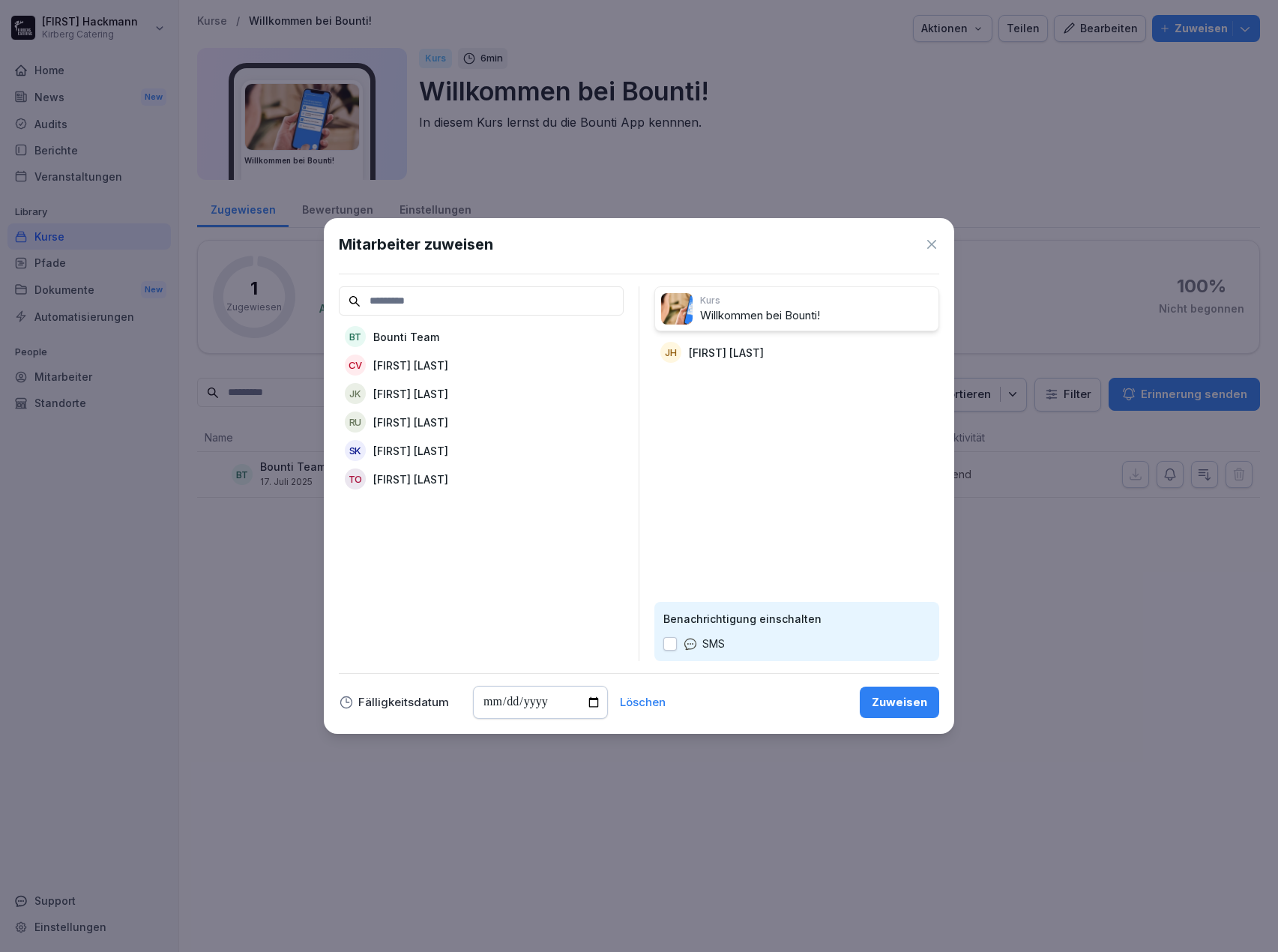 click on "Zuweisen" at bounding box center [899, 702] 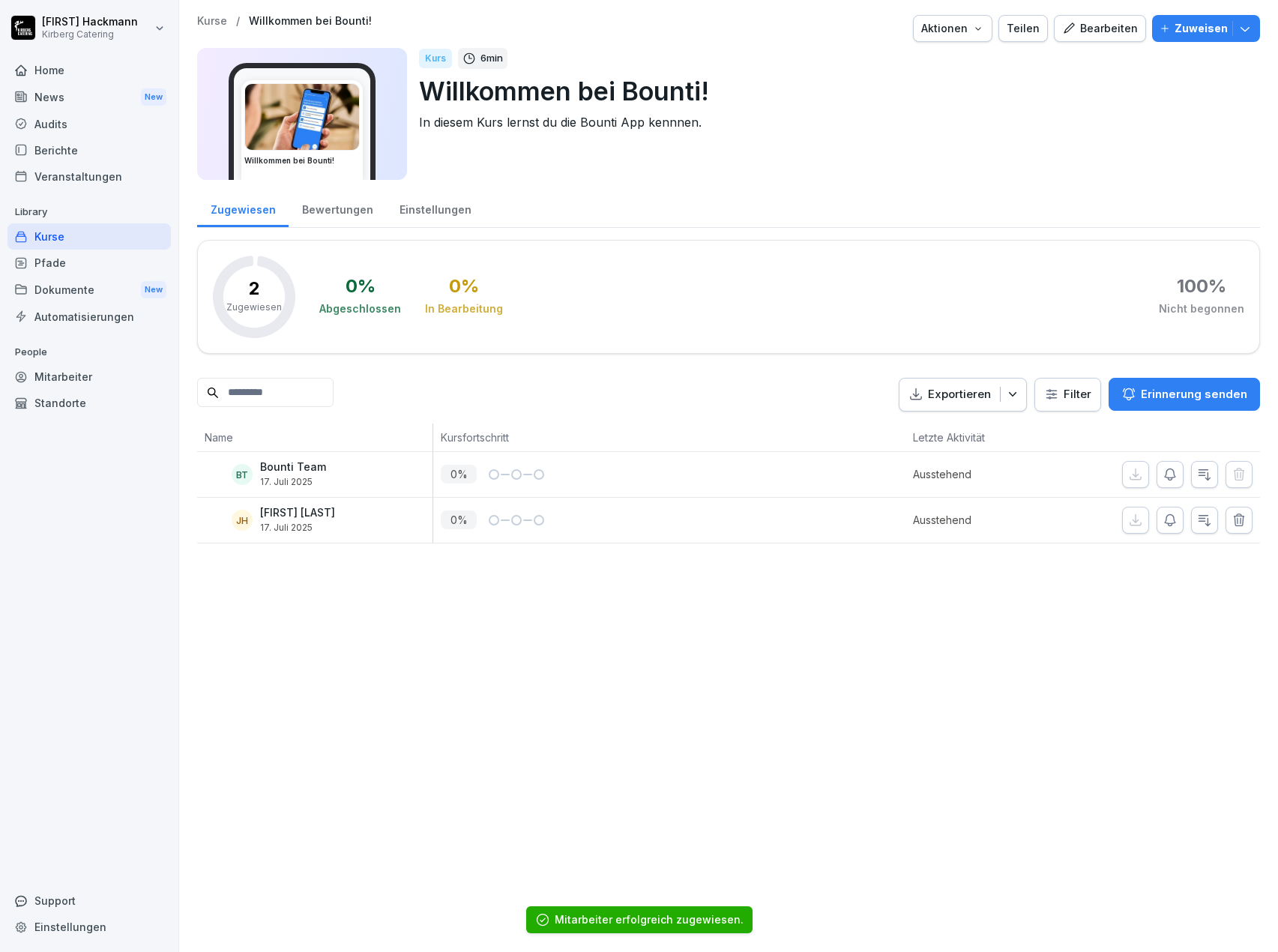 click on "Kurse" at bounding box center (89, 236) 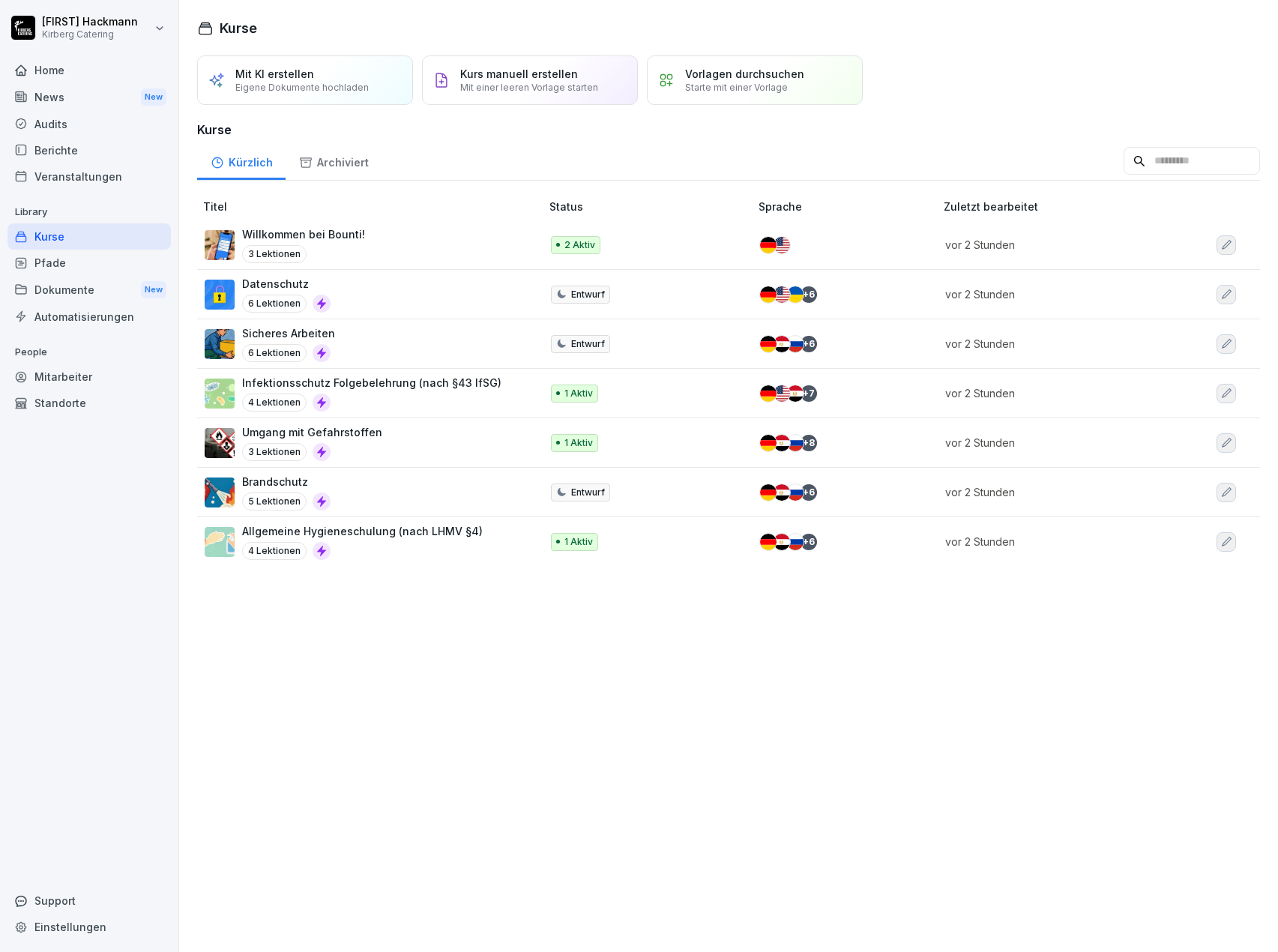 click on "Vorlagen durchsuchen Starte mit einer Vorlage" at bounding box center (755, 80) 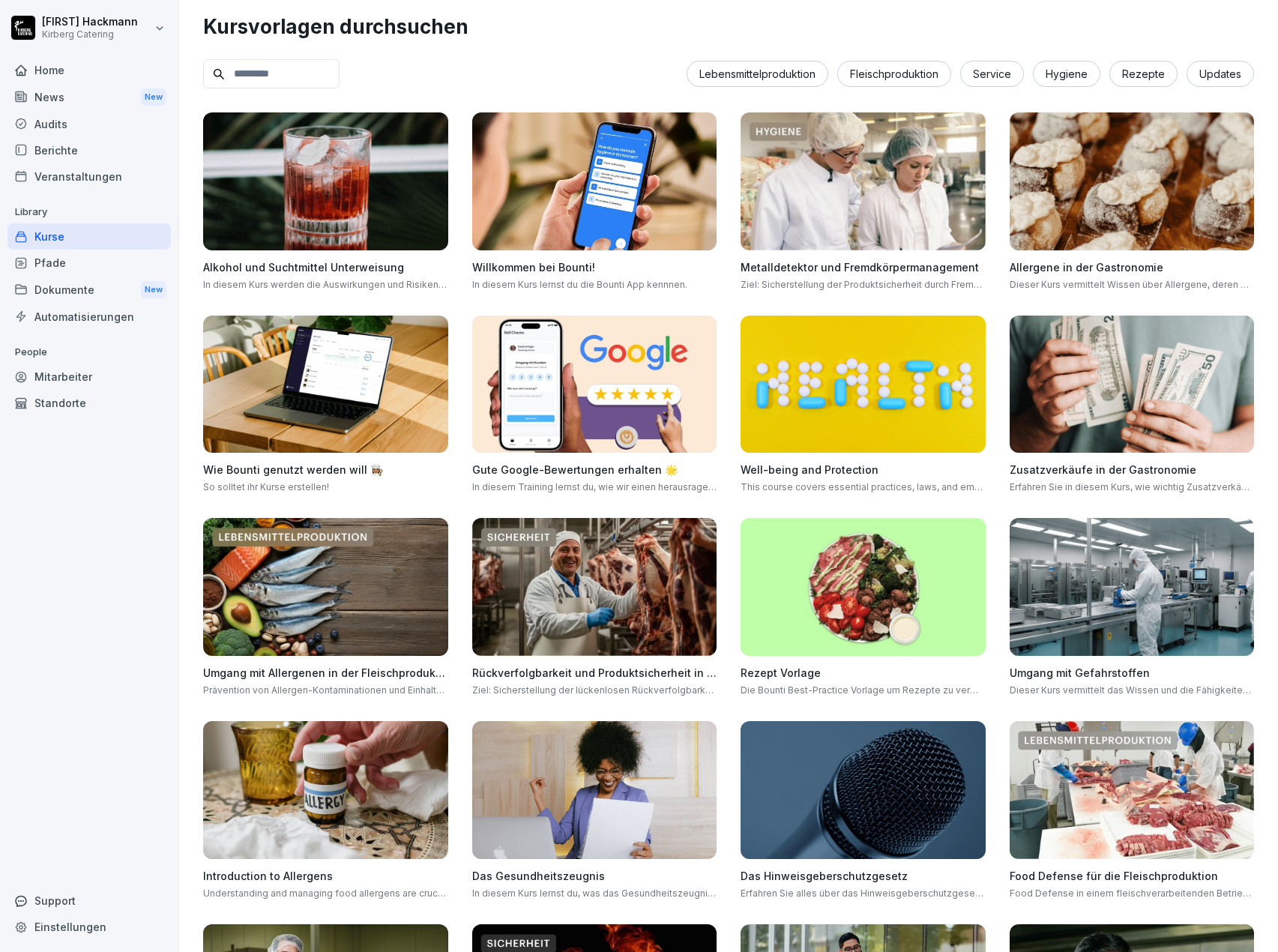click at bounding box center (594, 181) 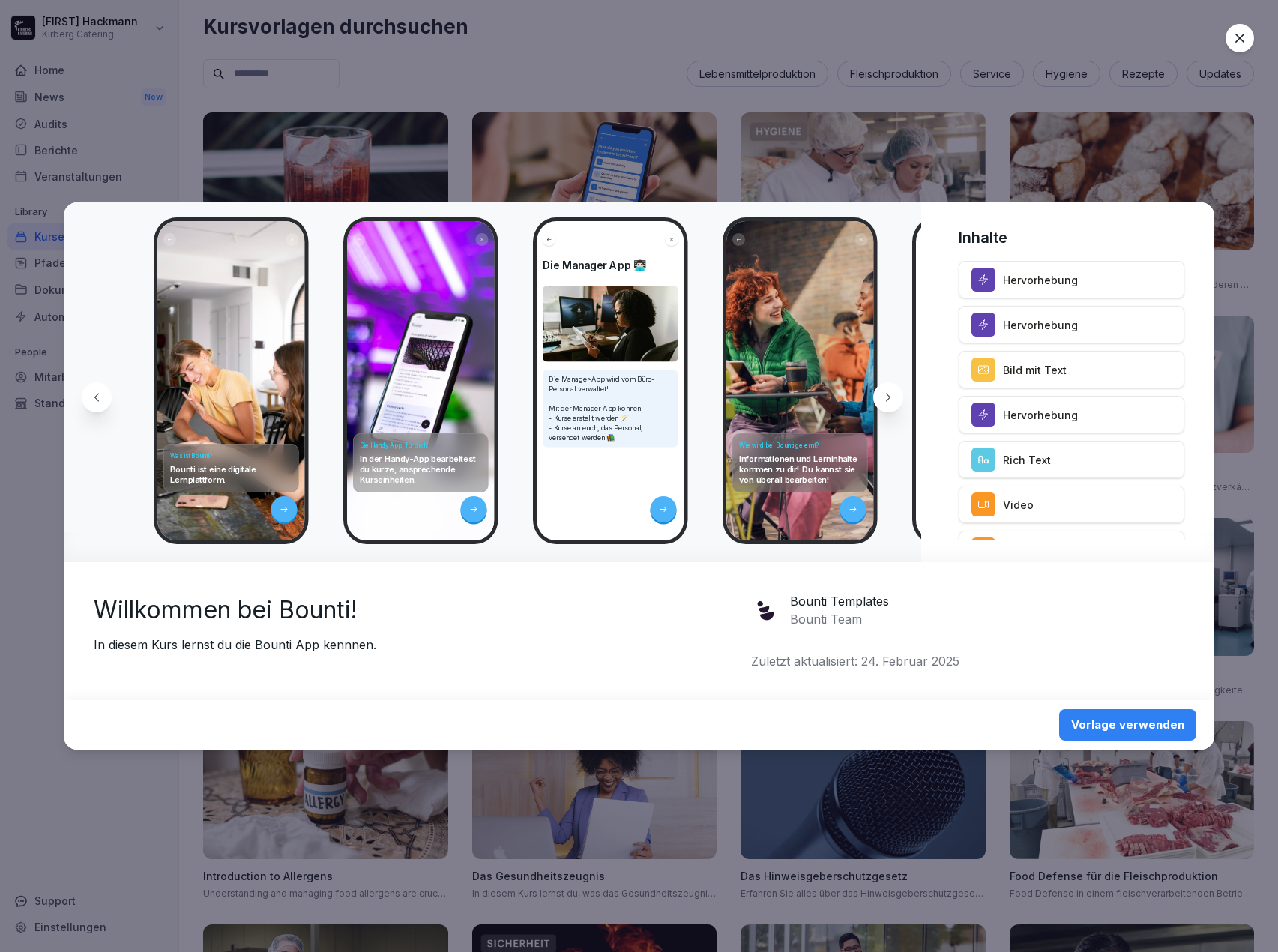 click 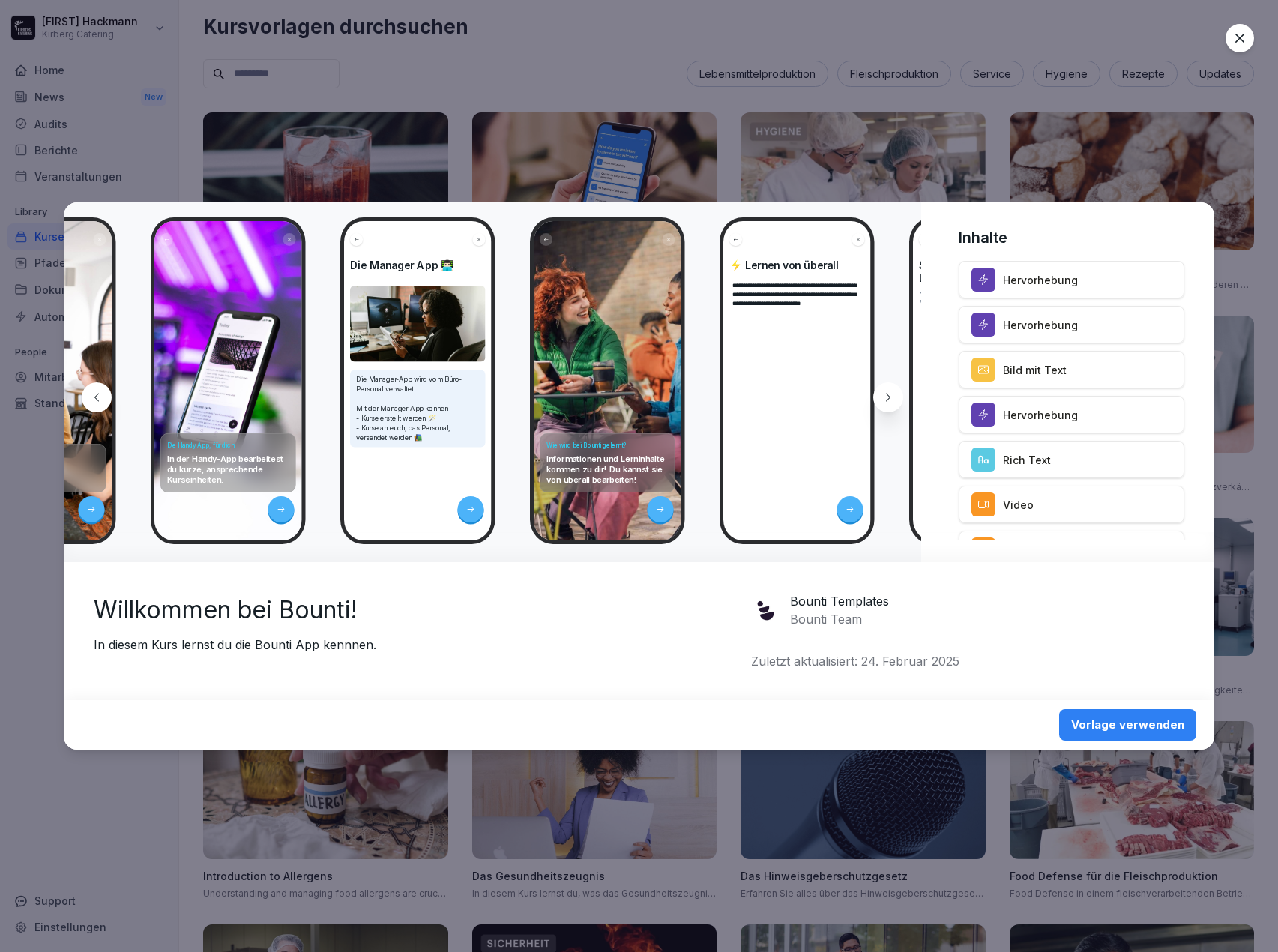 scroll, scrollTop: 0, scrollLeft: 201, axis: horizontal 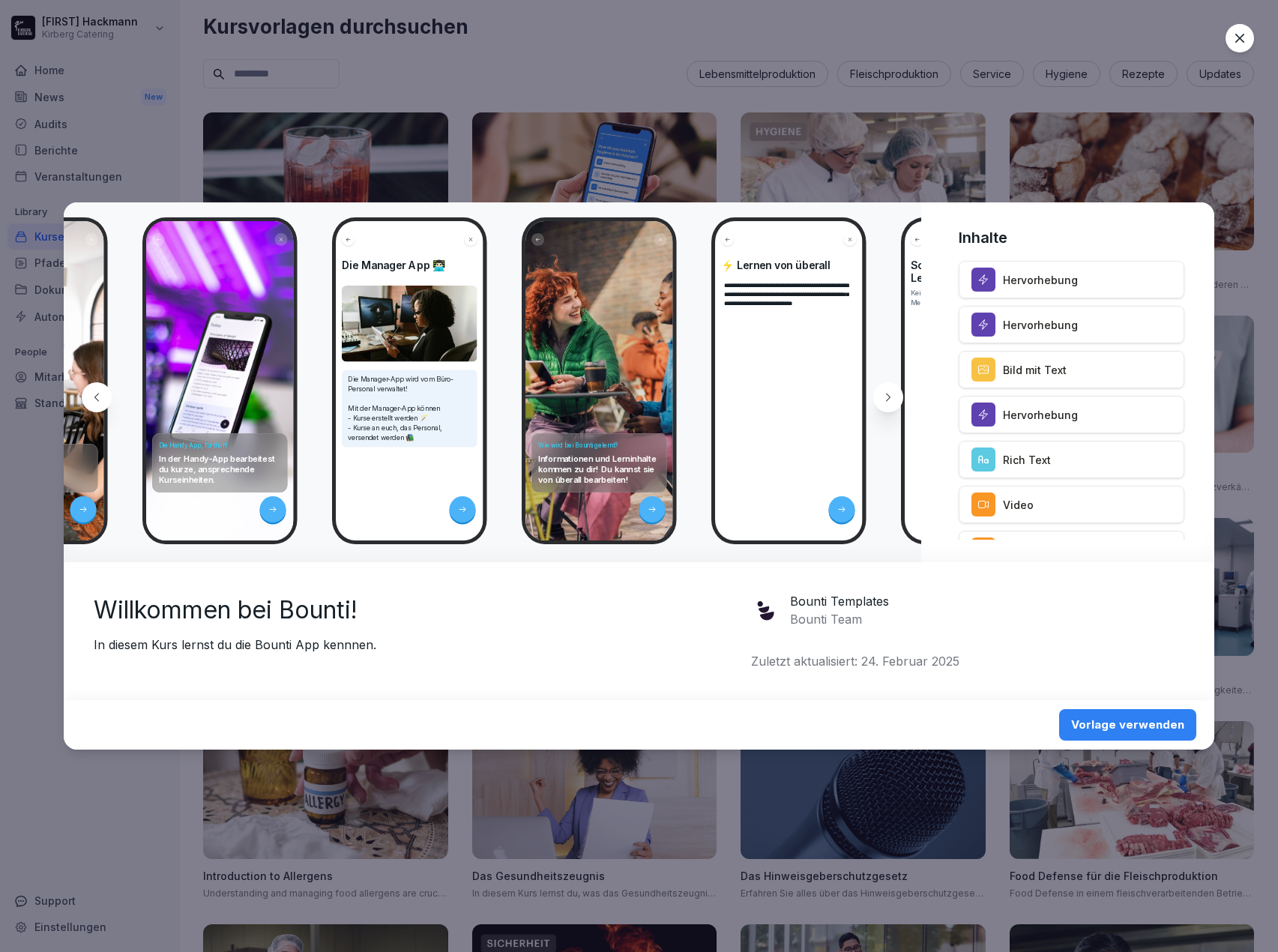 click 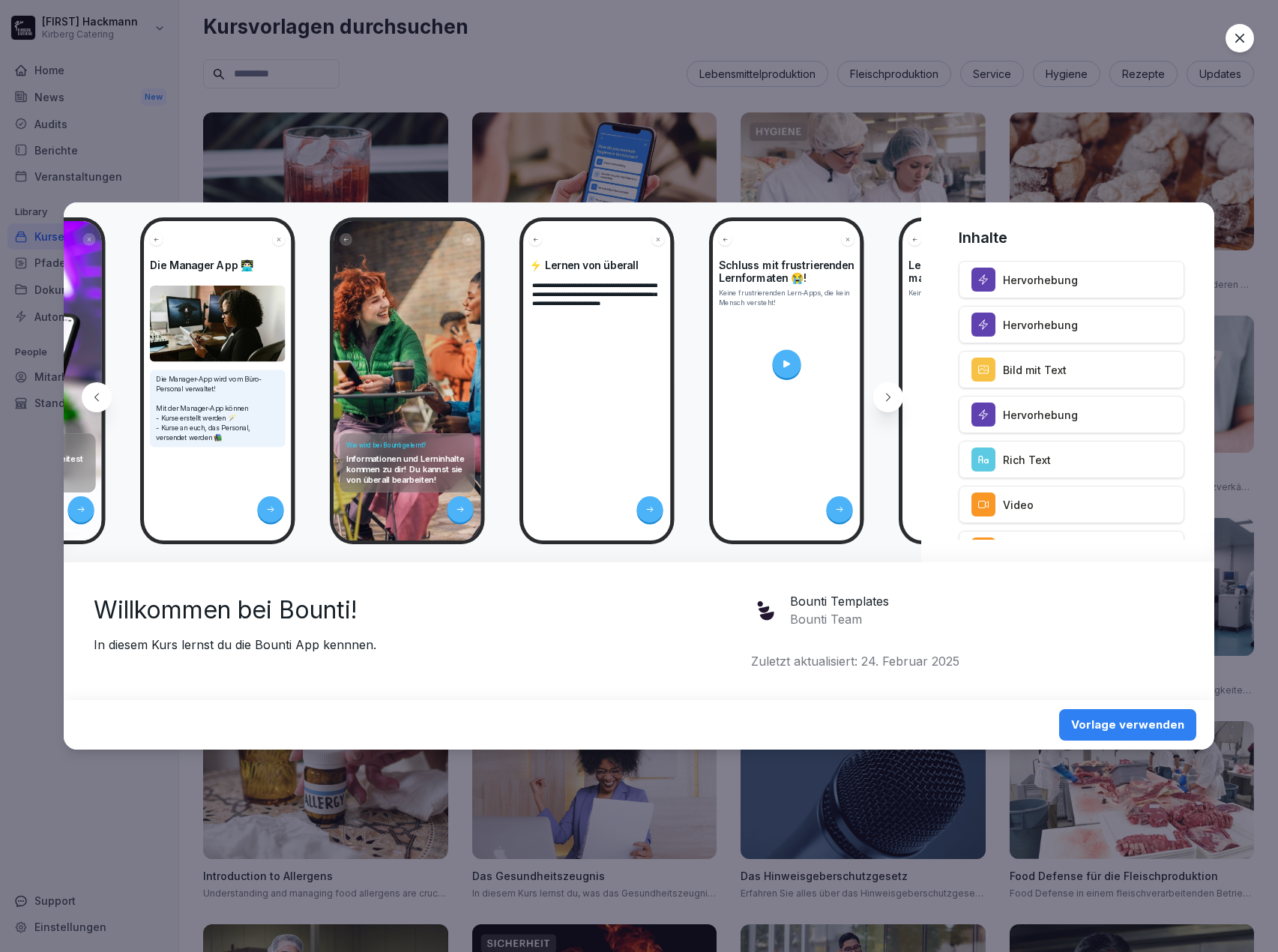 scroll, scrollTop: 0, scrollLeft: 402, axis: horizontal 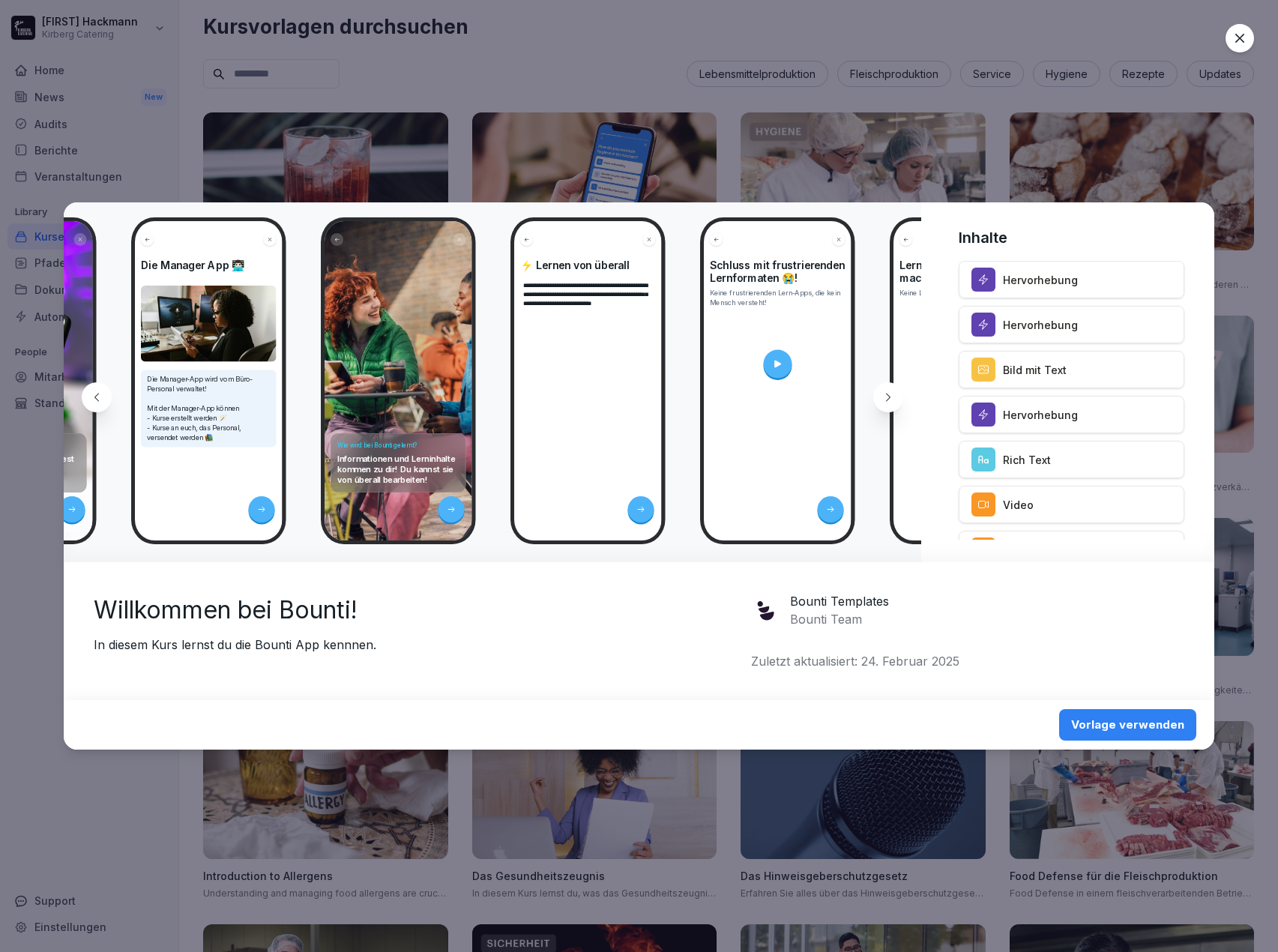 click 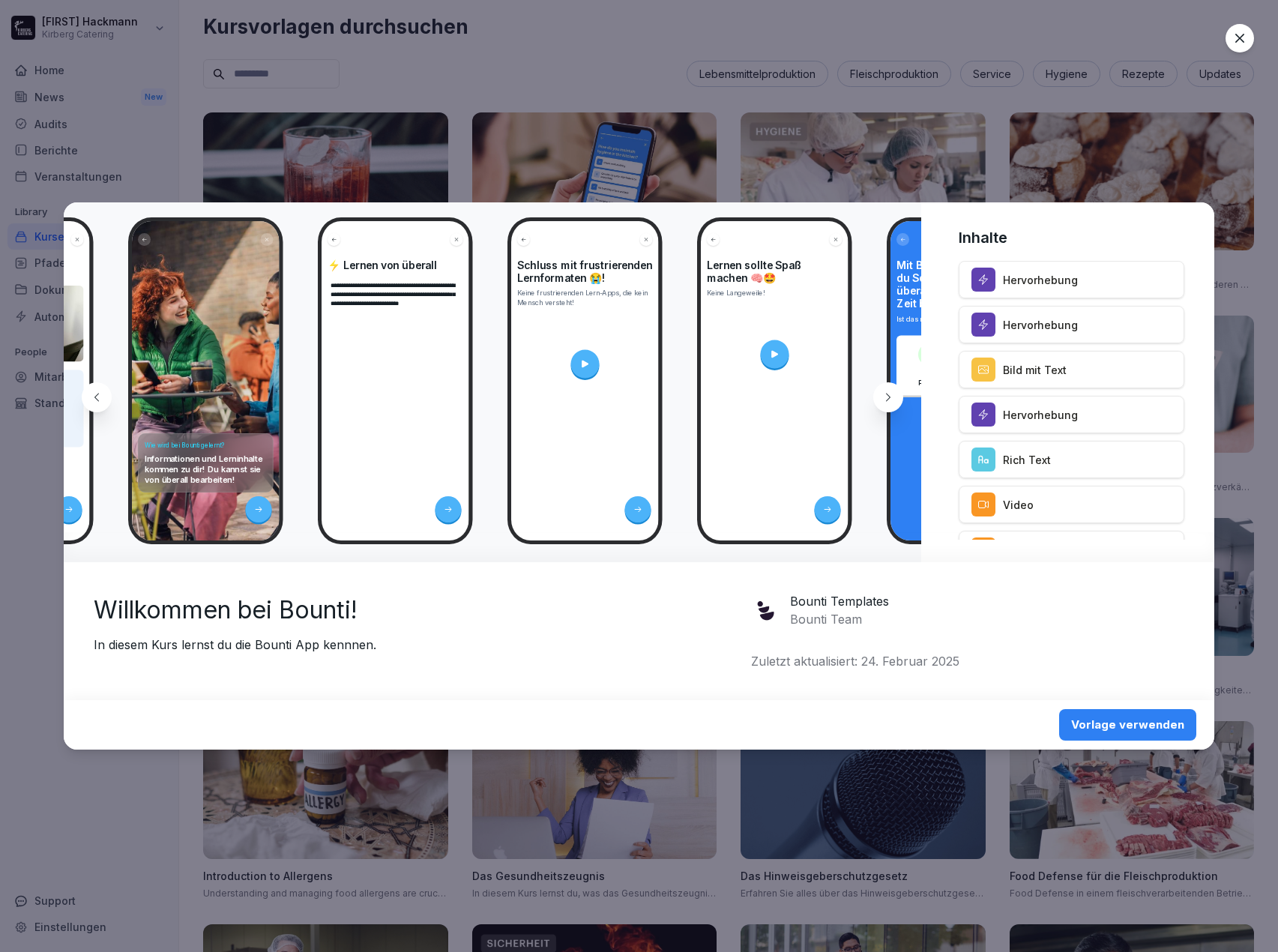 scroll, scrollTop: 0, scrollLeft: 603, axis: horizontal 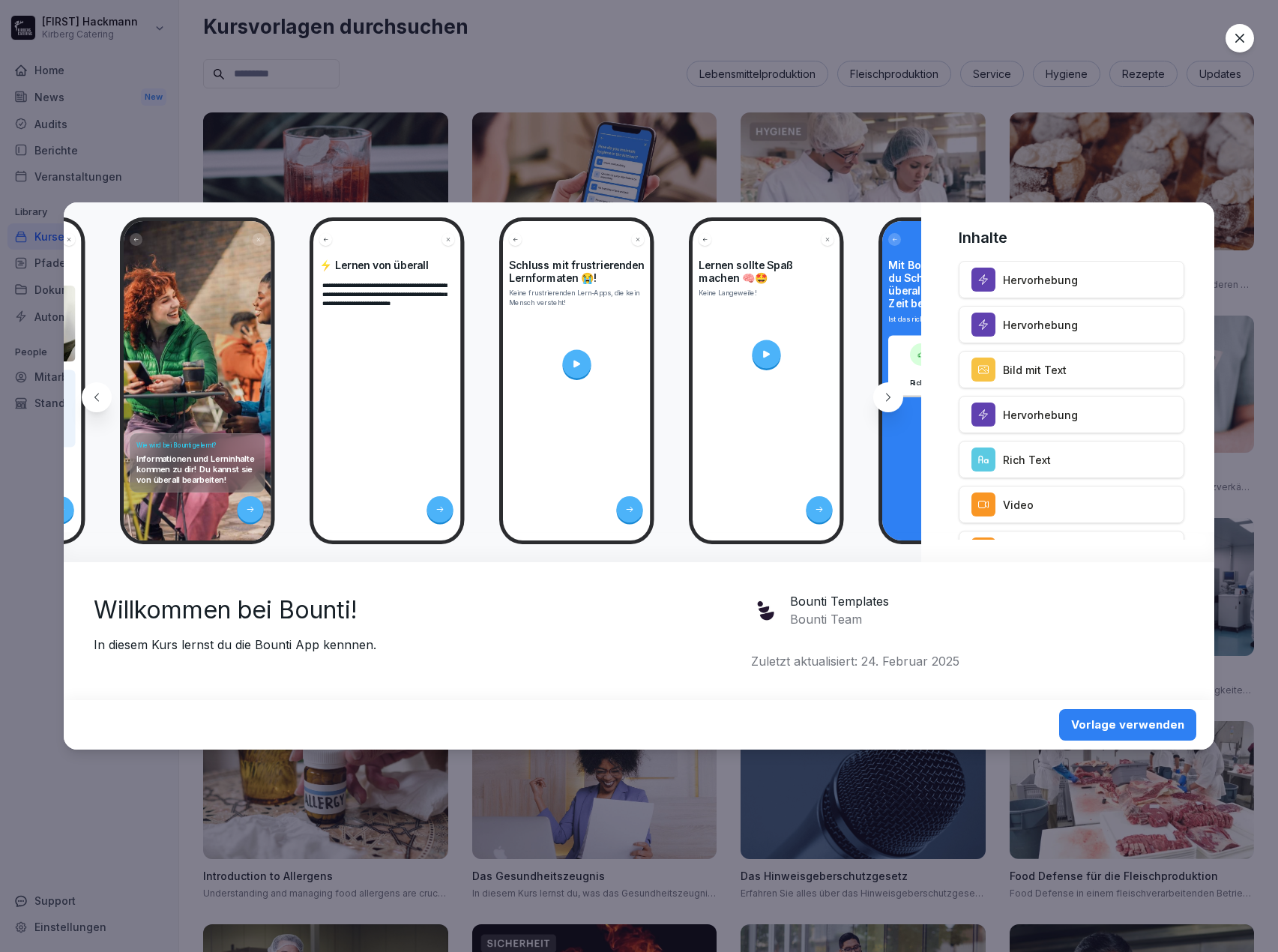 click at bounding box center (577, 364) 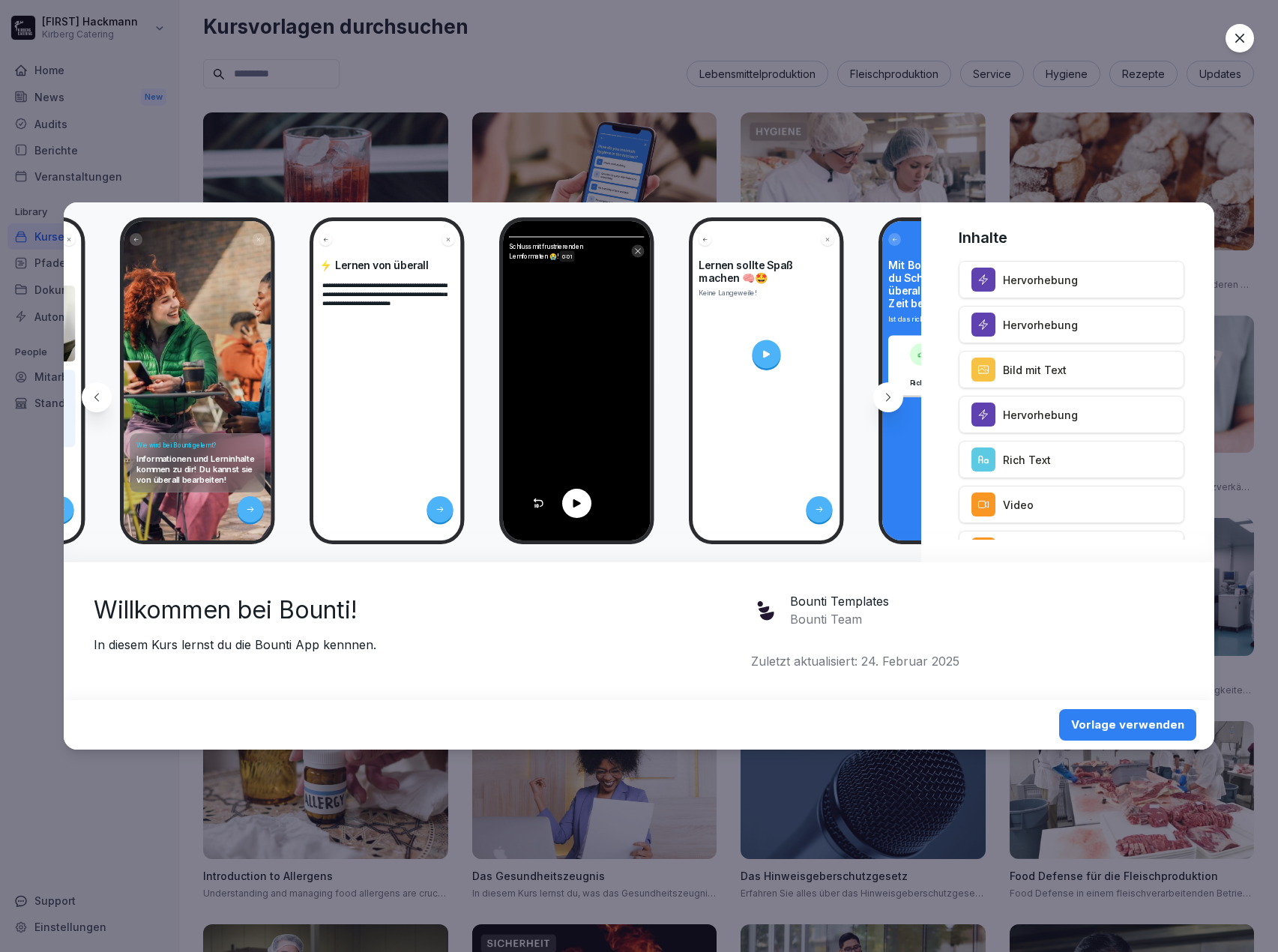click 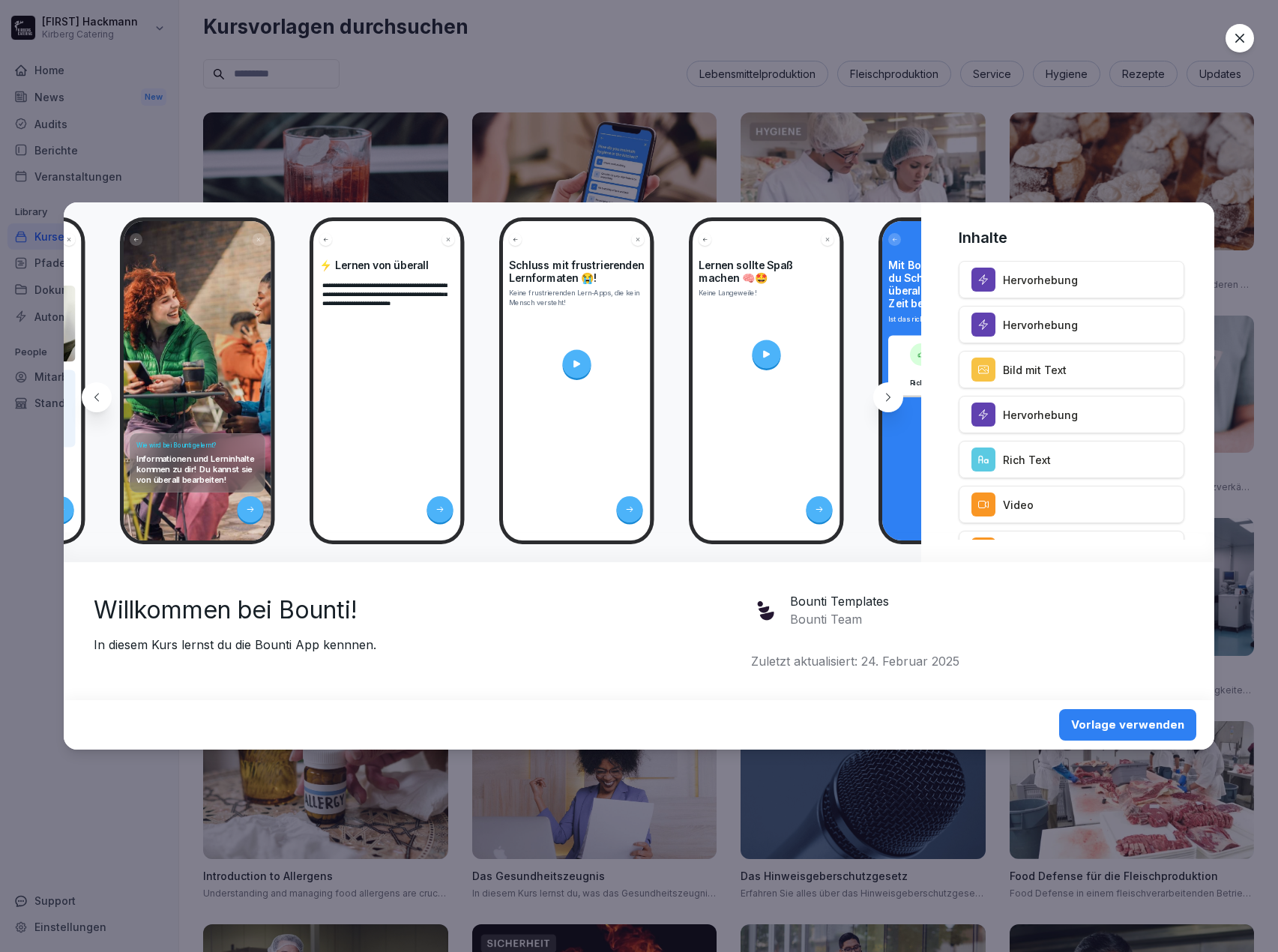 click at bounding box center (767, 354) 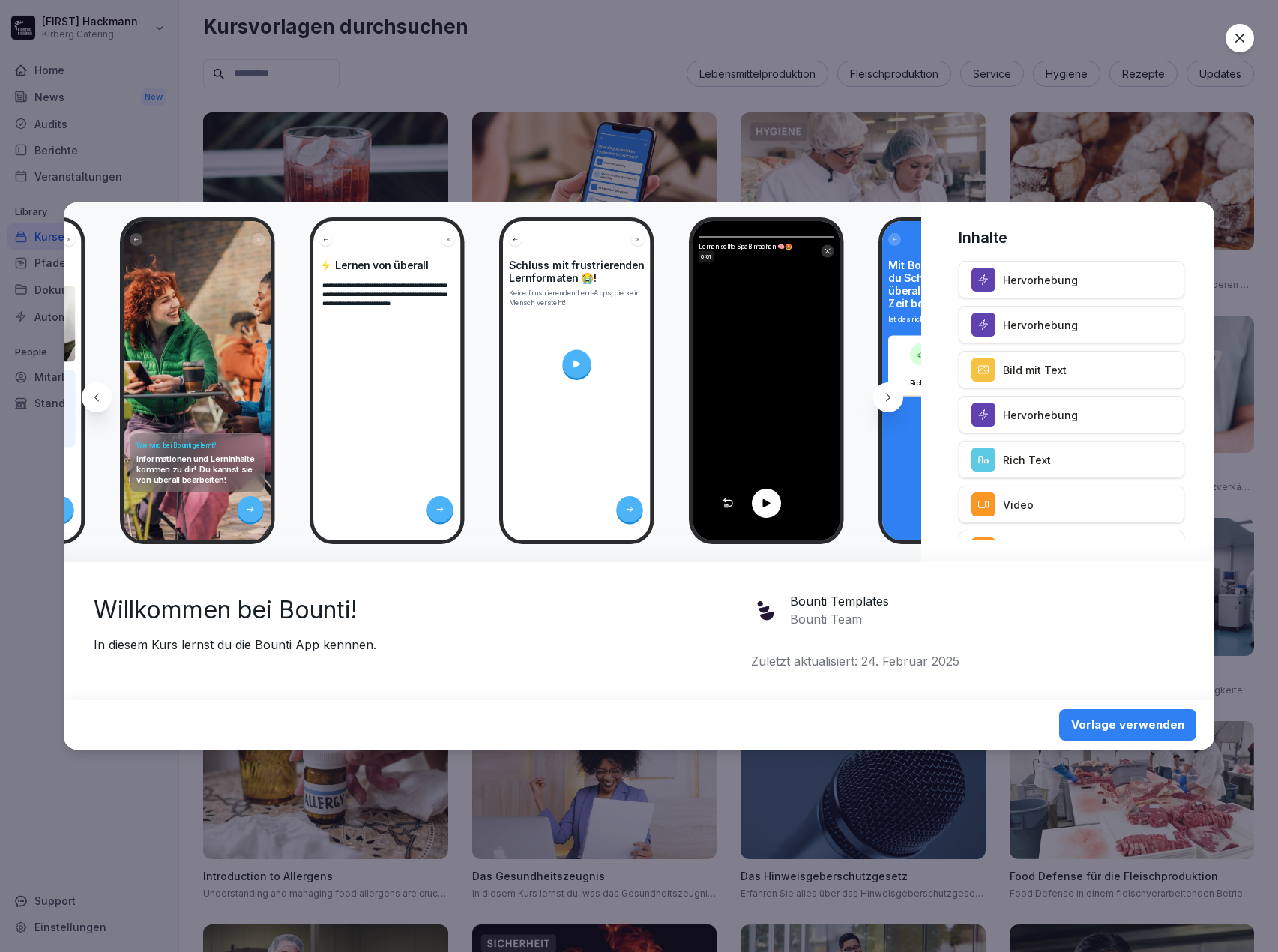 click 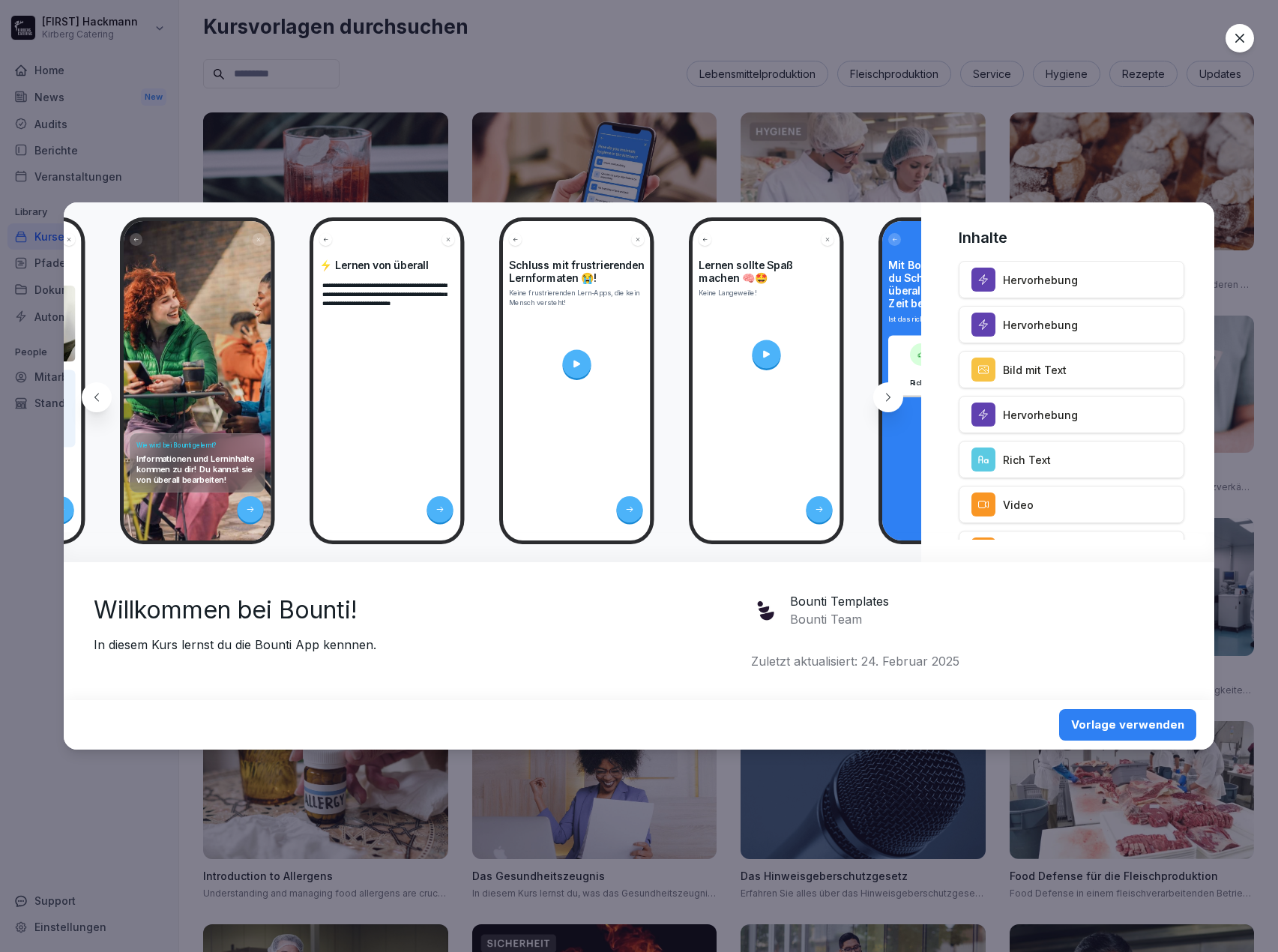 click 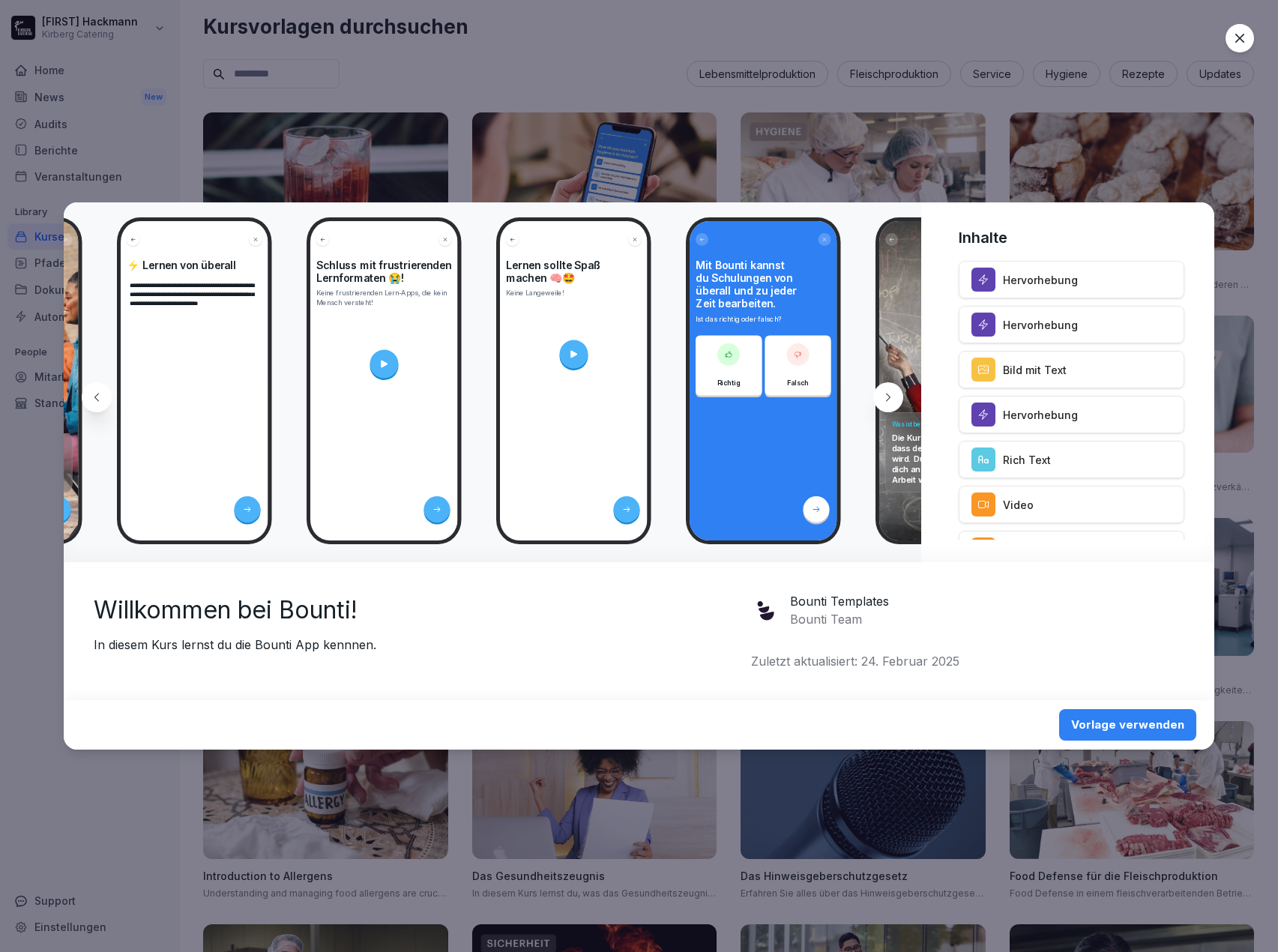 scroll, scrollTop: 0, scrollLeft: 804, axis: horizontal 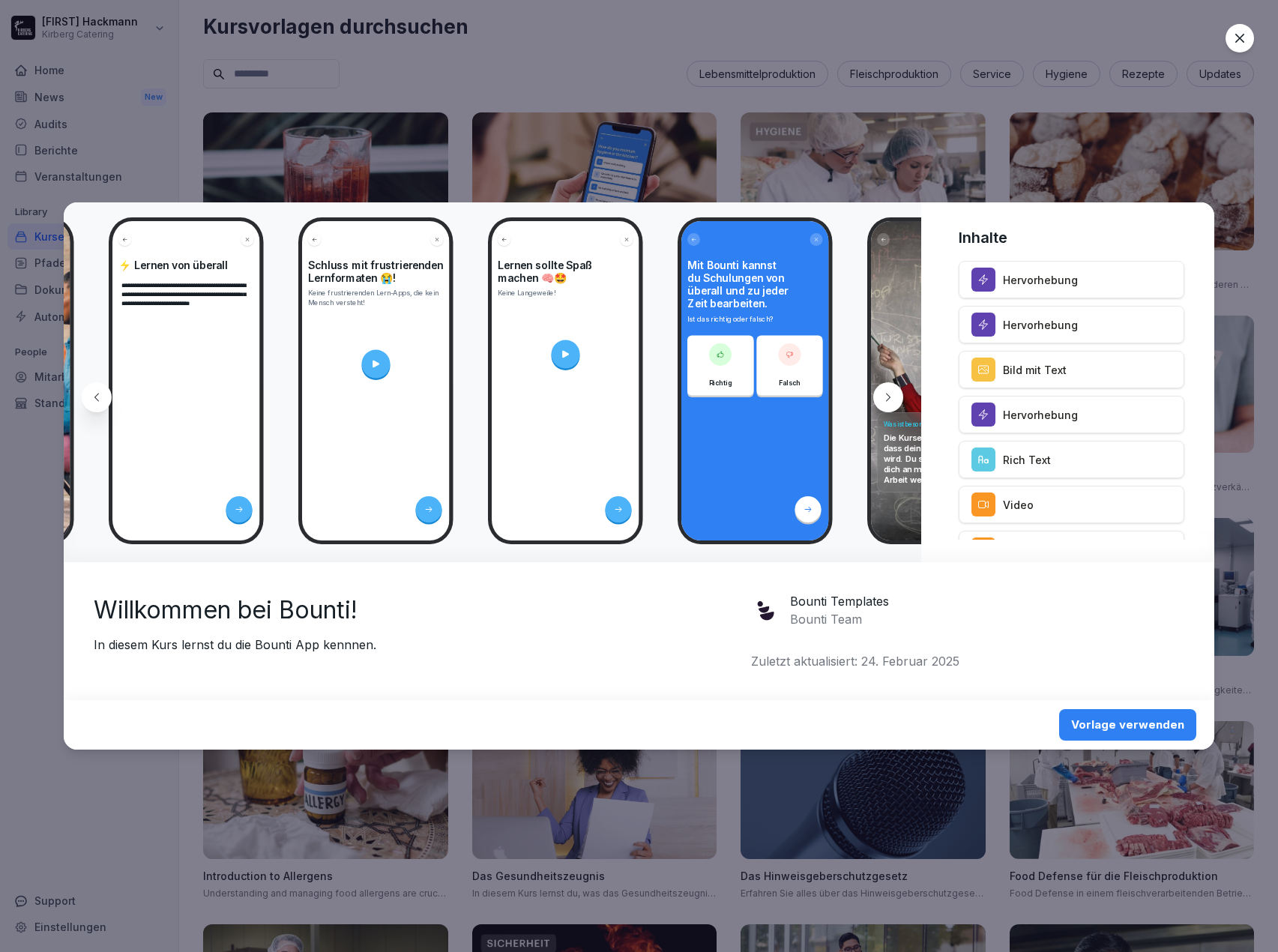 click 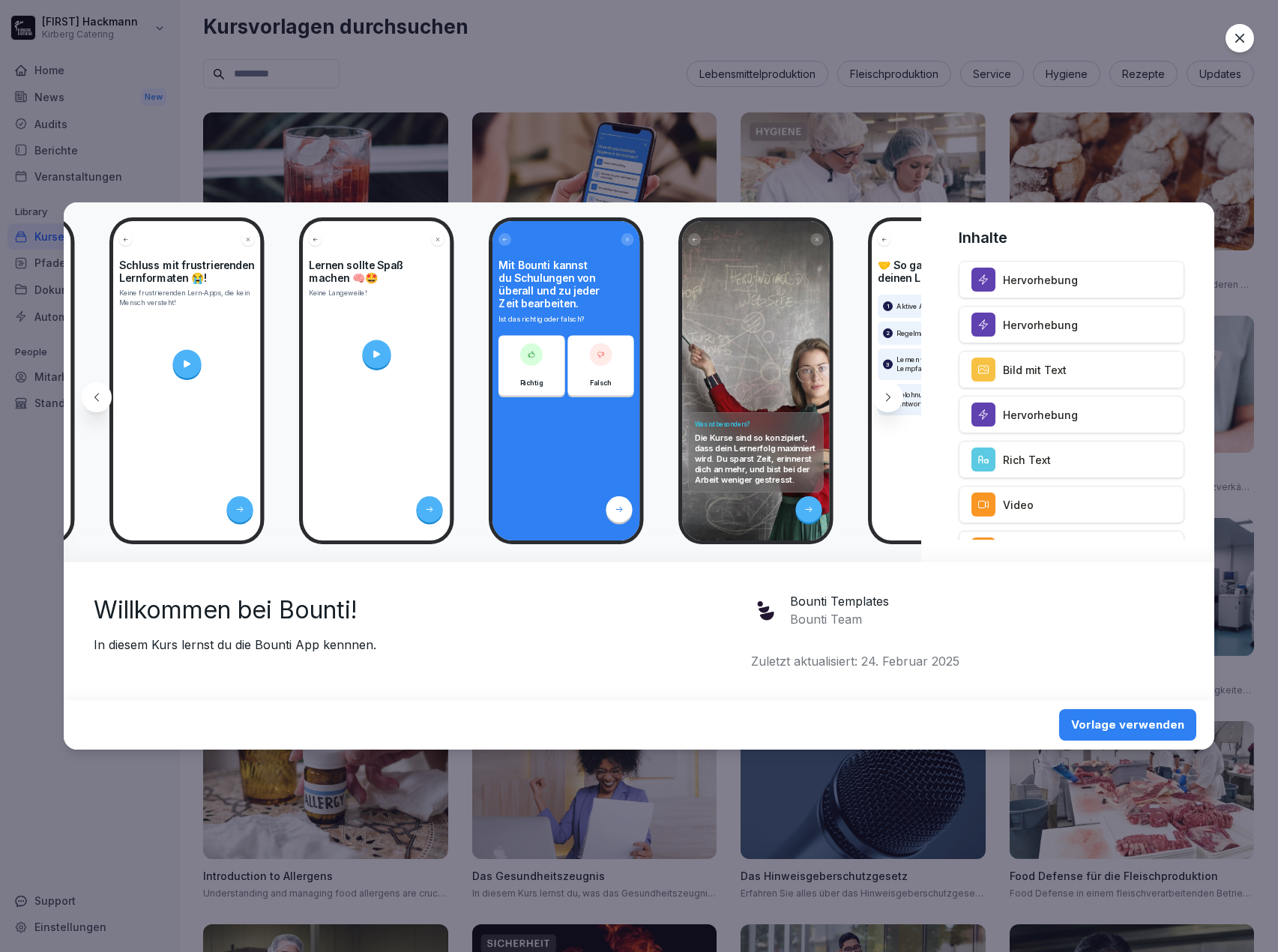 scroll, scrollTop: 0, scrollLeft: 1004, axis: horizontal 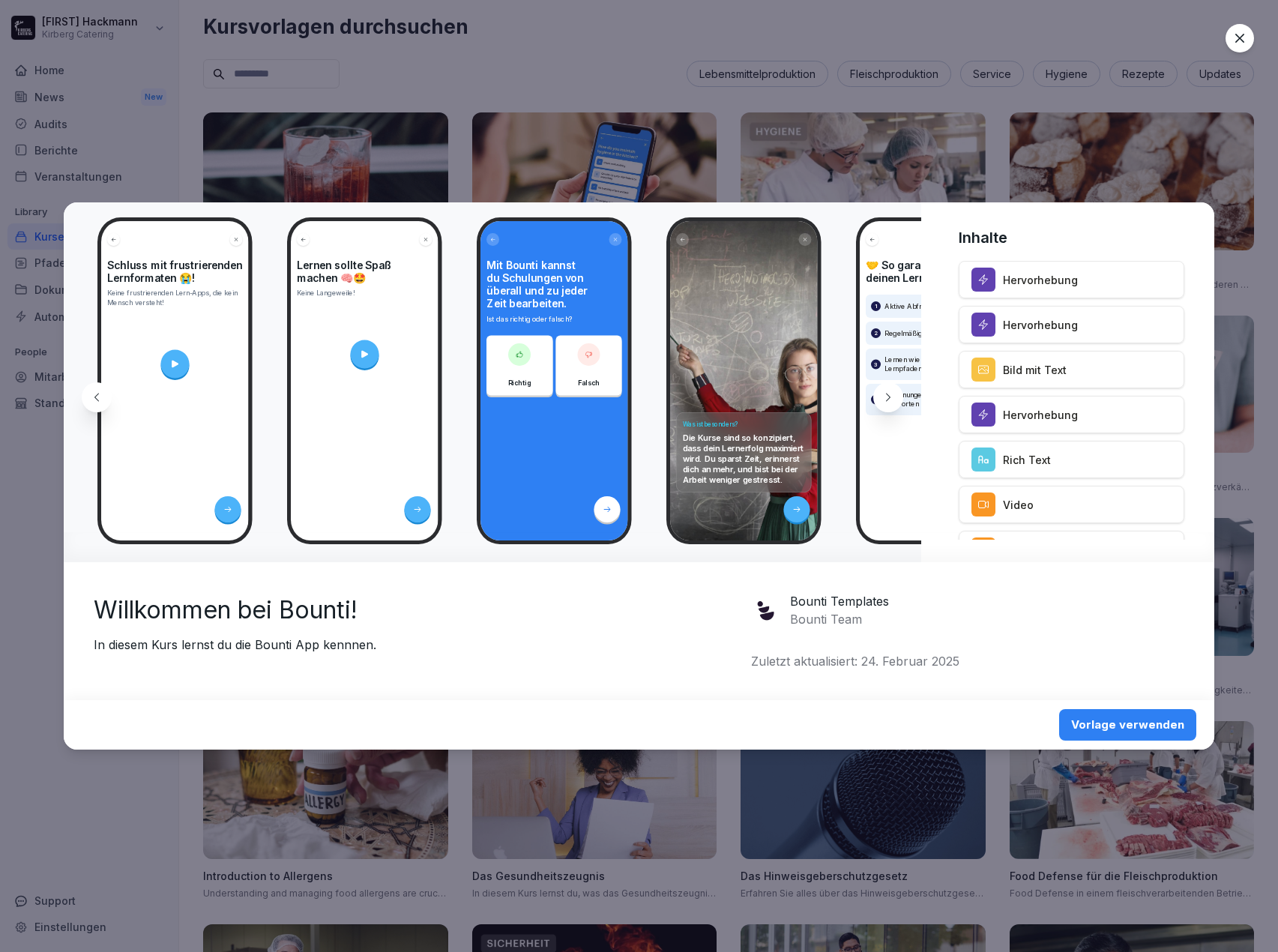 click 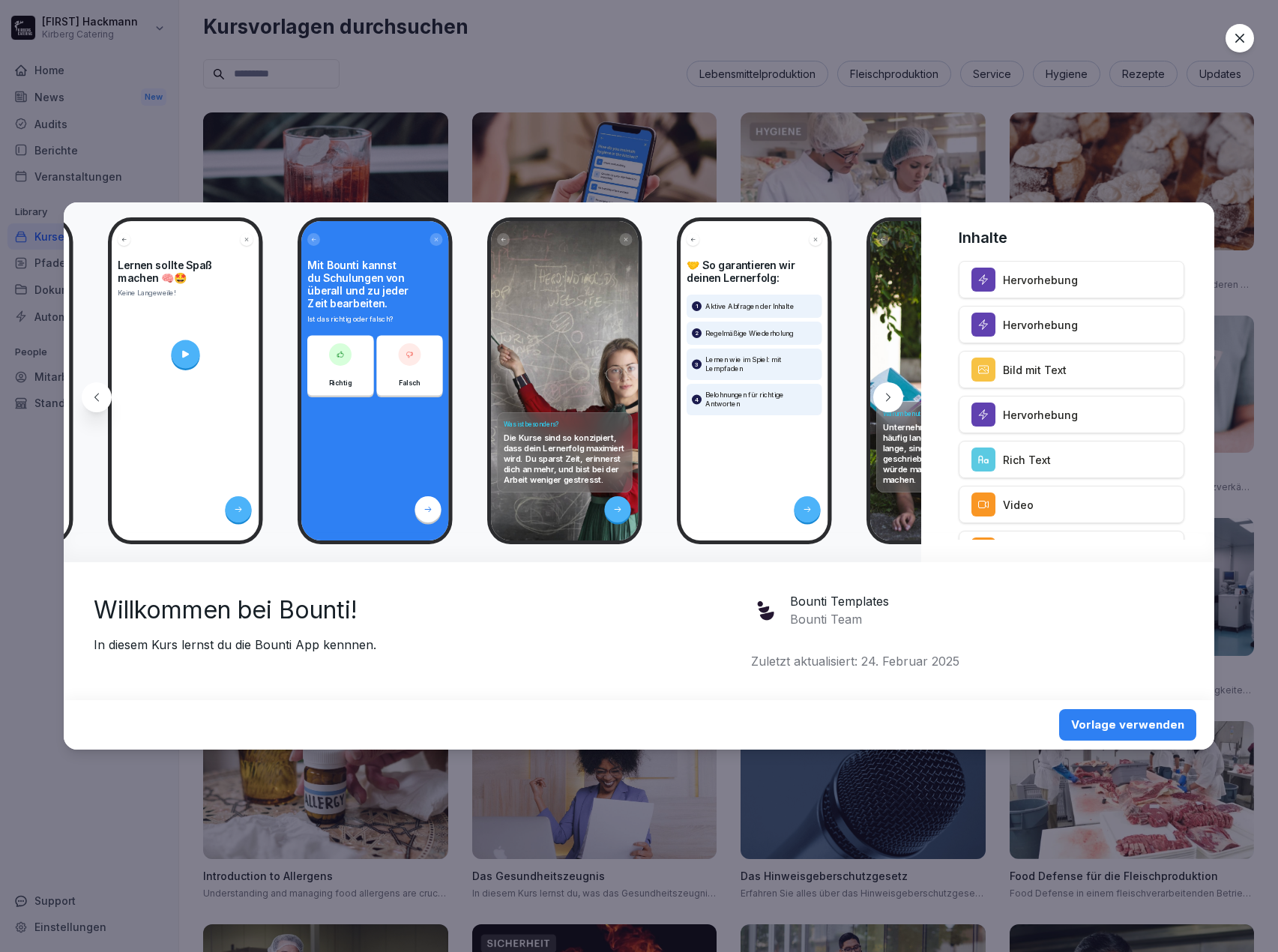 scroll, scrollTop: 0, scrollLeft: 1205, axis: horizontal 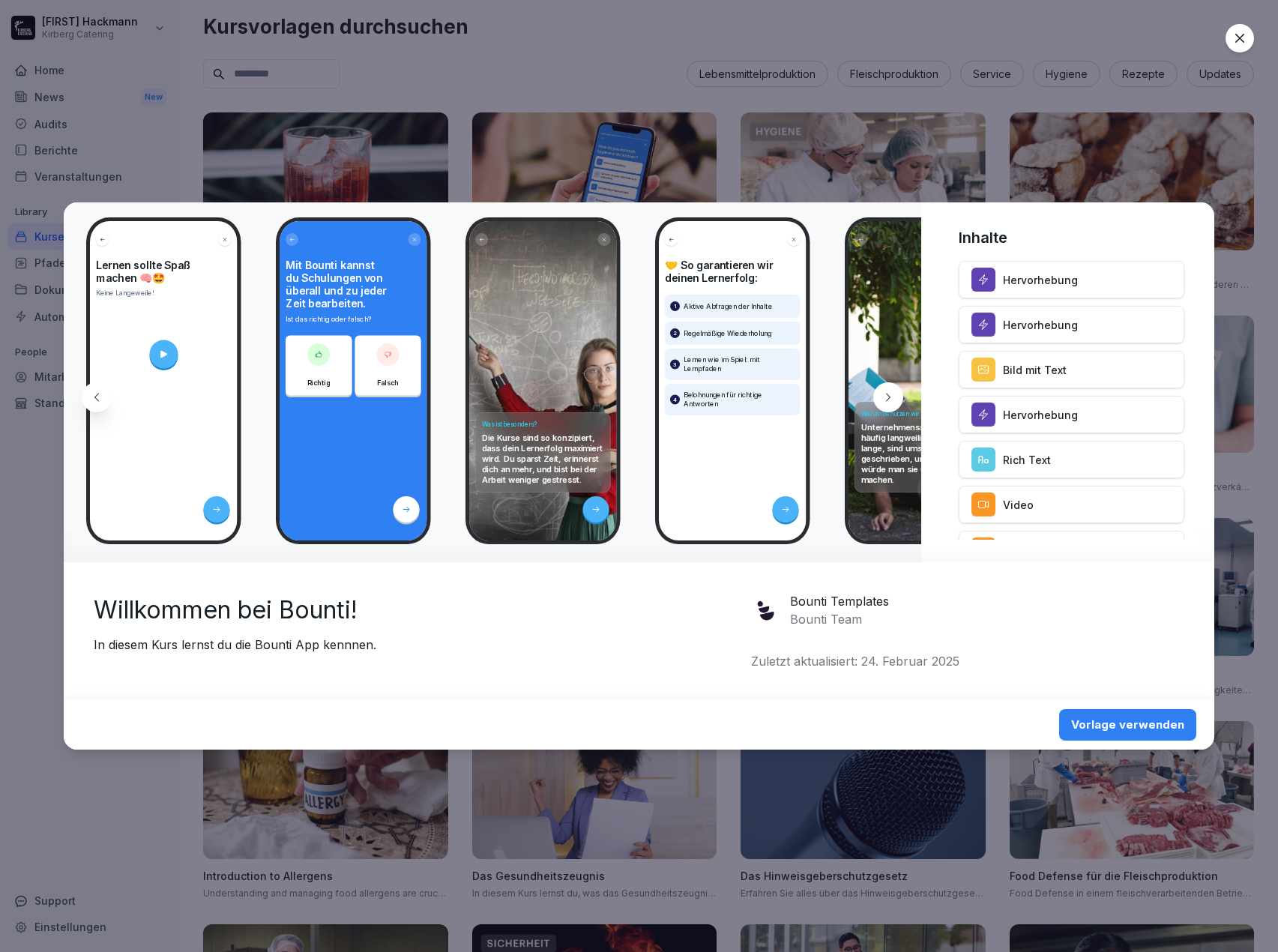 click at bounding box center (786, 509) 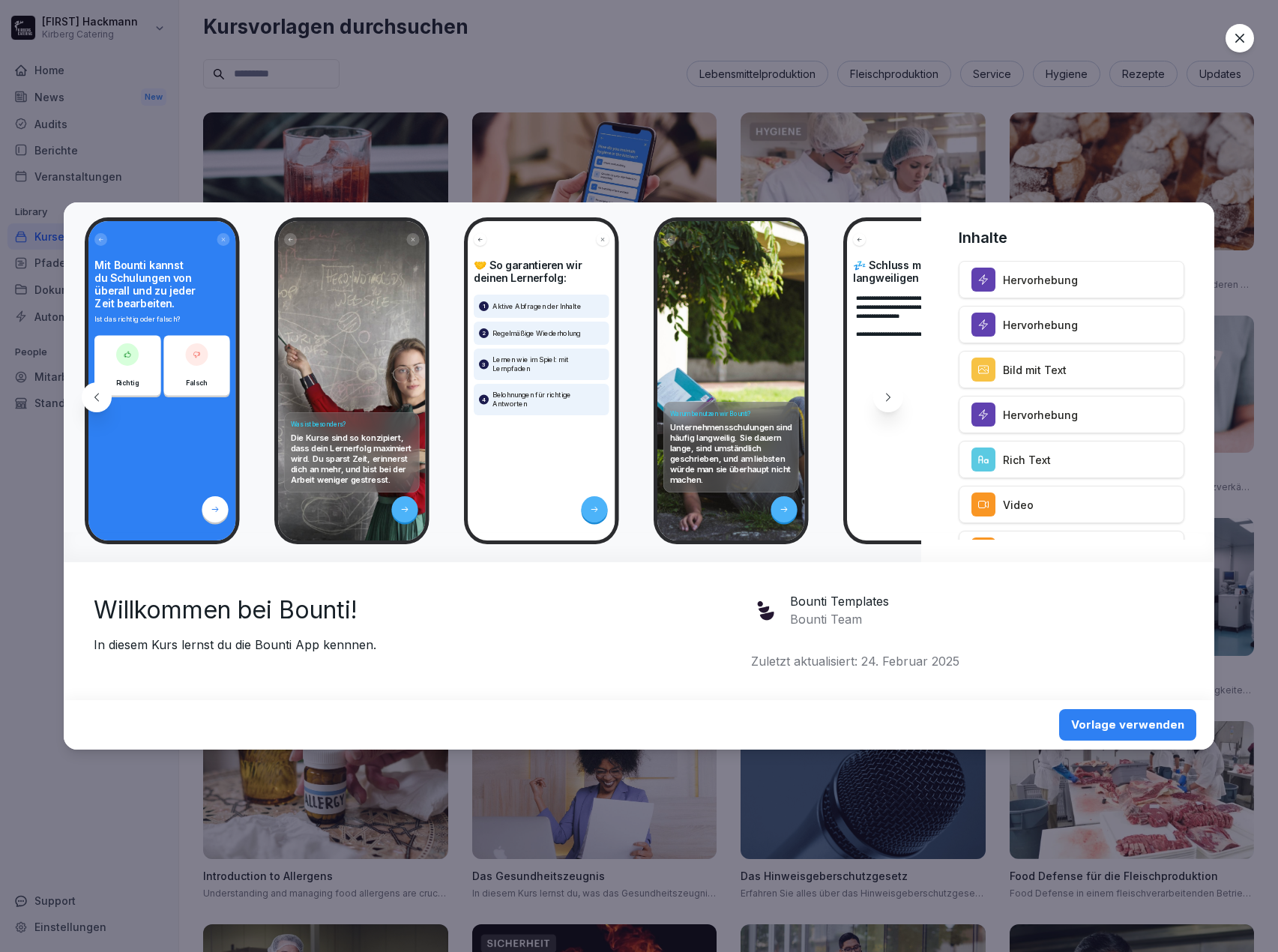 scroll, scrollTop: 0, scrollLeft: 1406, axis: horizontal 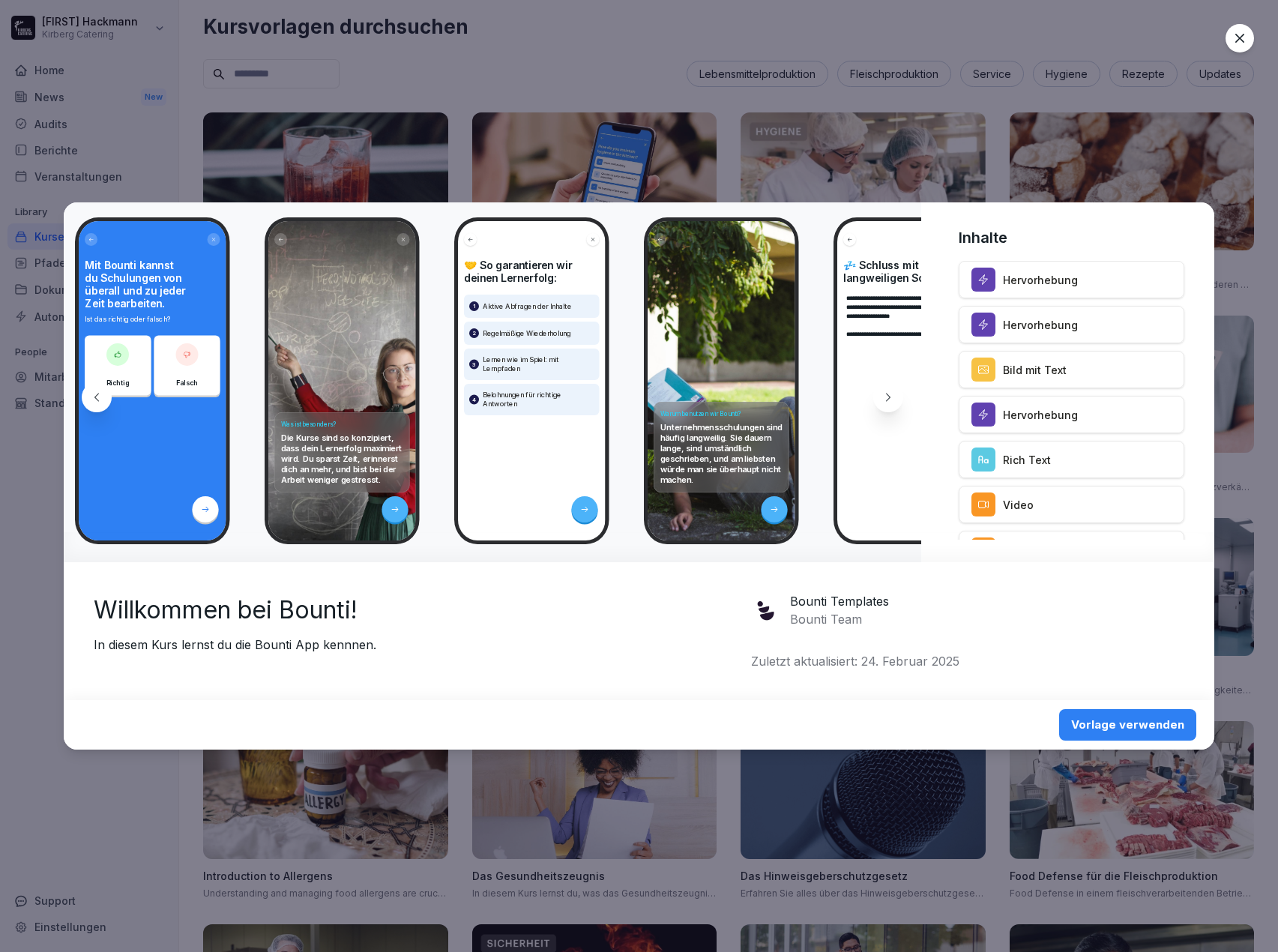click 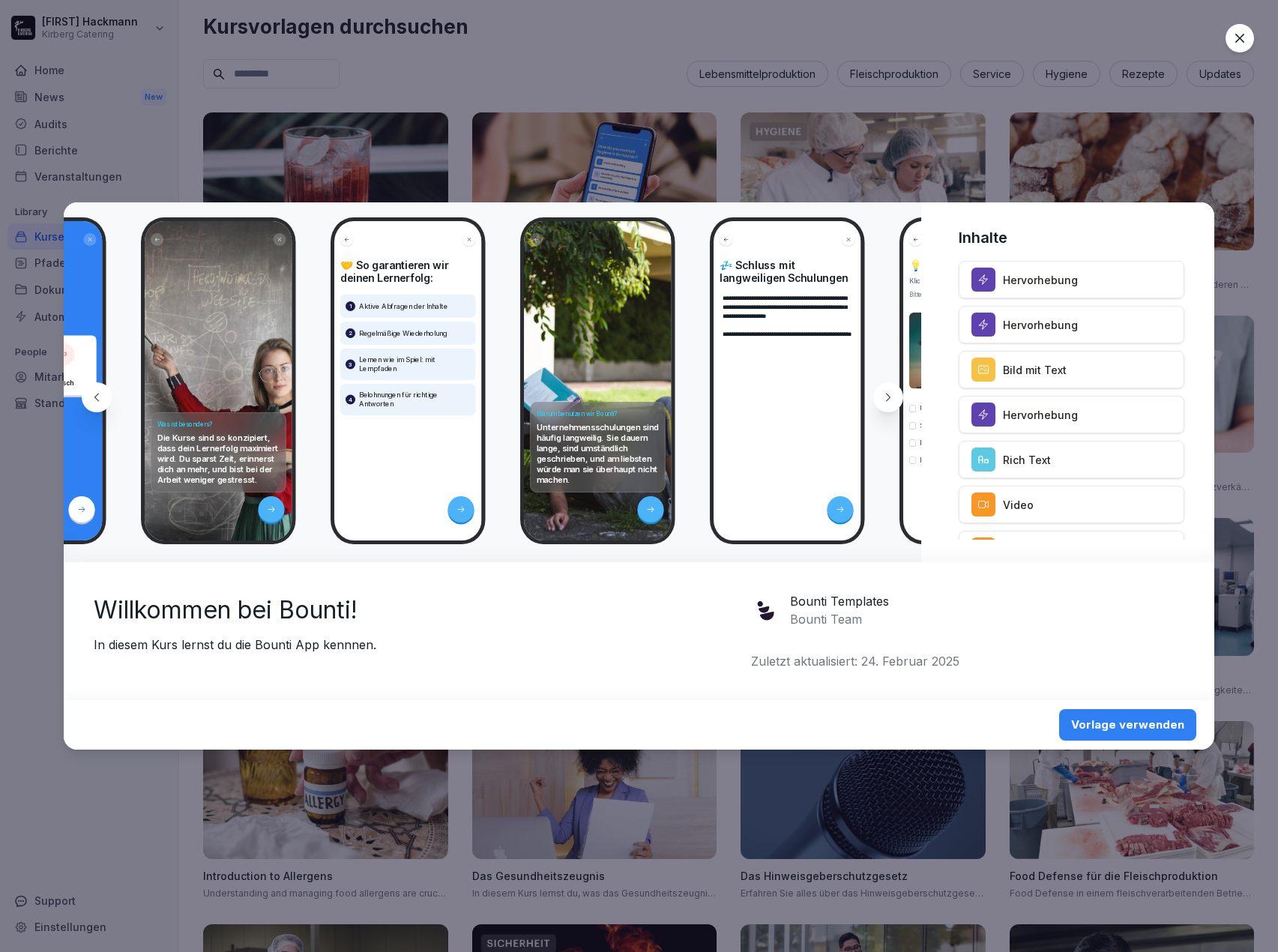scroll, scrollTop: 0, scrollLeft: 1603, axis: horizontal 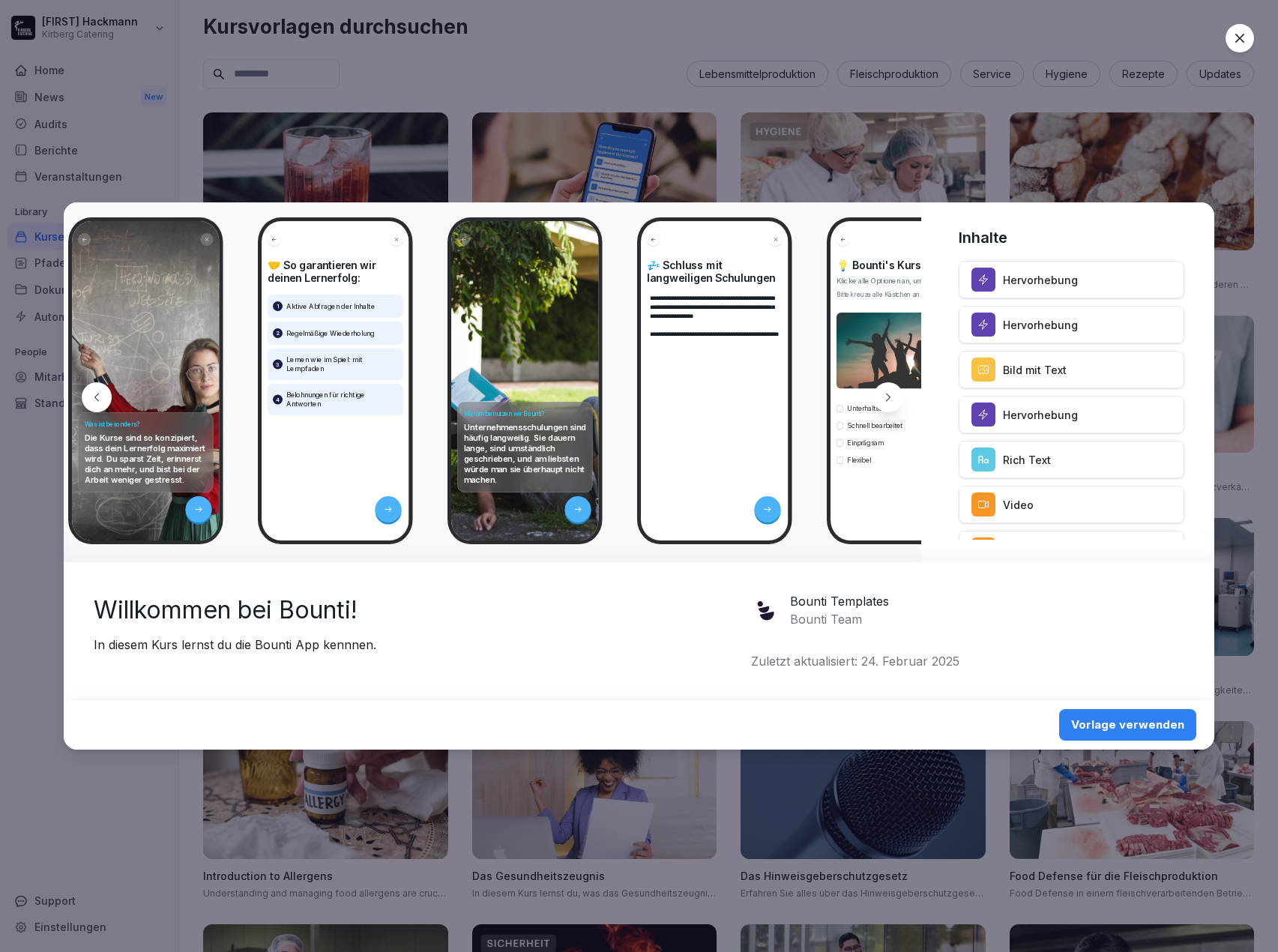 click at bounding box center [888, 397] 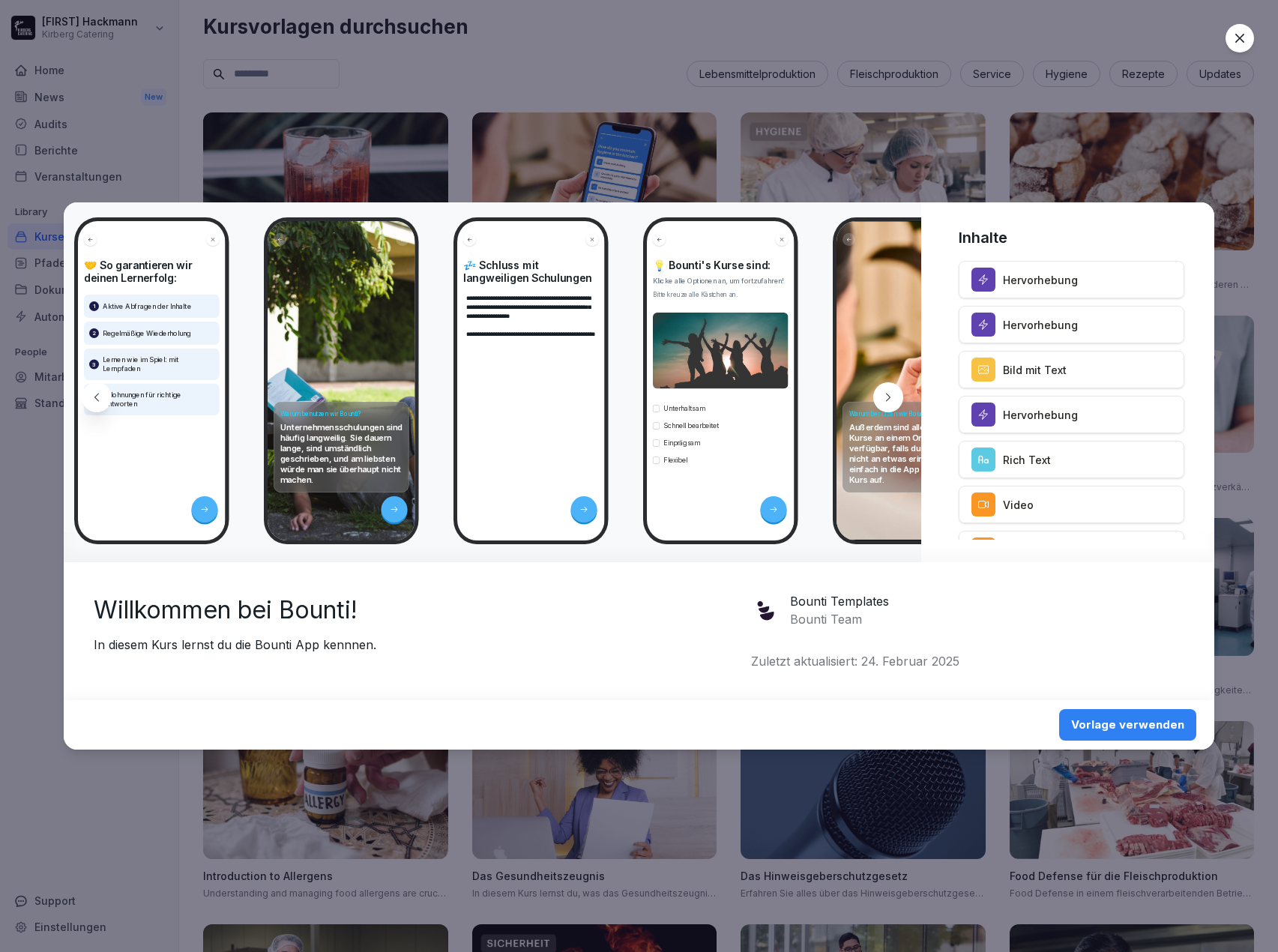 scroll, scrollTop: 0, scrollLeft: 1803, axis: horizontal 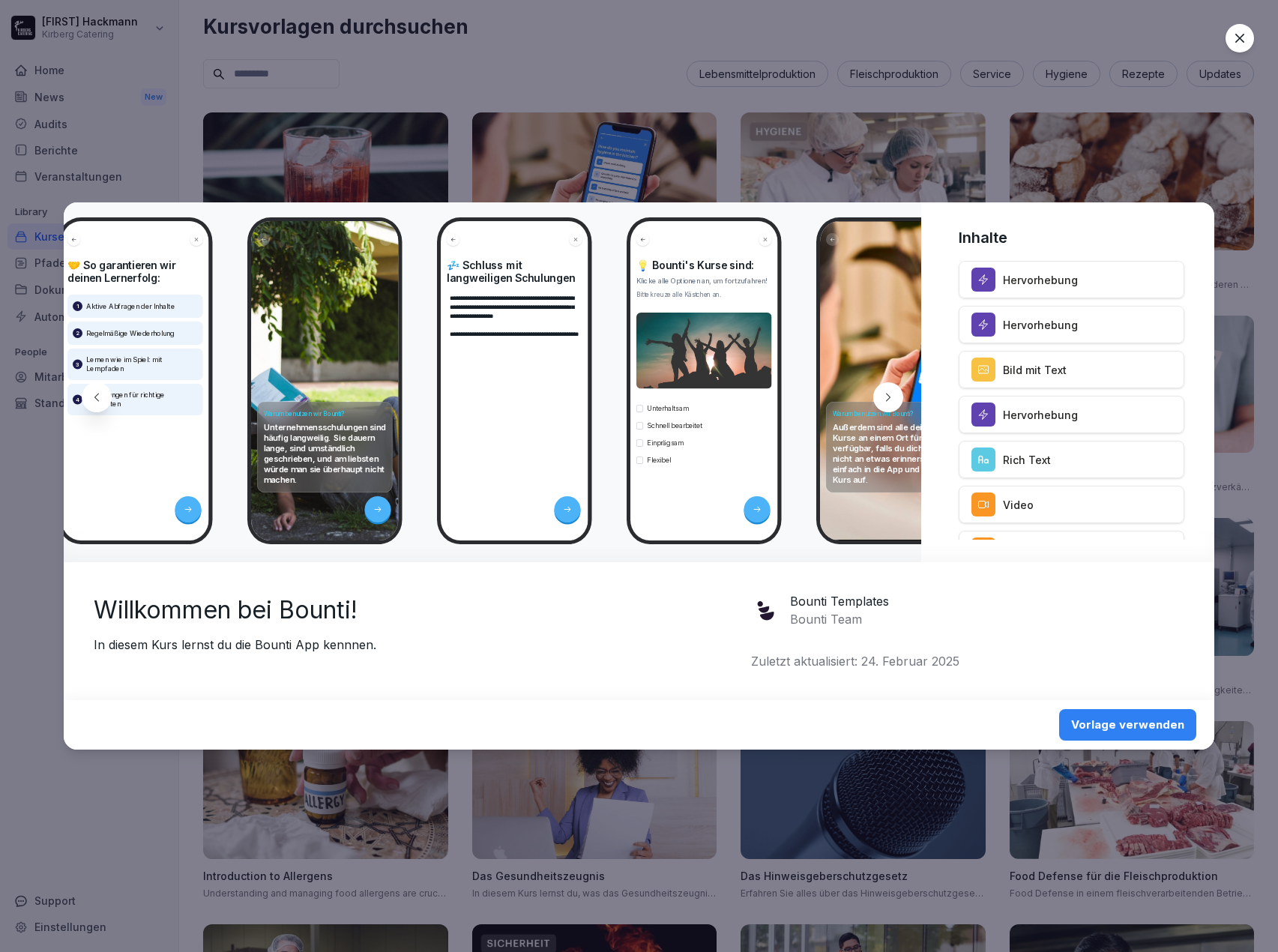 click 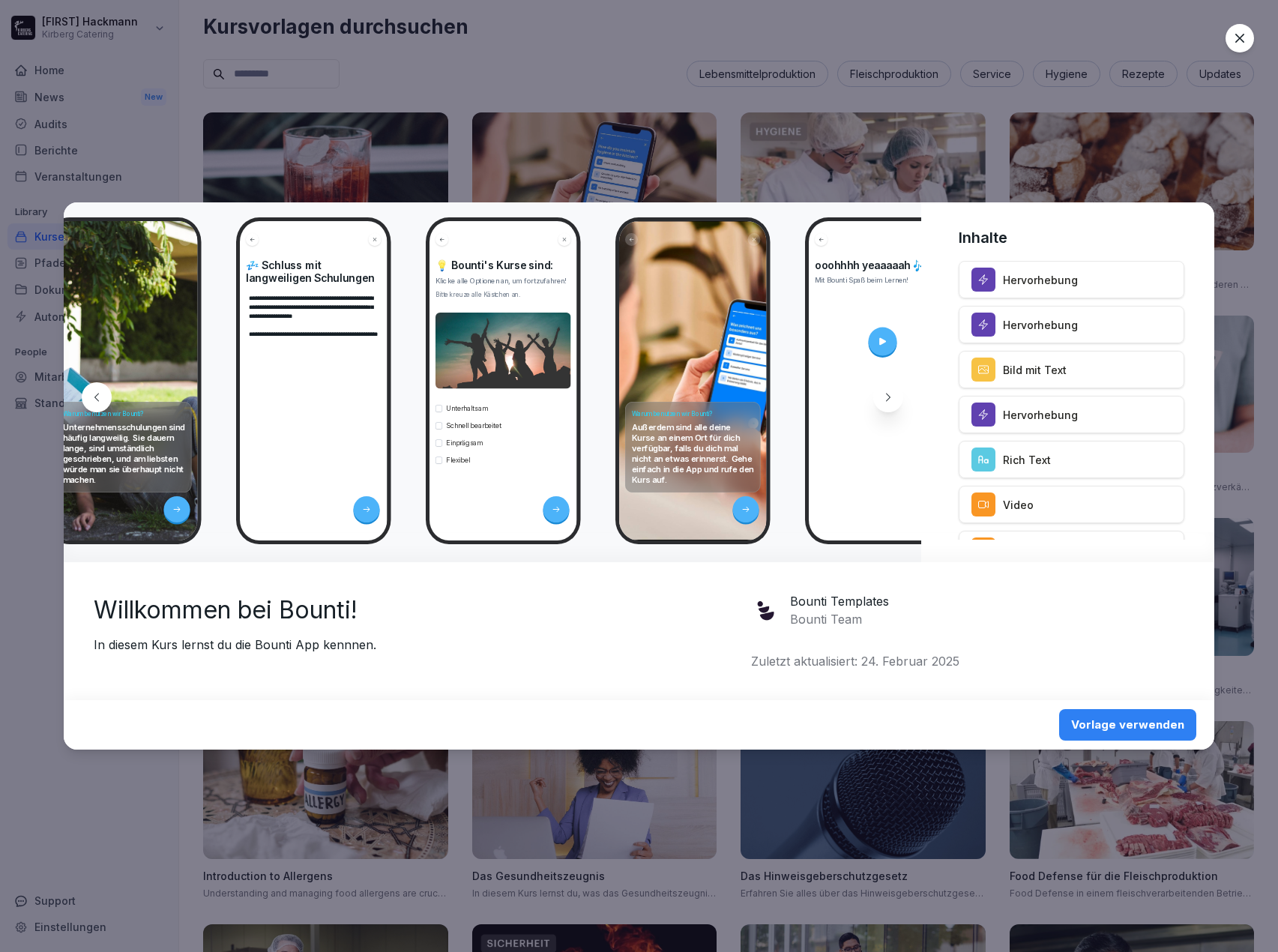 scroll, scrollTop: 0, scrollLeft: 2004, axis: horizontal 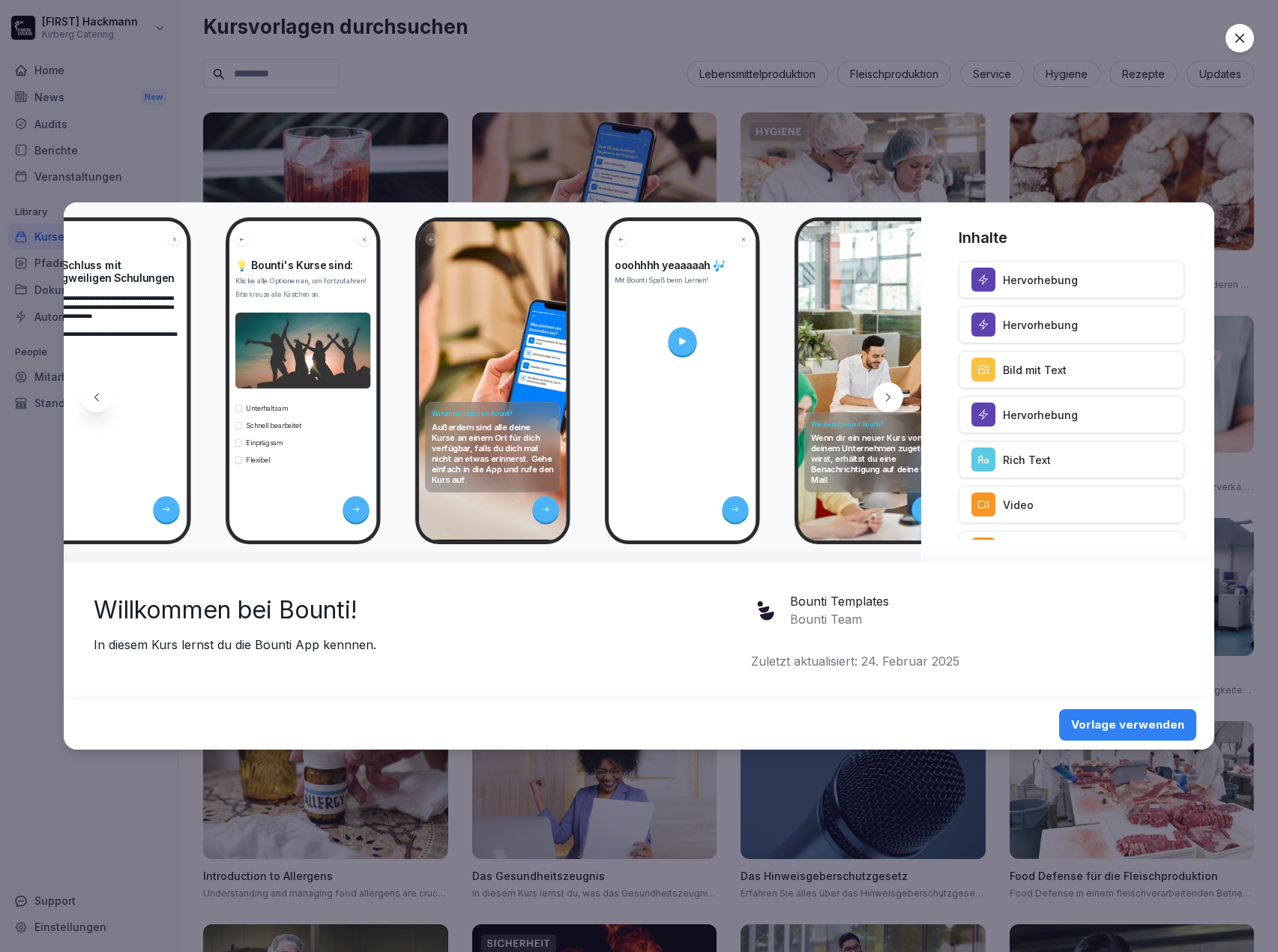 click 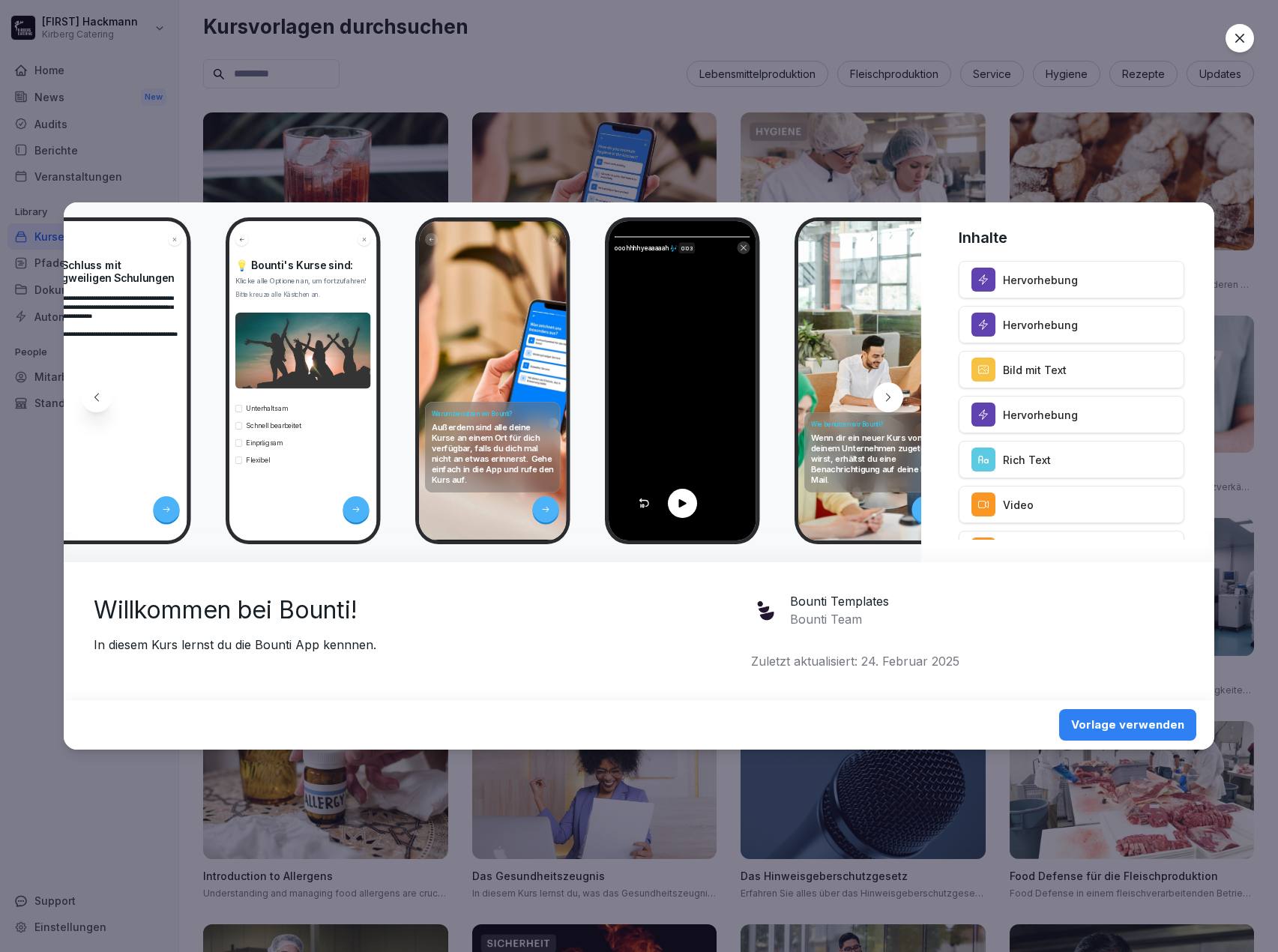 click 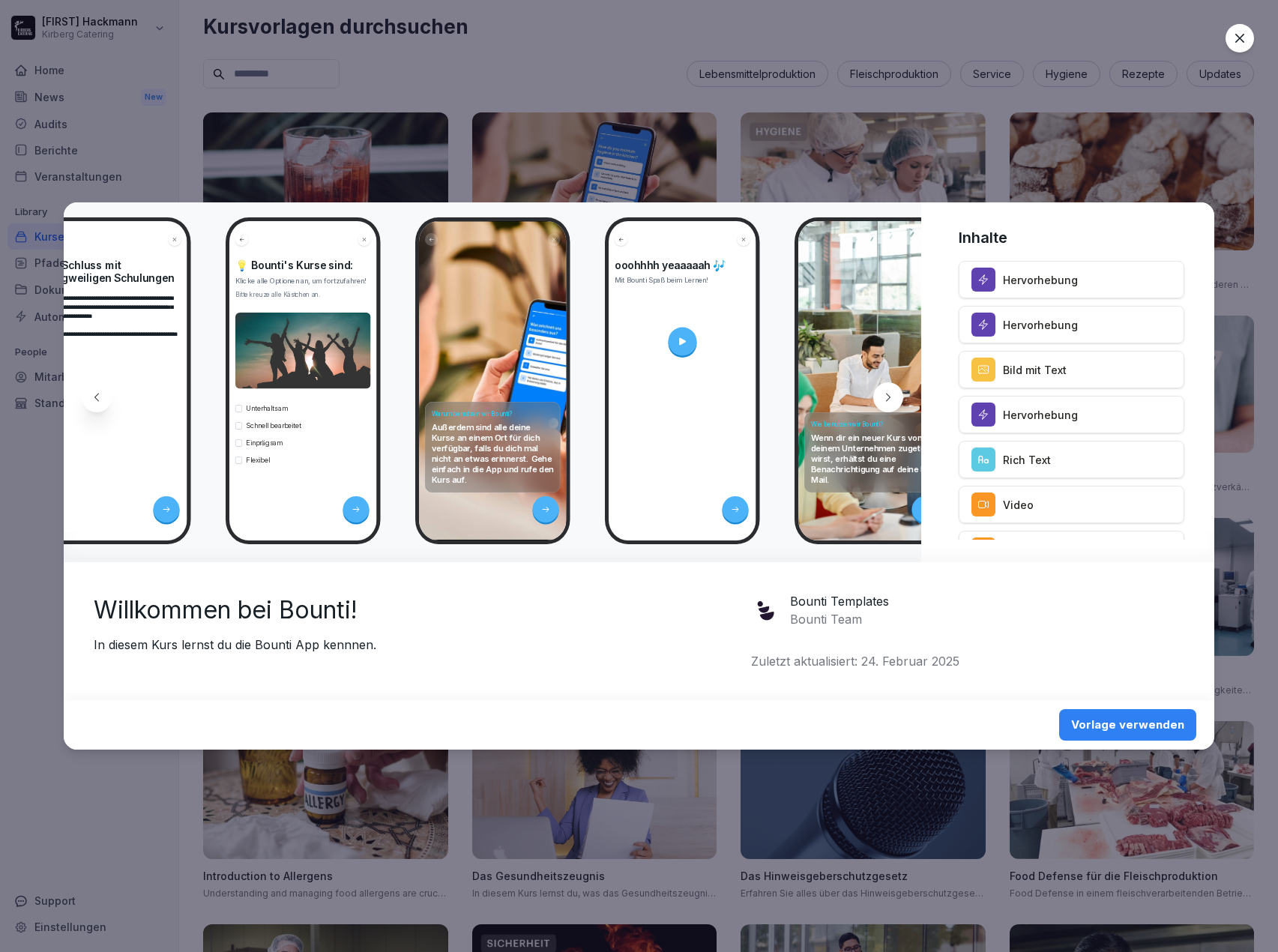 click 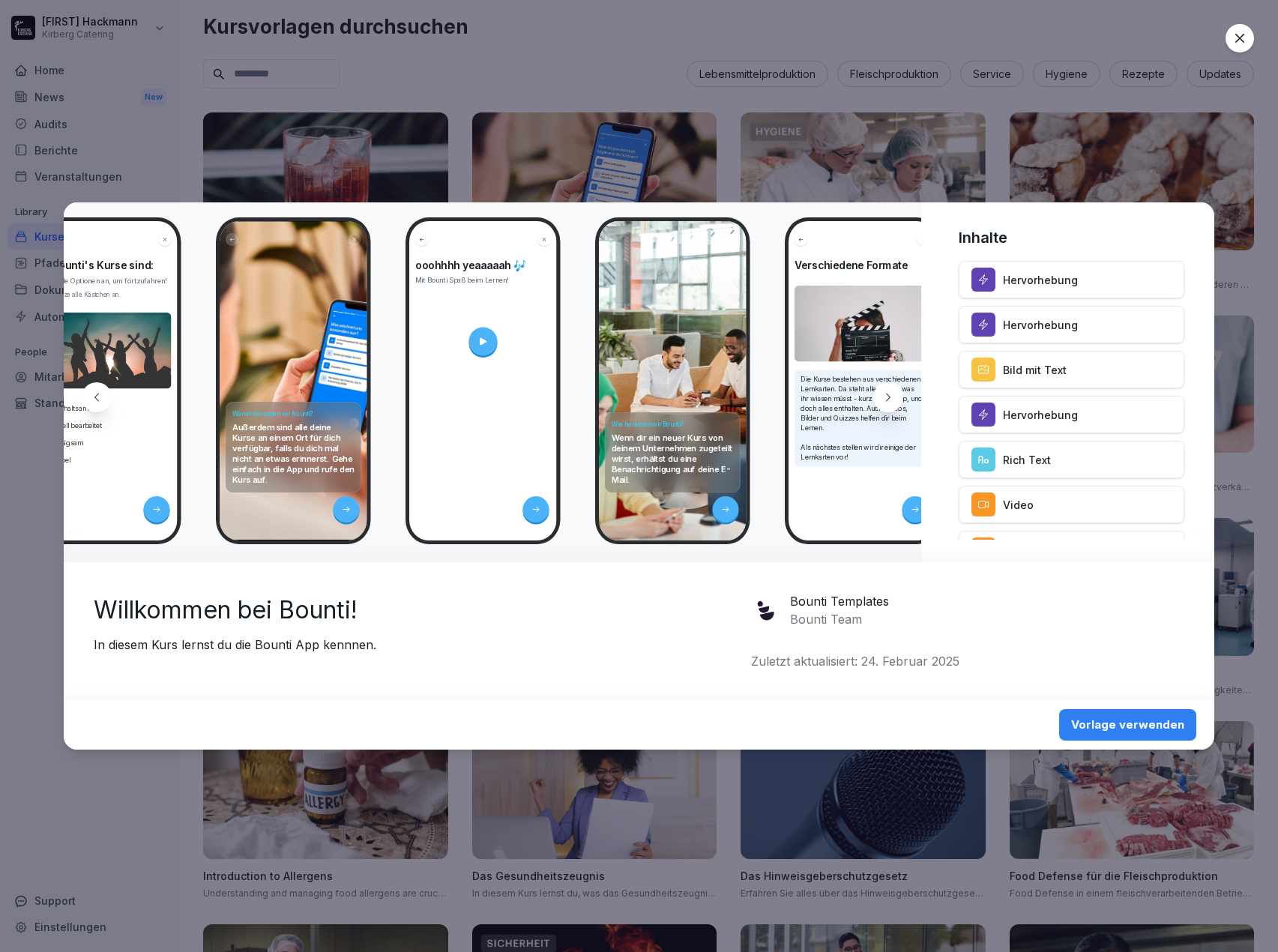 scroll, scrollTop: 0, scrollLeft: 2393, axis: horizontal 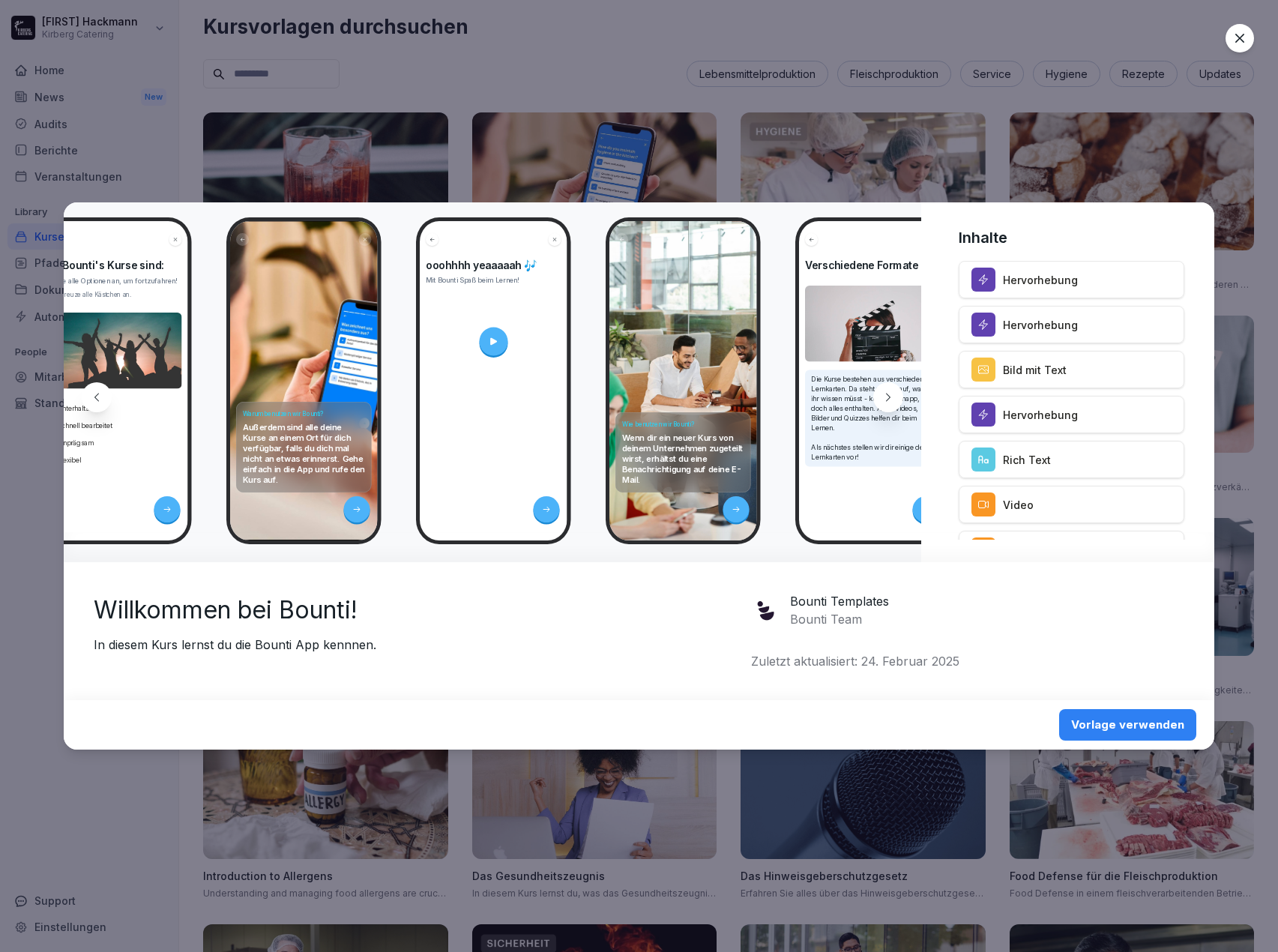 click 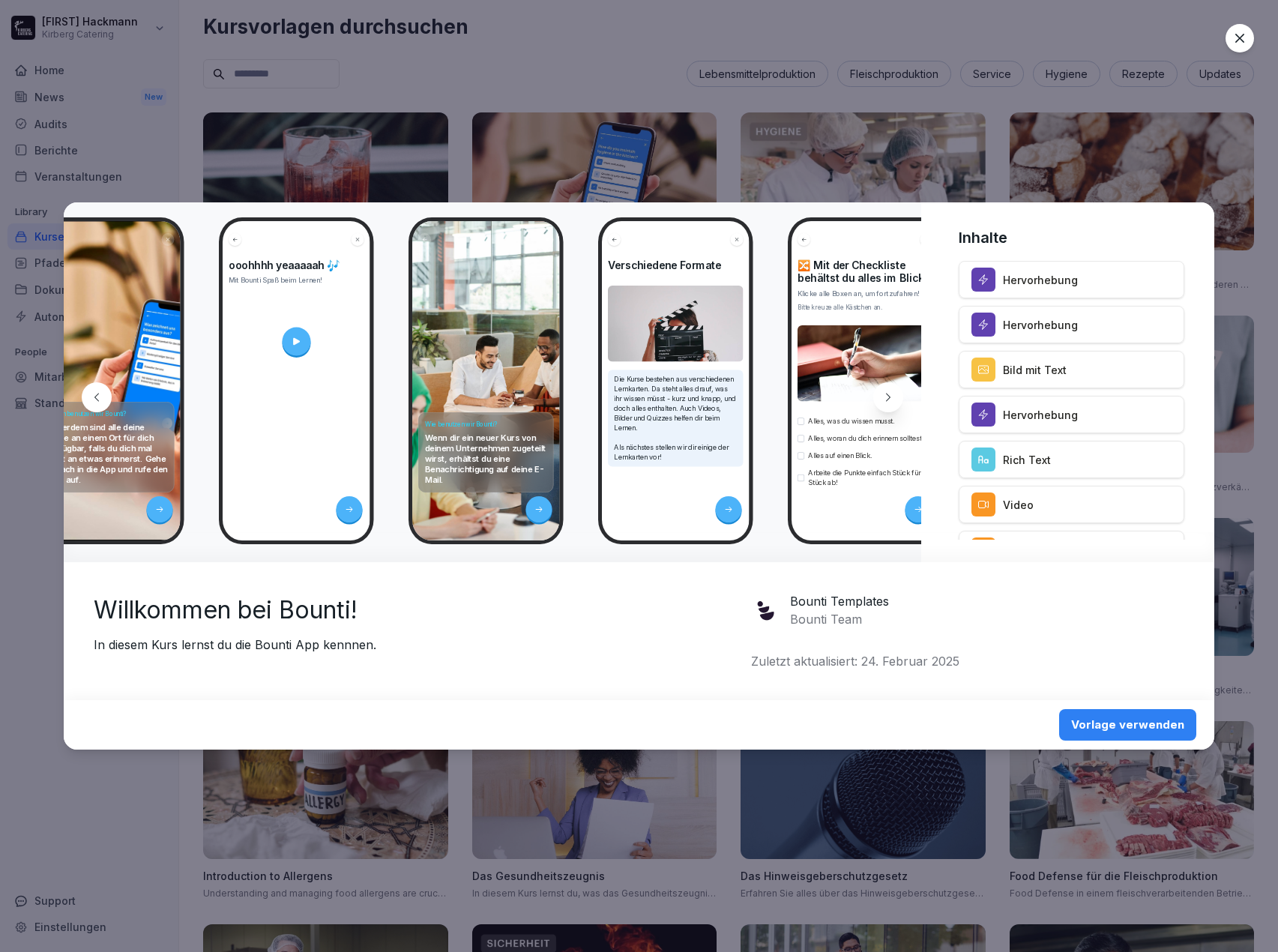 scroll, scrollTop: 0, scrollLeft: 2593, axis: horizontal 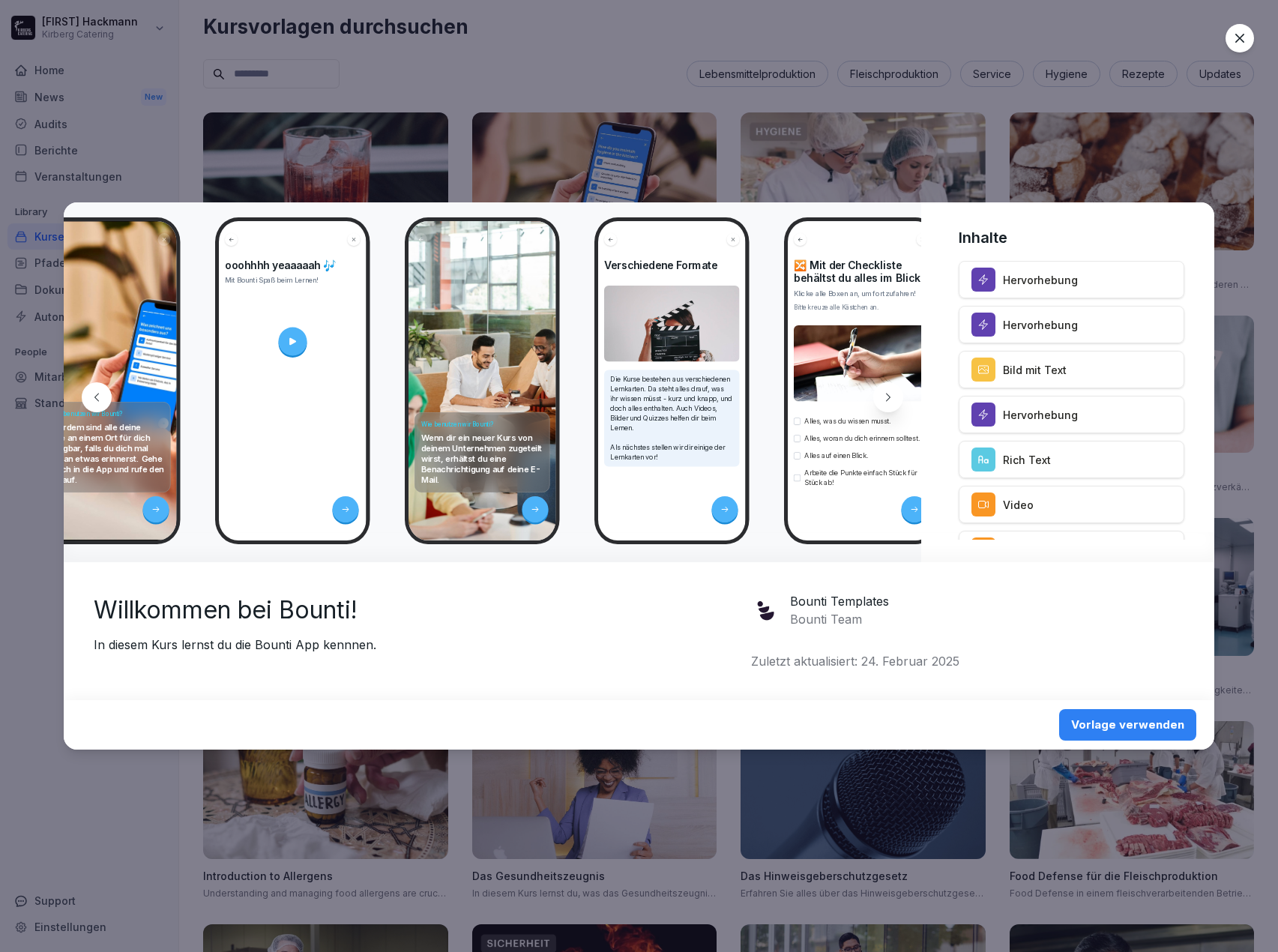 click 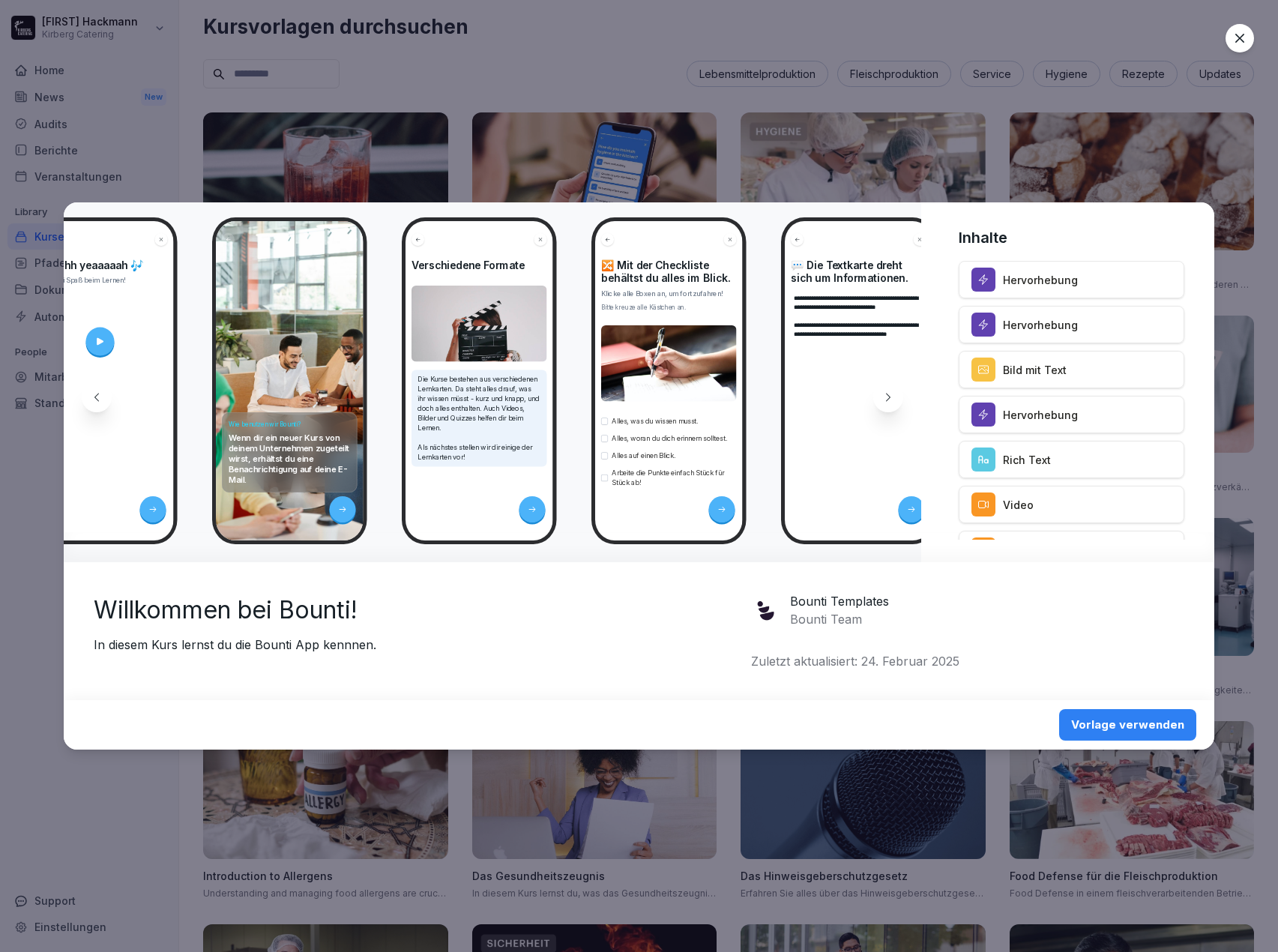 scroll, scrollTop: 0, scrollLeft: 2794, axis: horizontal 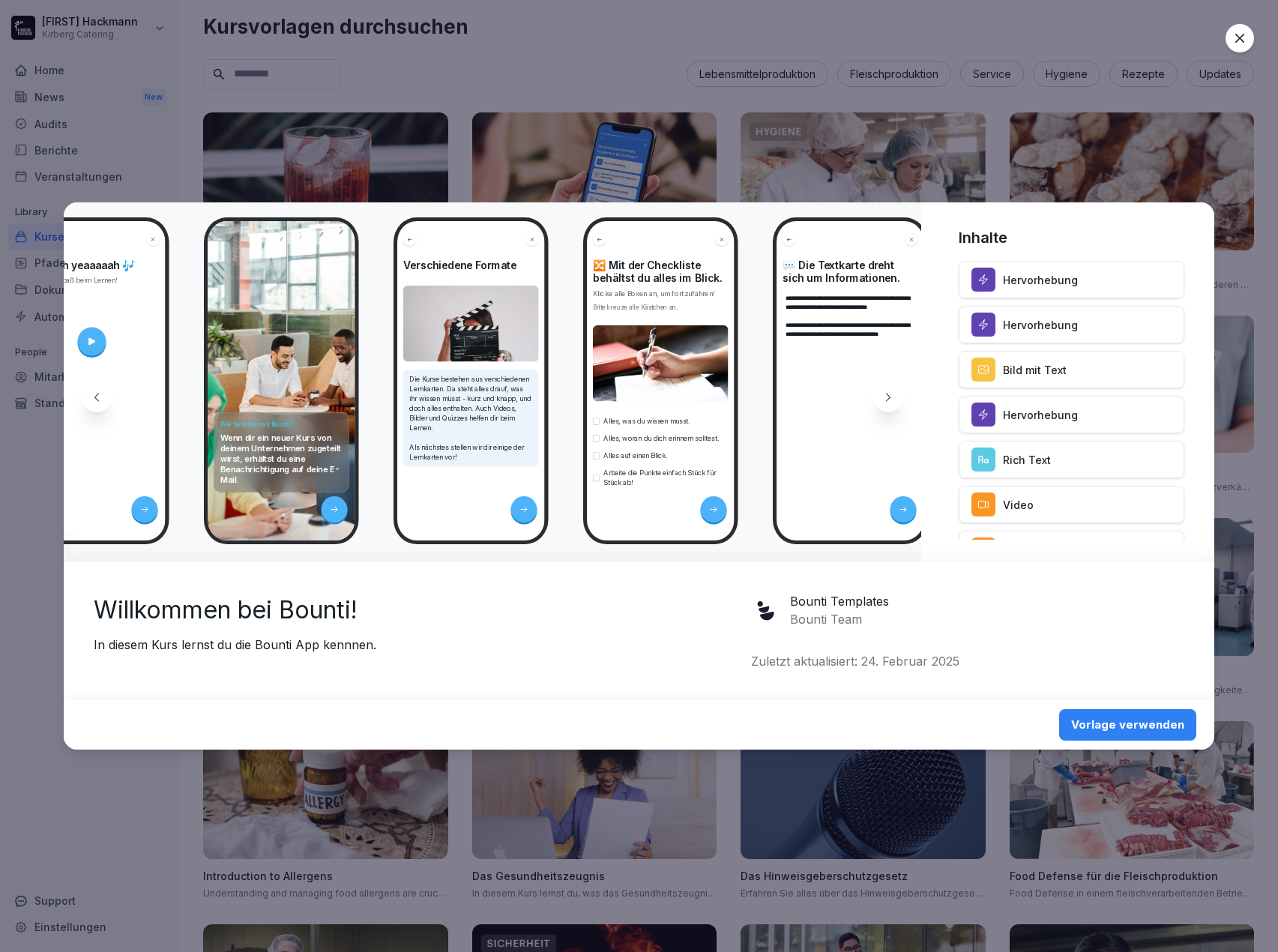 click 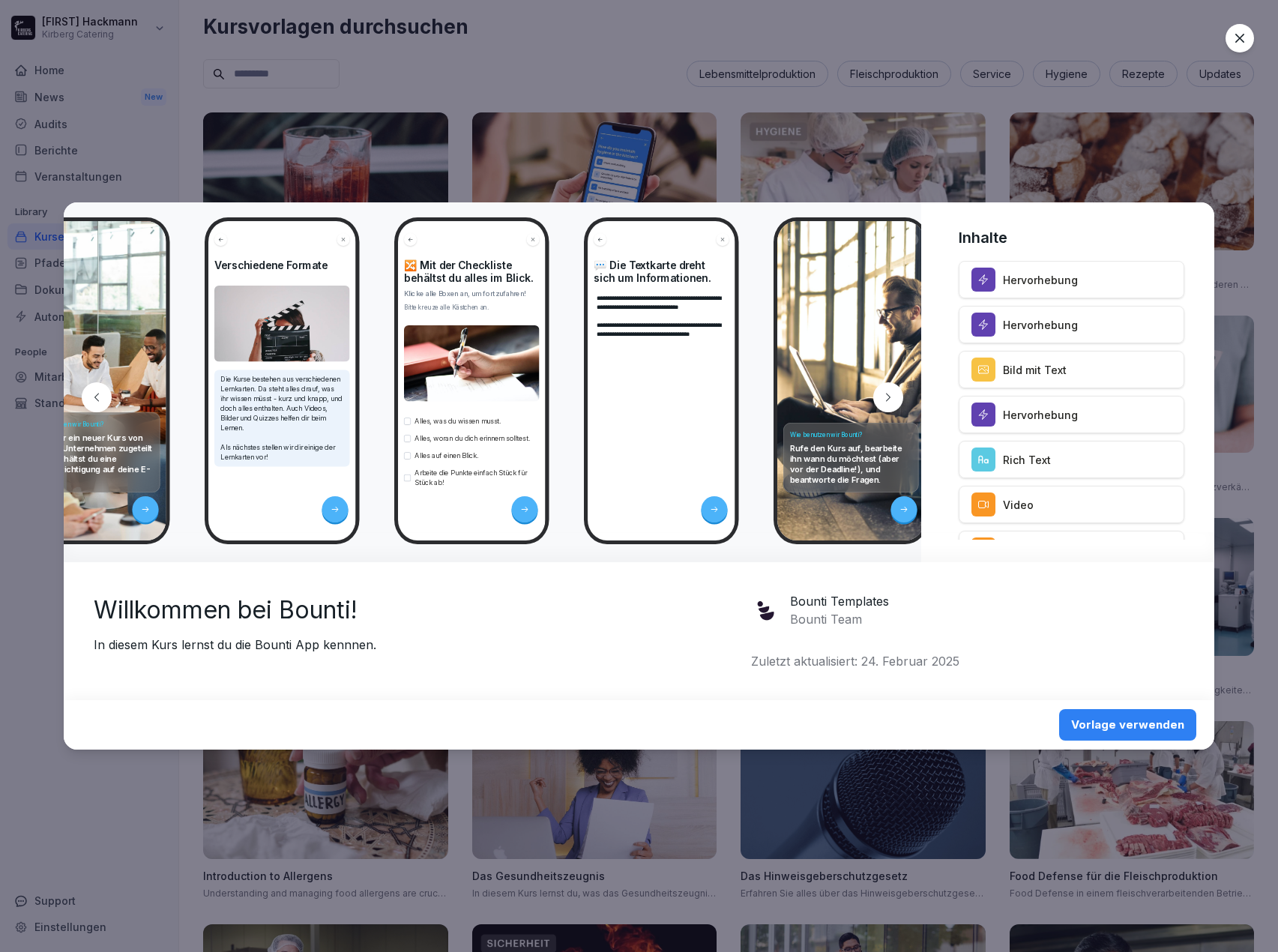 scroll, scrollTop: 0, scrollLeft: 2995, axis: horizontal 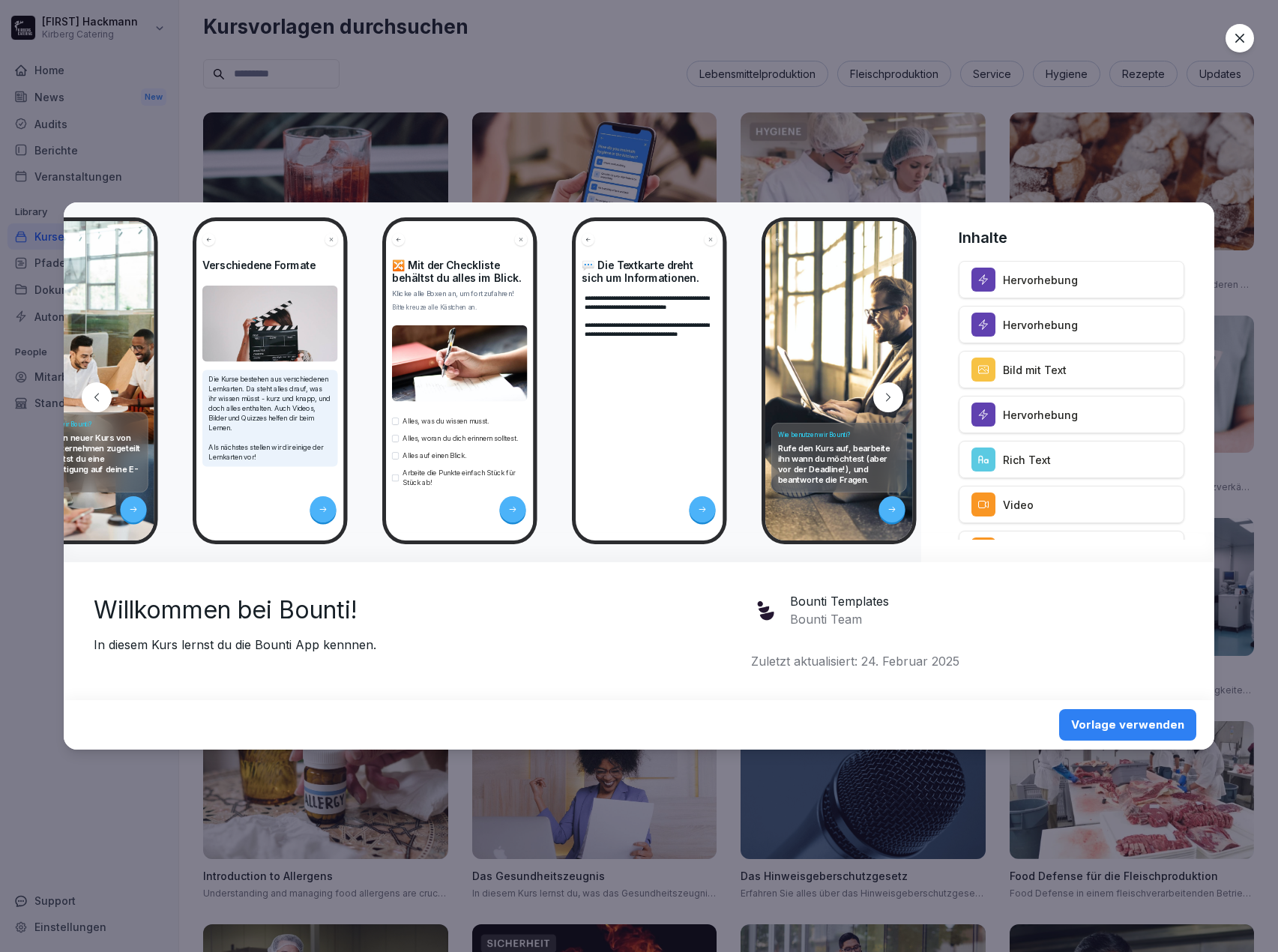 click 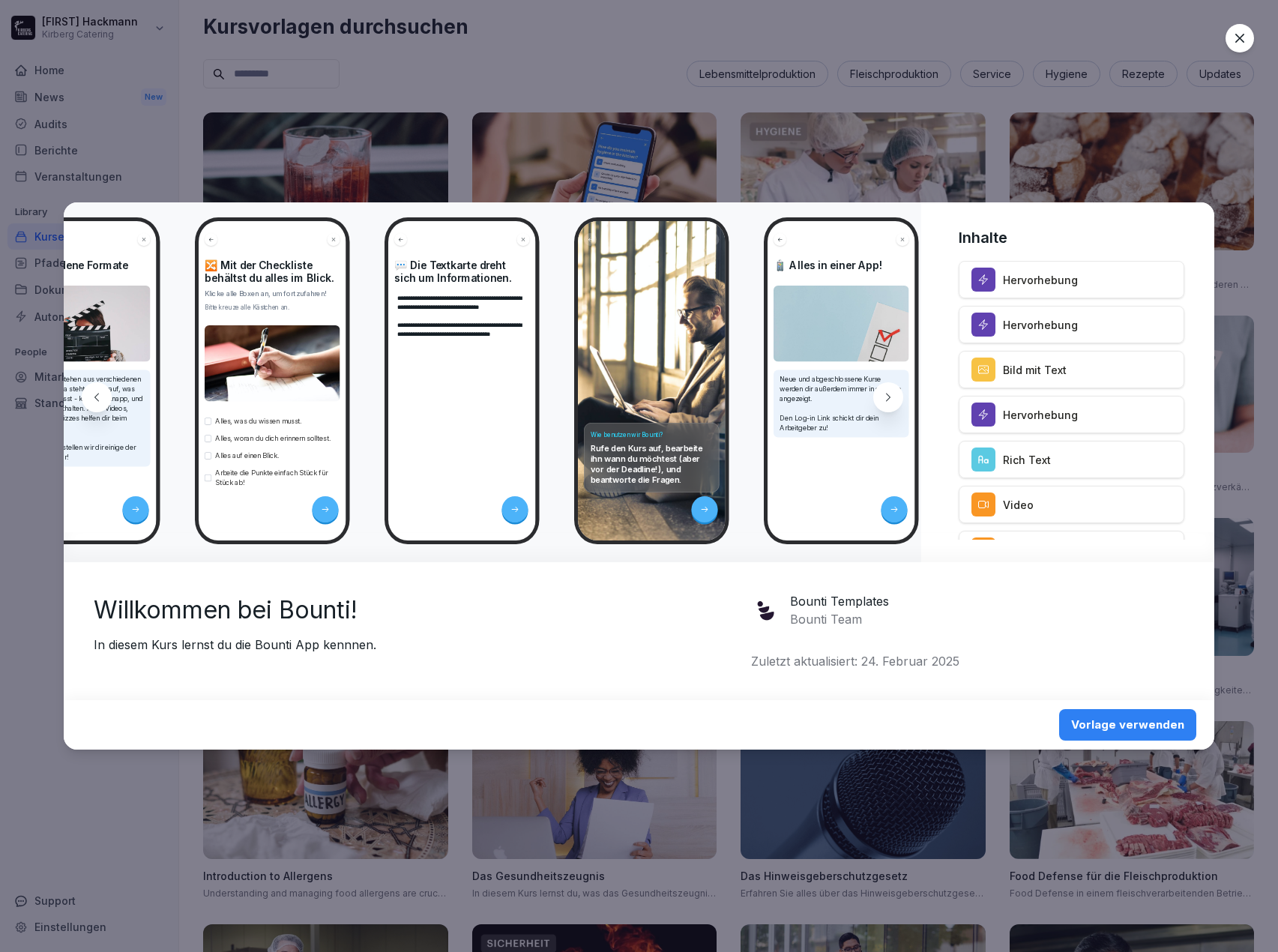 scroll, scrollTop: 0, scrollLeft: 3196, axis: horizontal 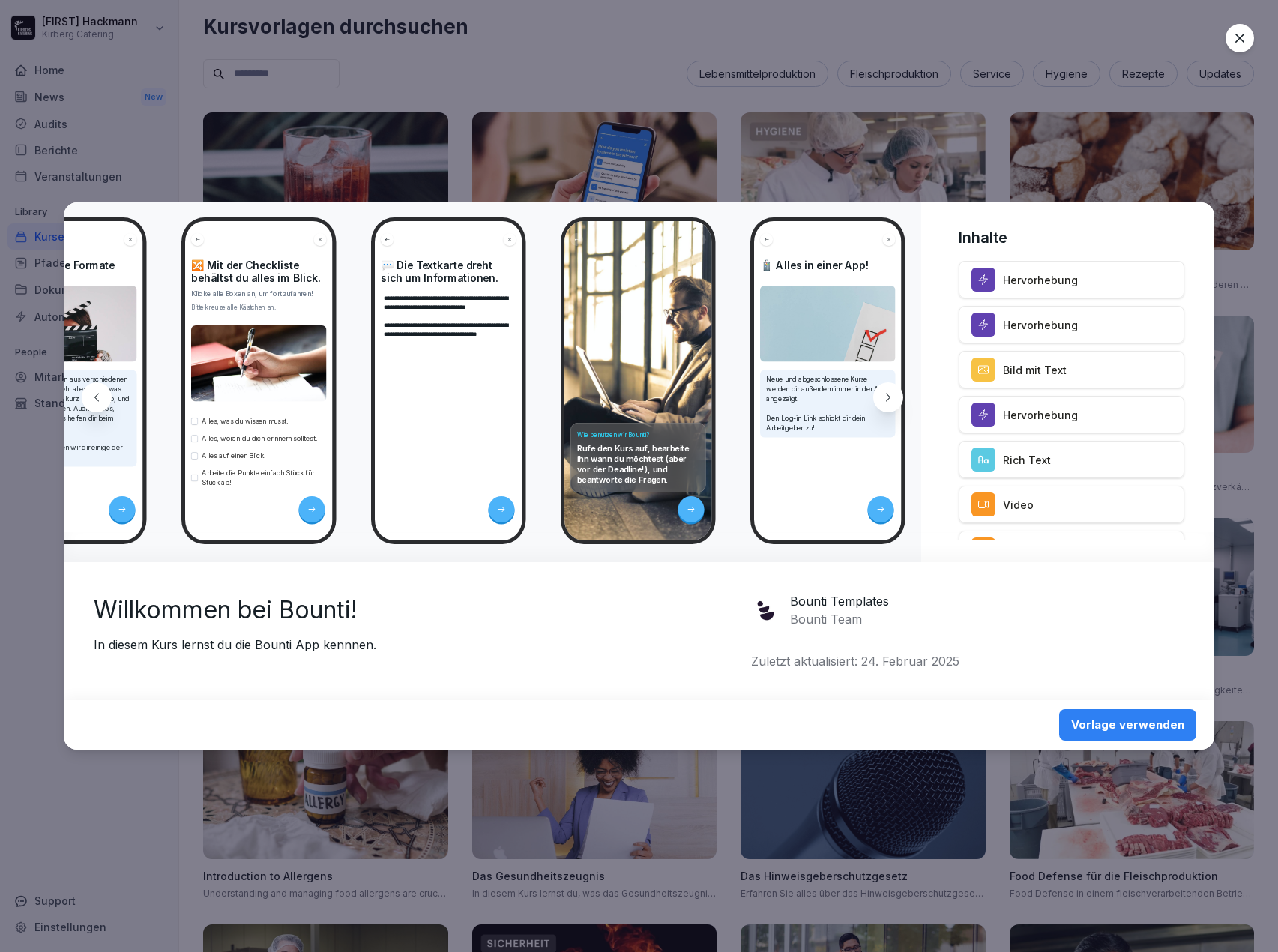 click 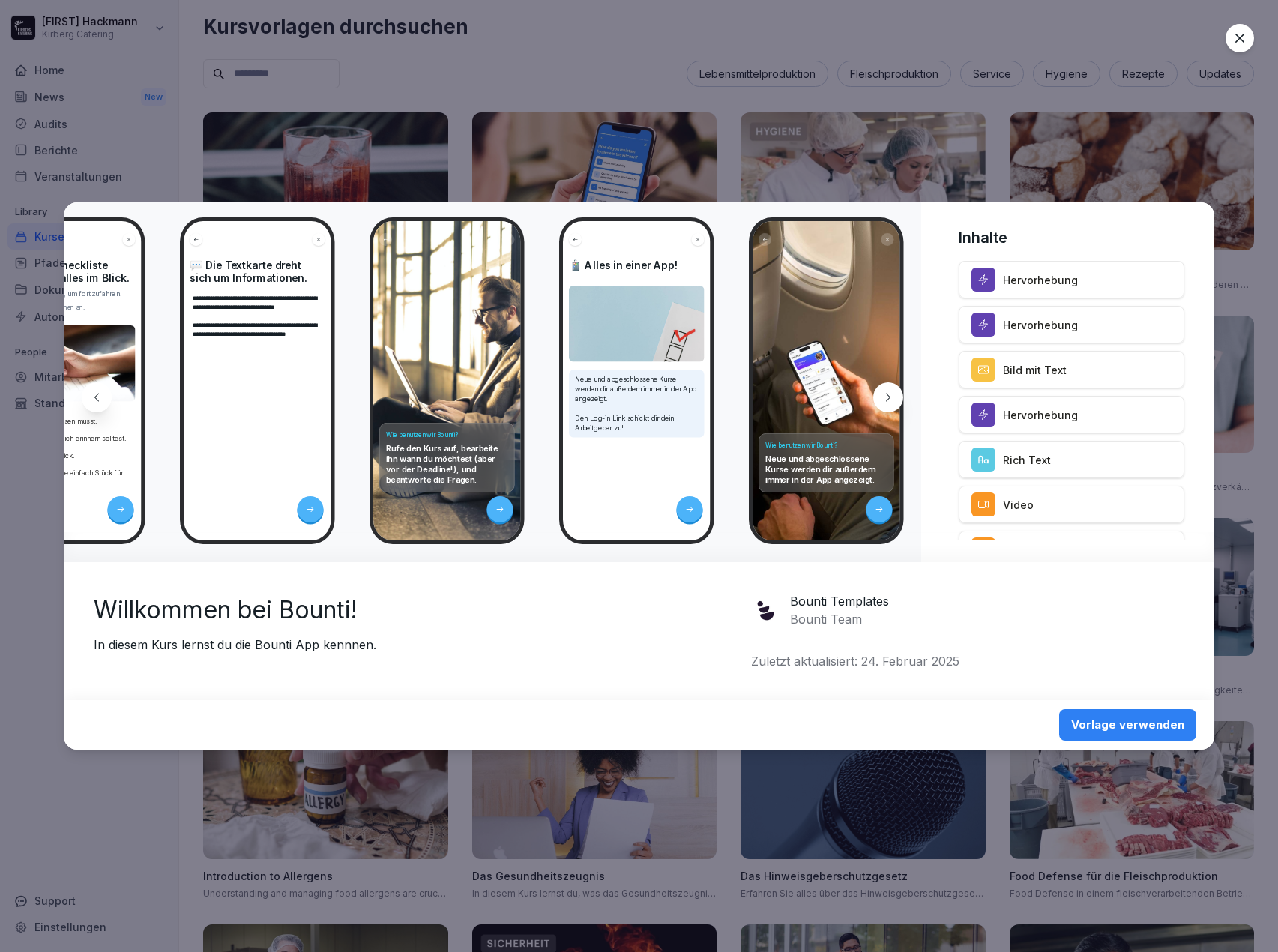 scroll, scrollTop: 0, scrollLeft: 3397, axis: horizontal 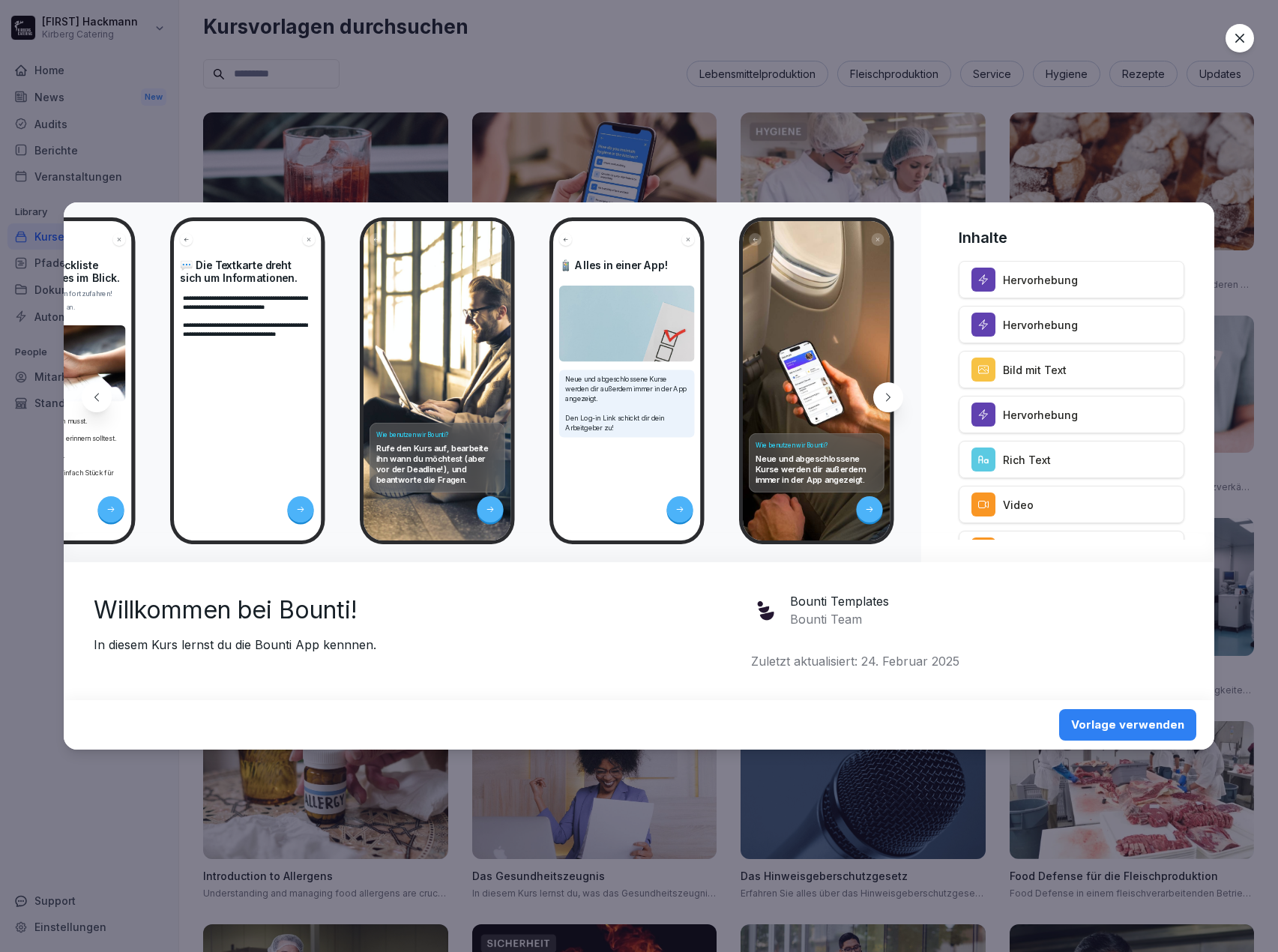 click 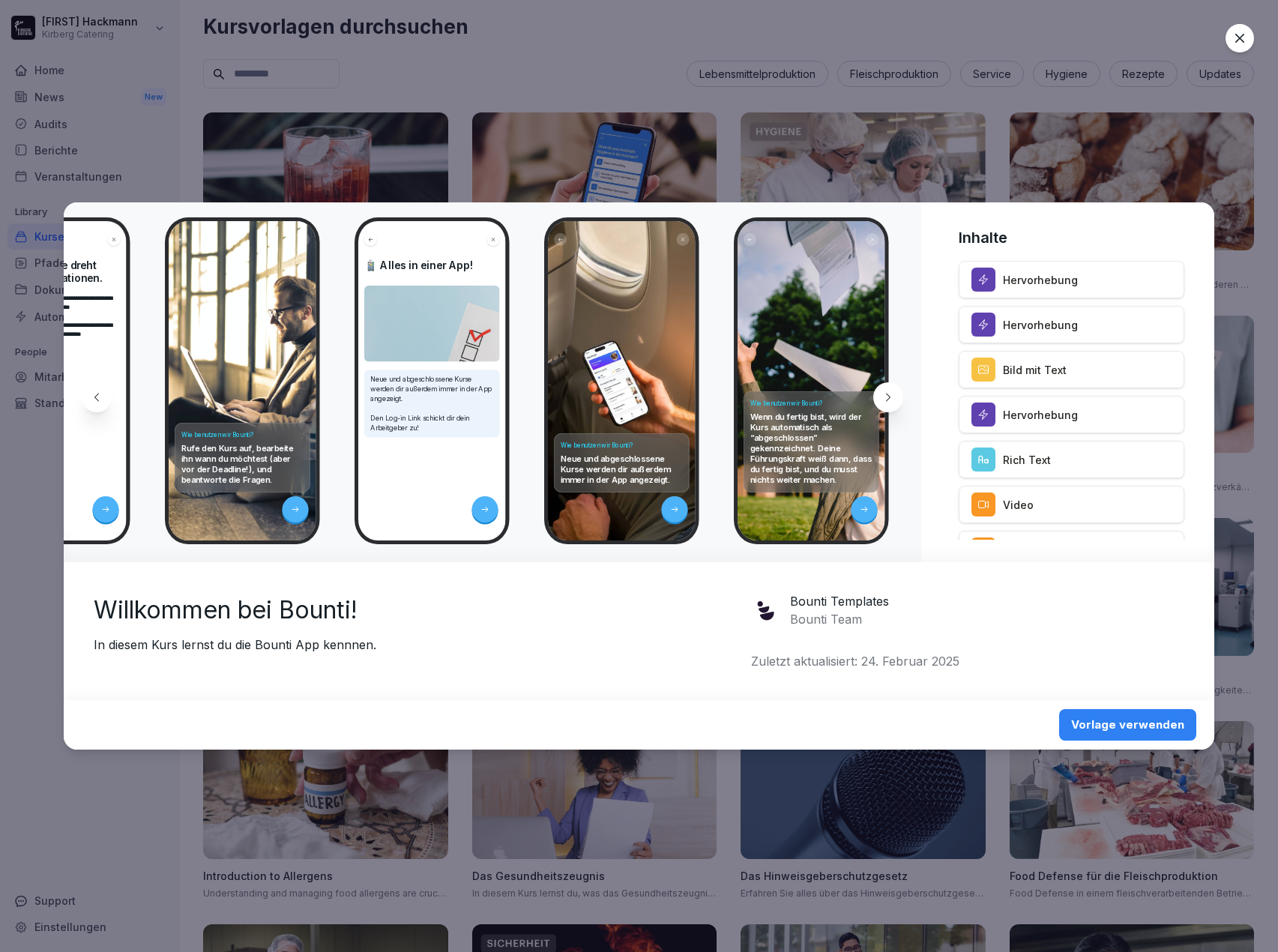 scroll, scrollTop: 0, scrollLeft: 3597, axis: horizontal 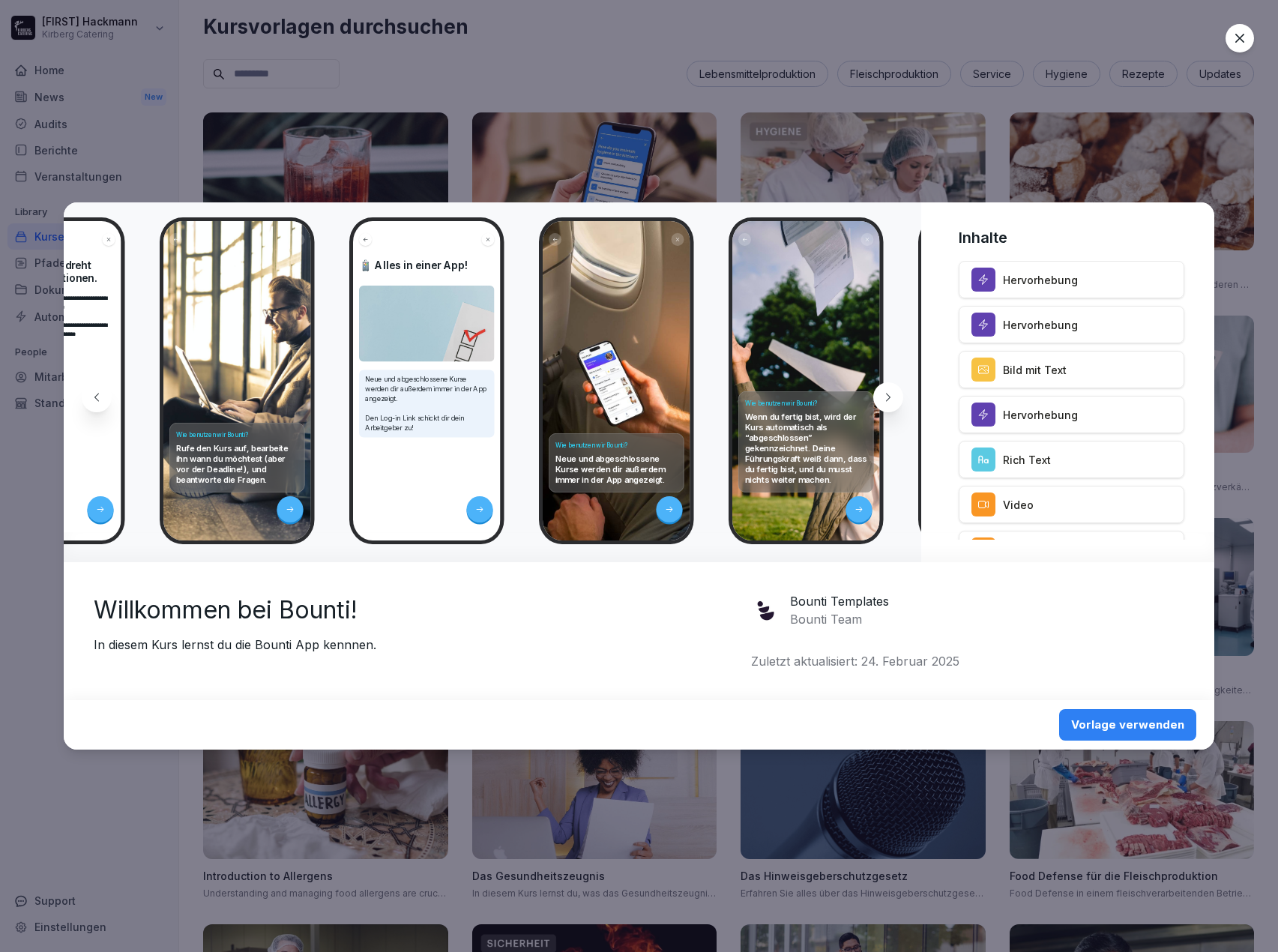 click 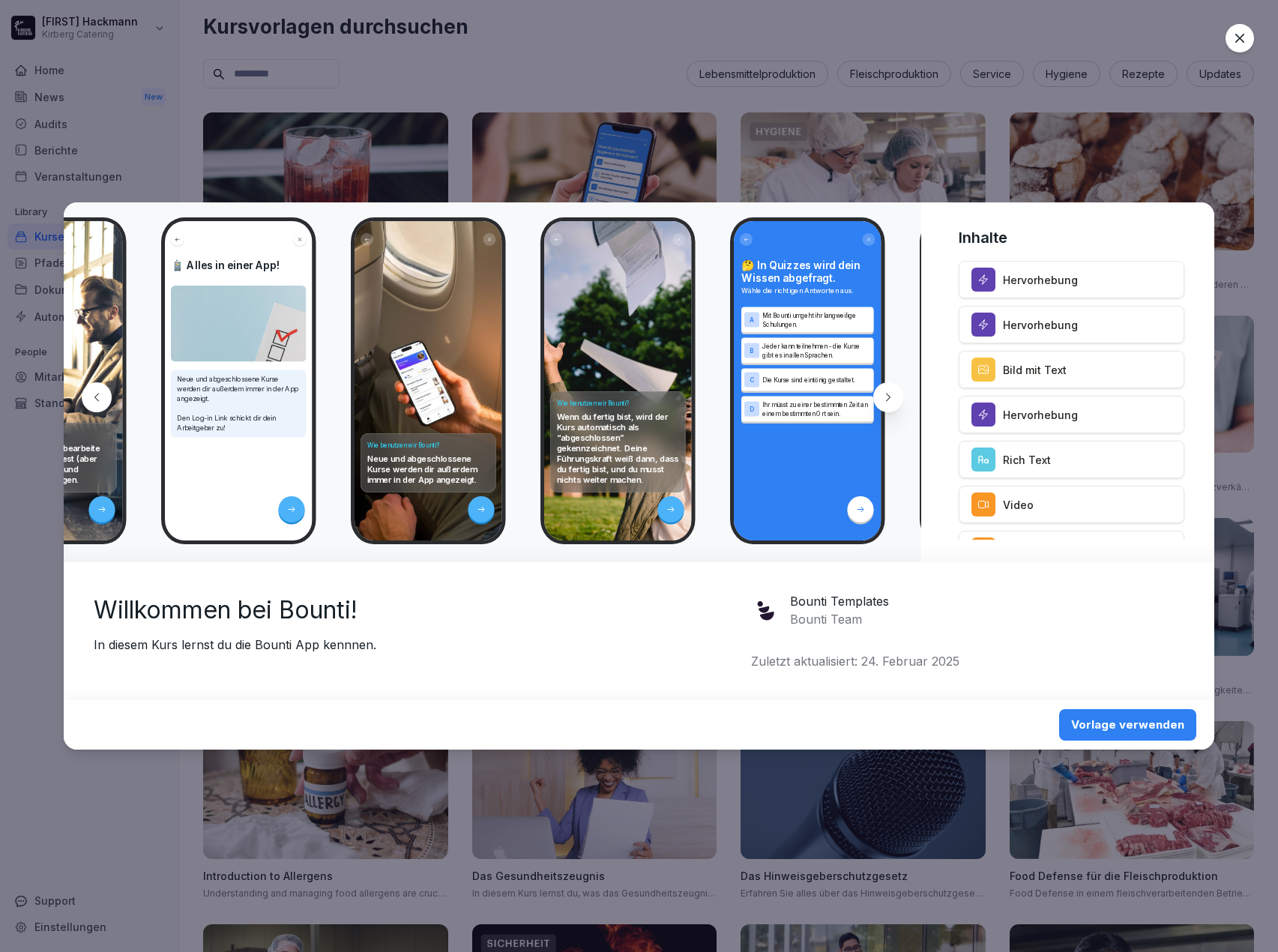 scroll, scrollTop: 0, scrollLeft: 3798, axis: horizontal 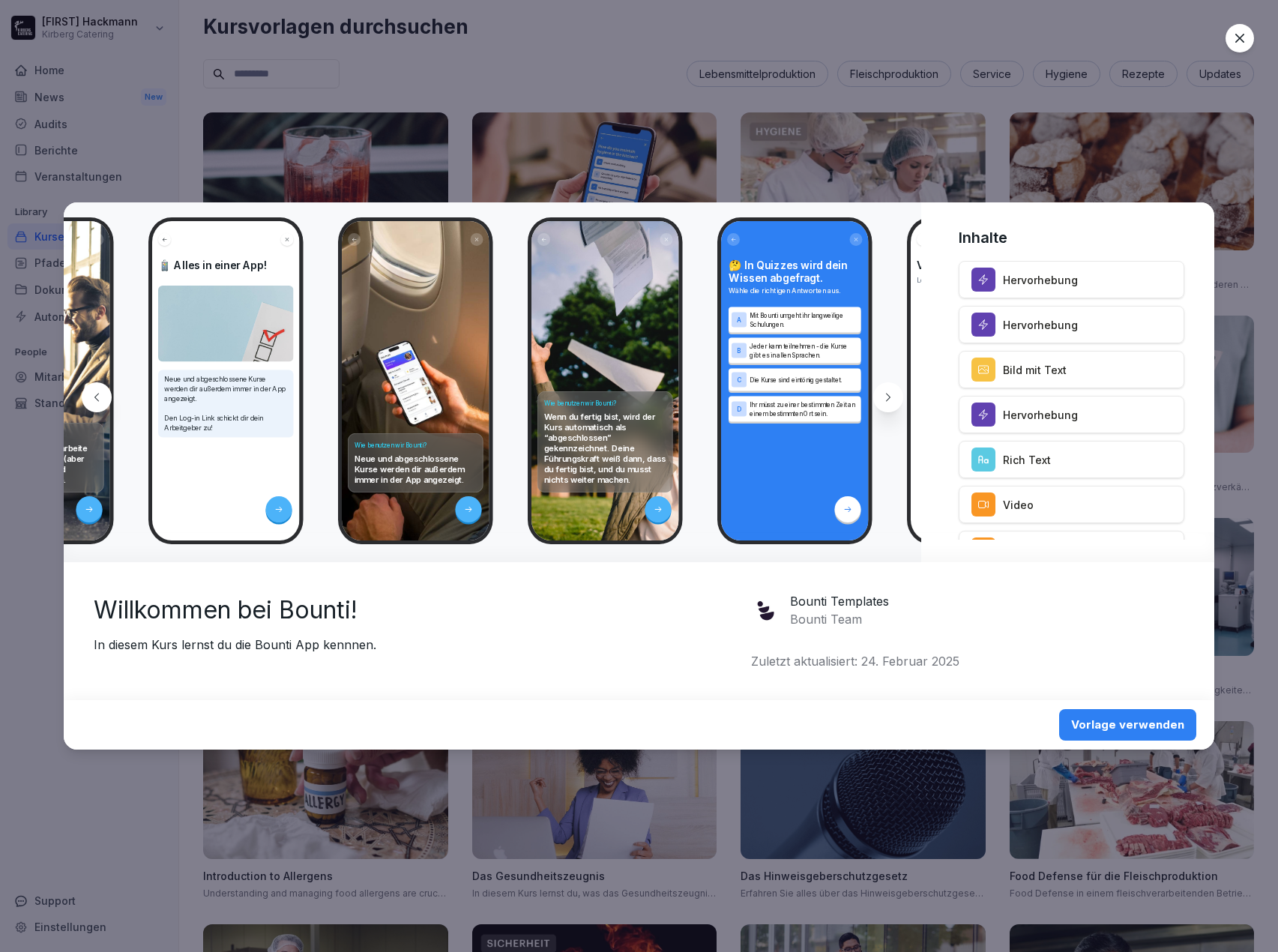click 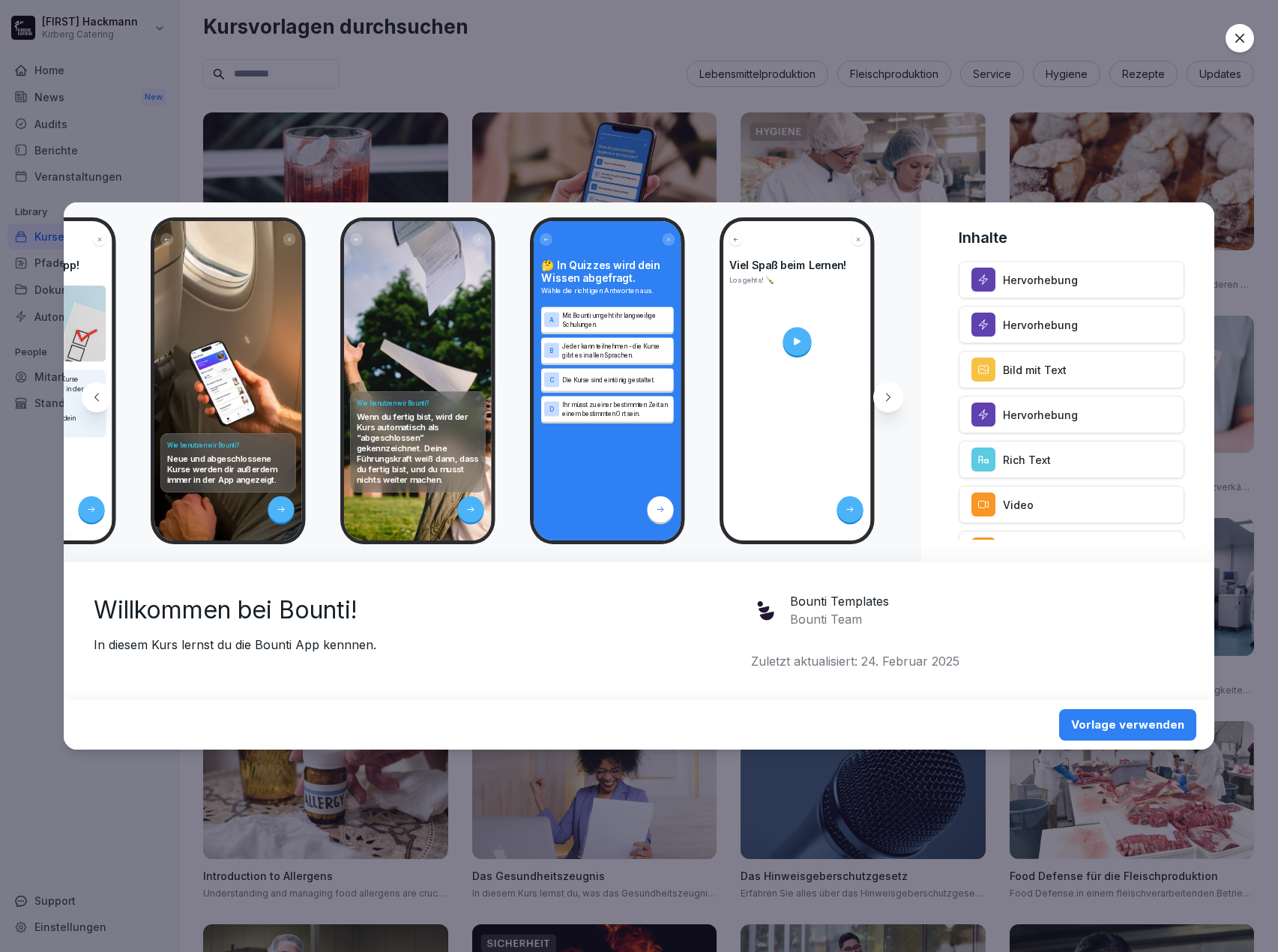 scroll, scrollTop: 0, scrollLeft: 3999, axis: horizontal 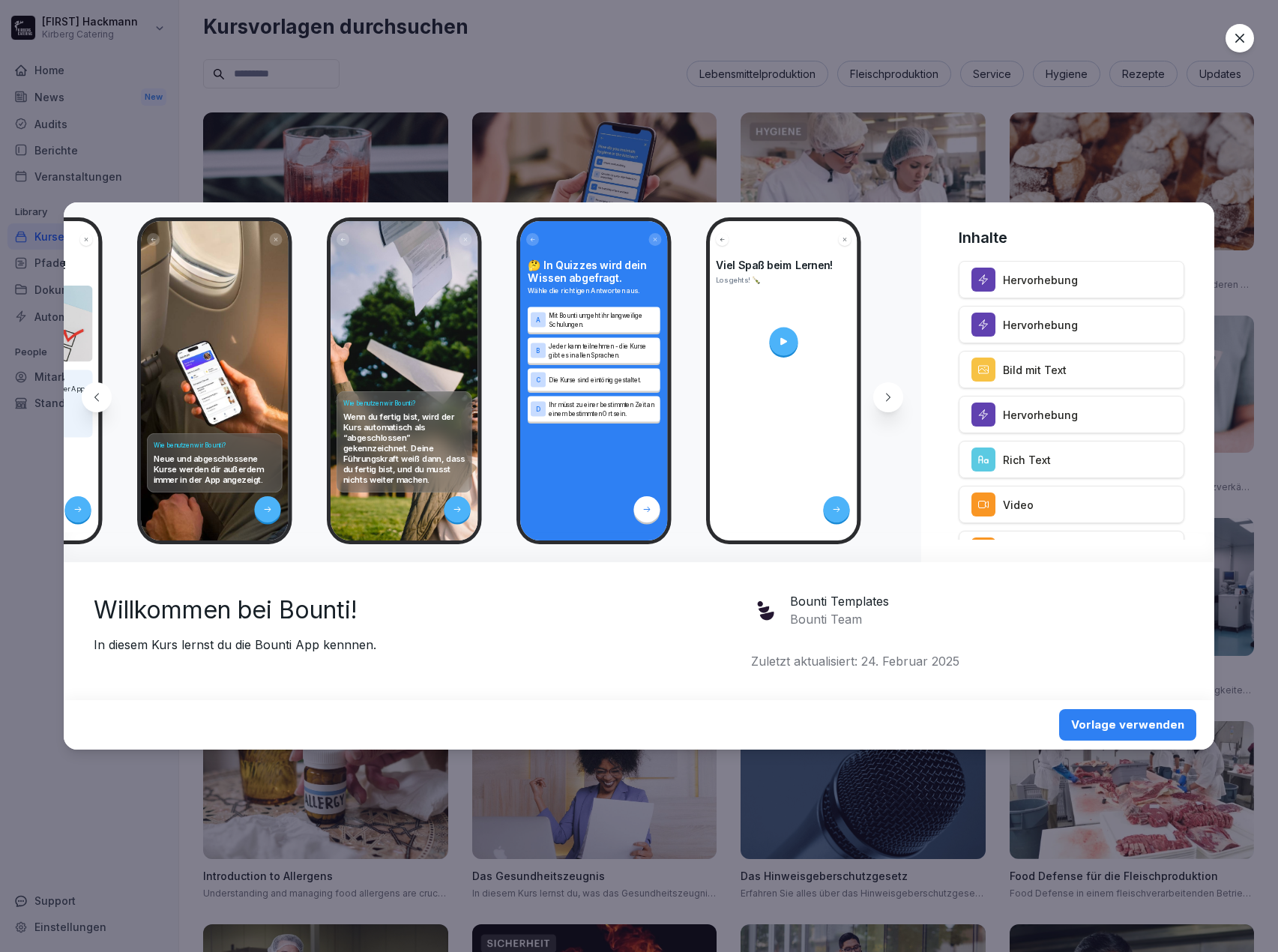 click 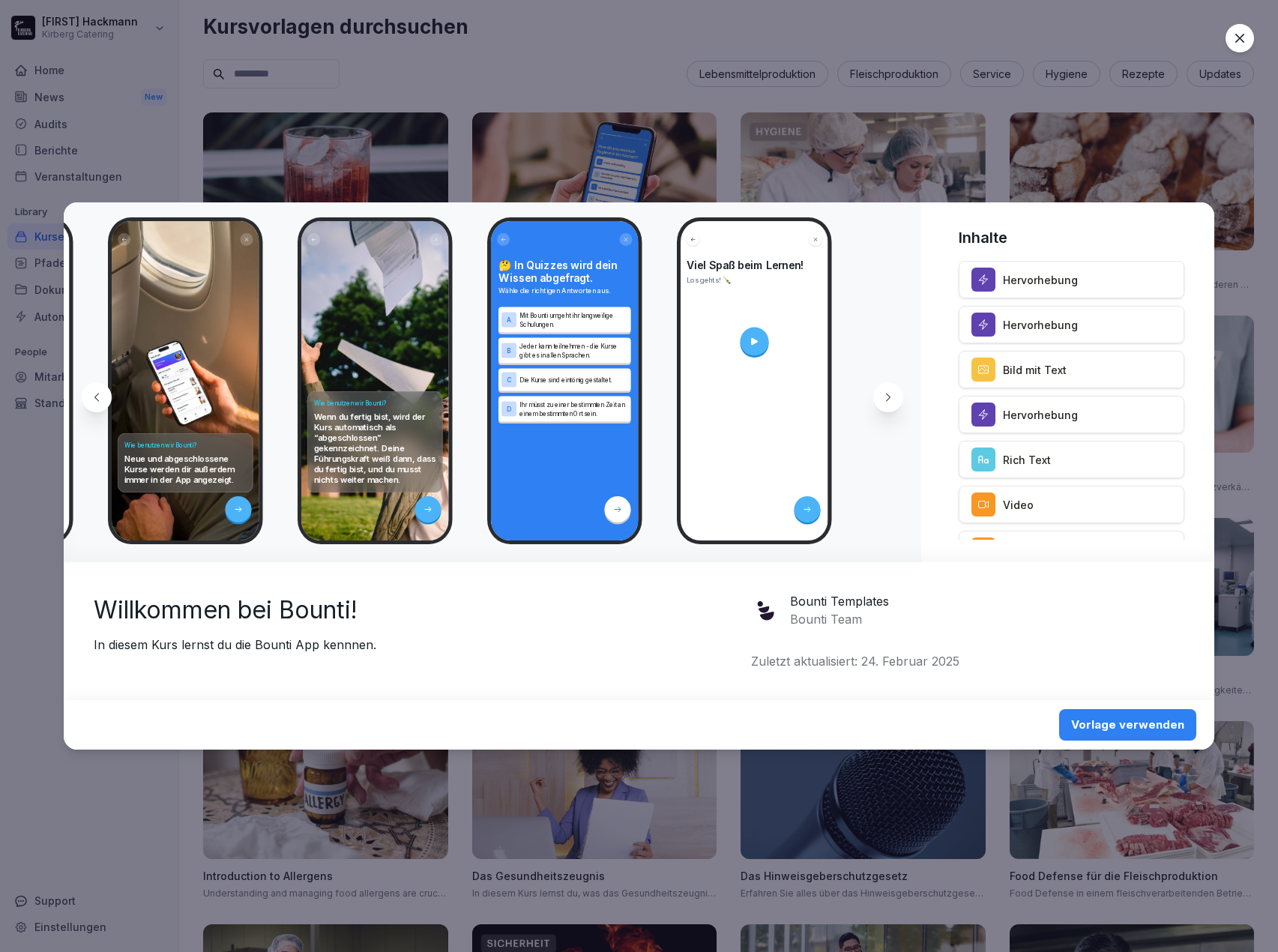click 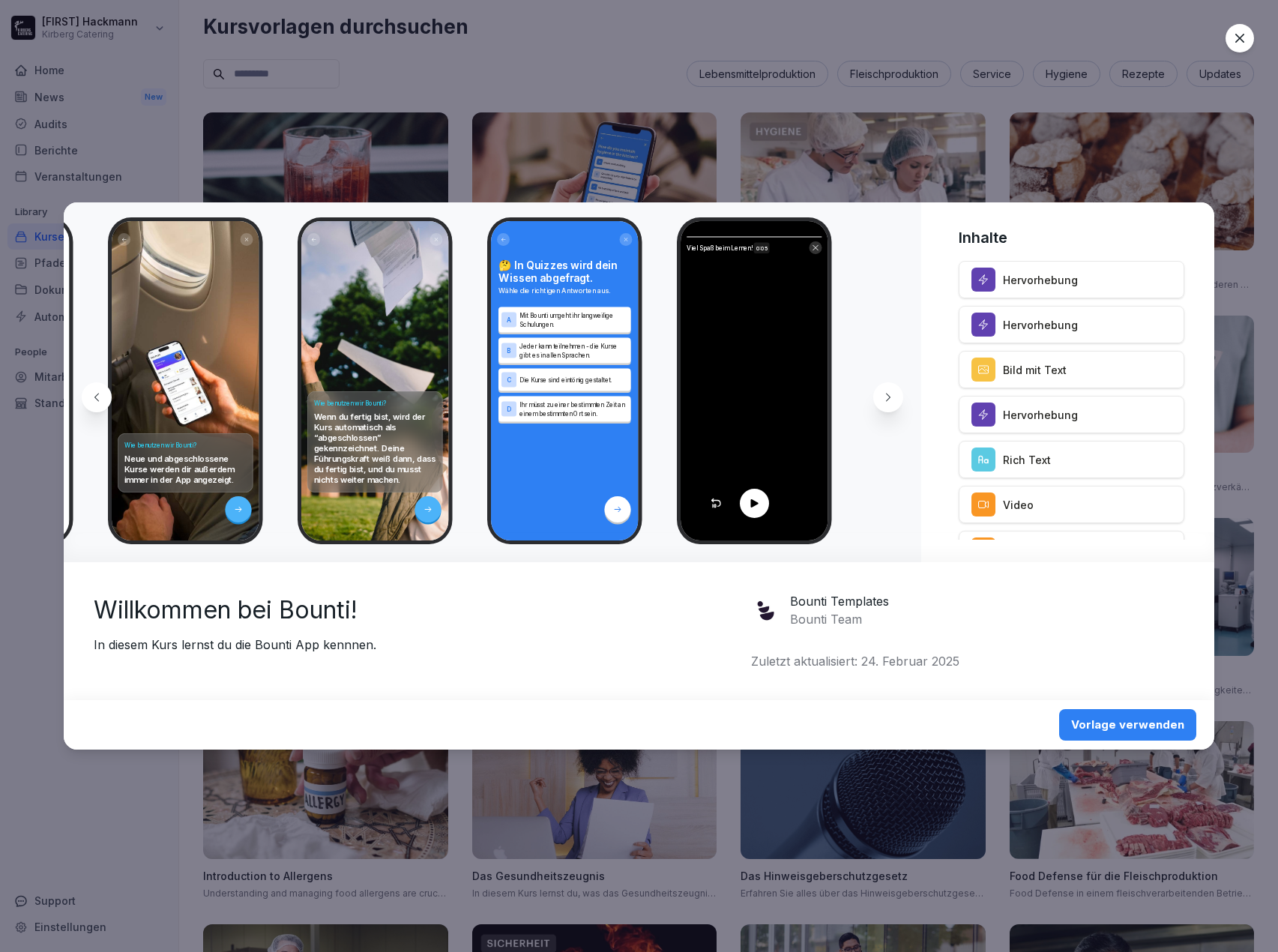 click 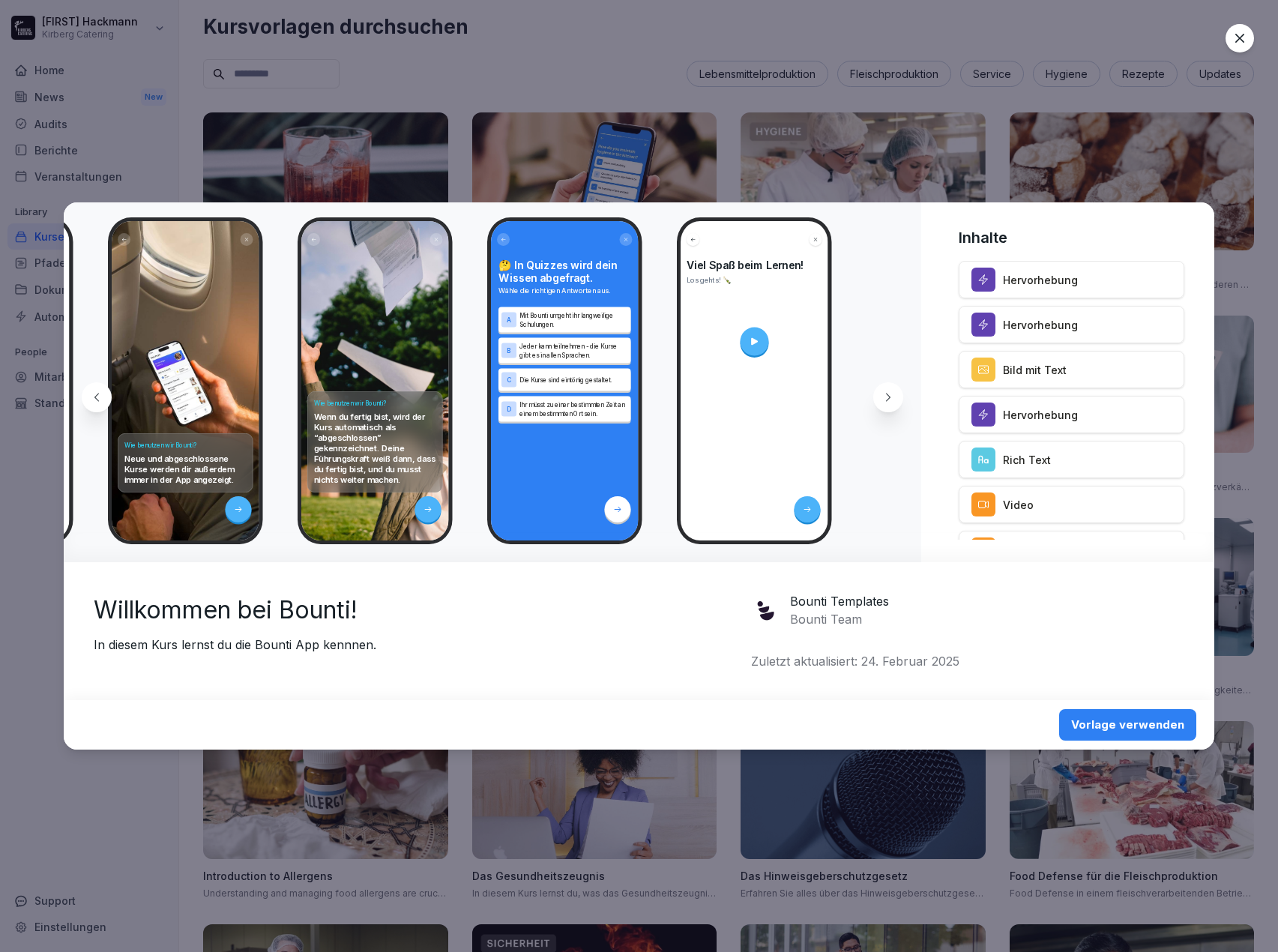 click on "Vorlage verwenden" at bounding box center (1127, 725) 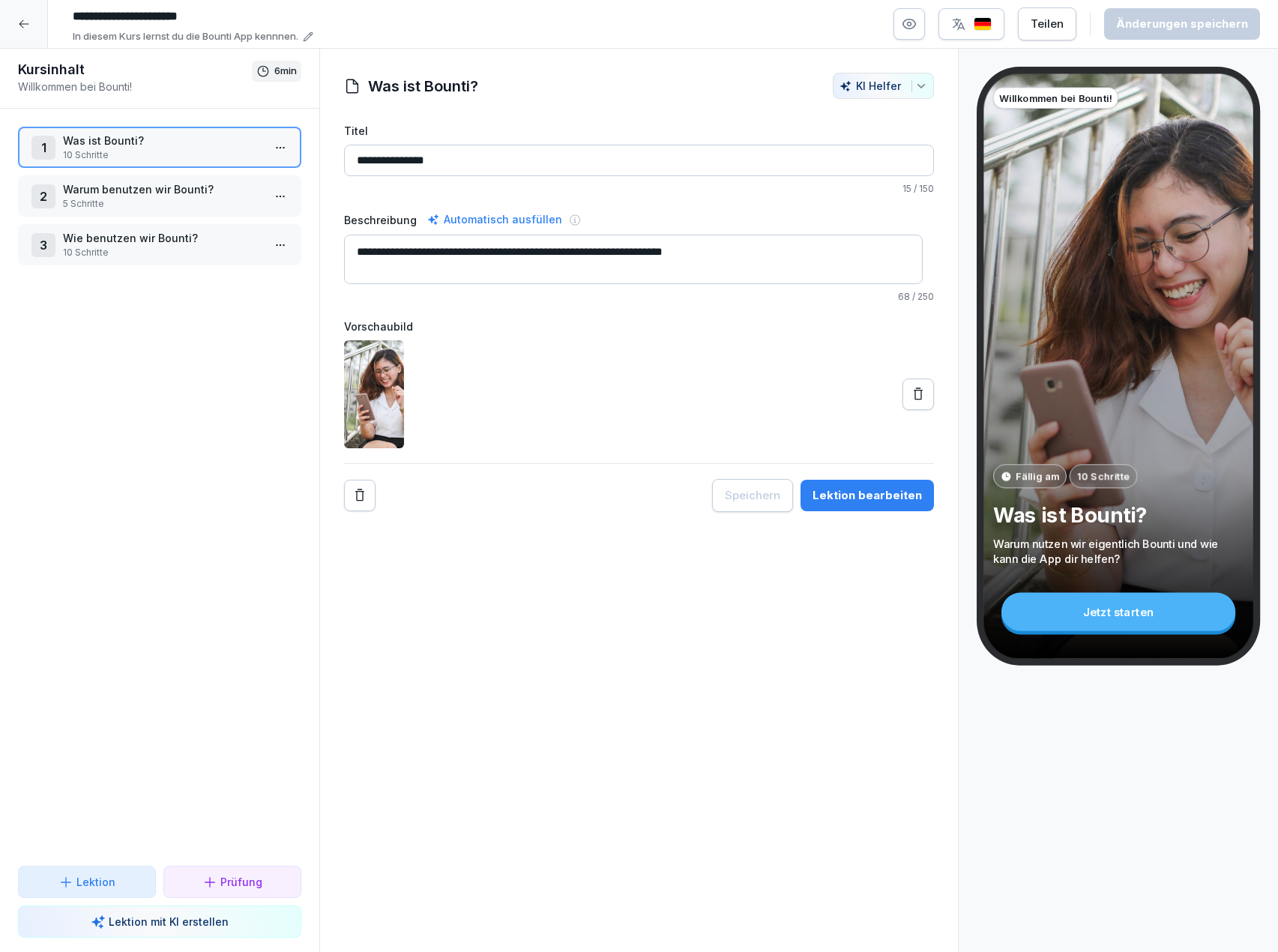 click on "In diesem Kurs lernst du die Bounti App kennnen." at bounding box center (185, 37) 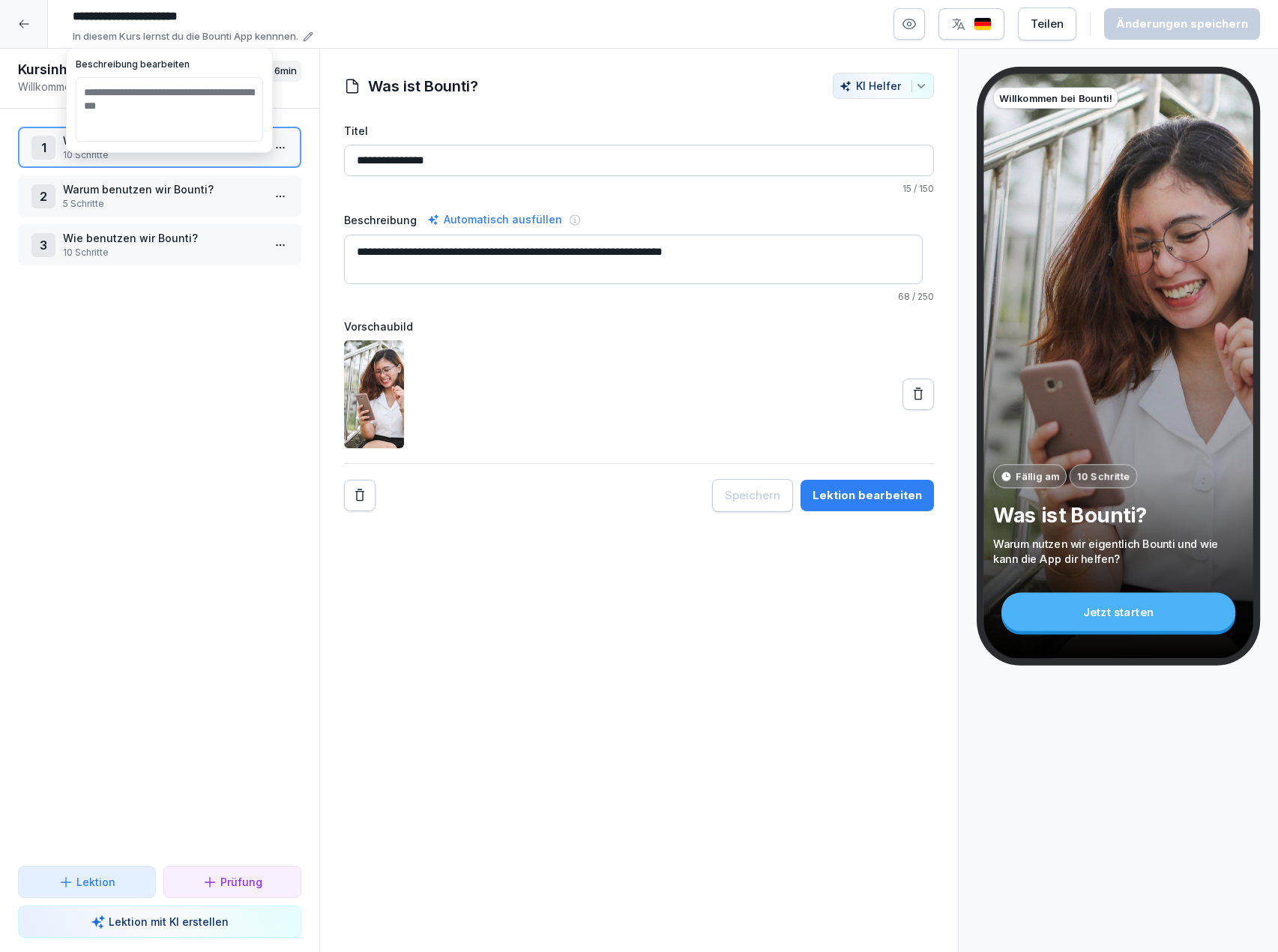 click on "**********" at bounding box center [291, 16] 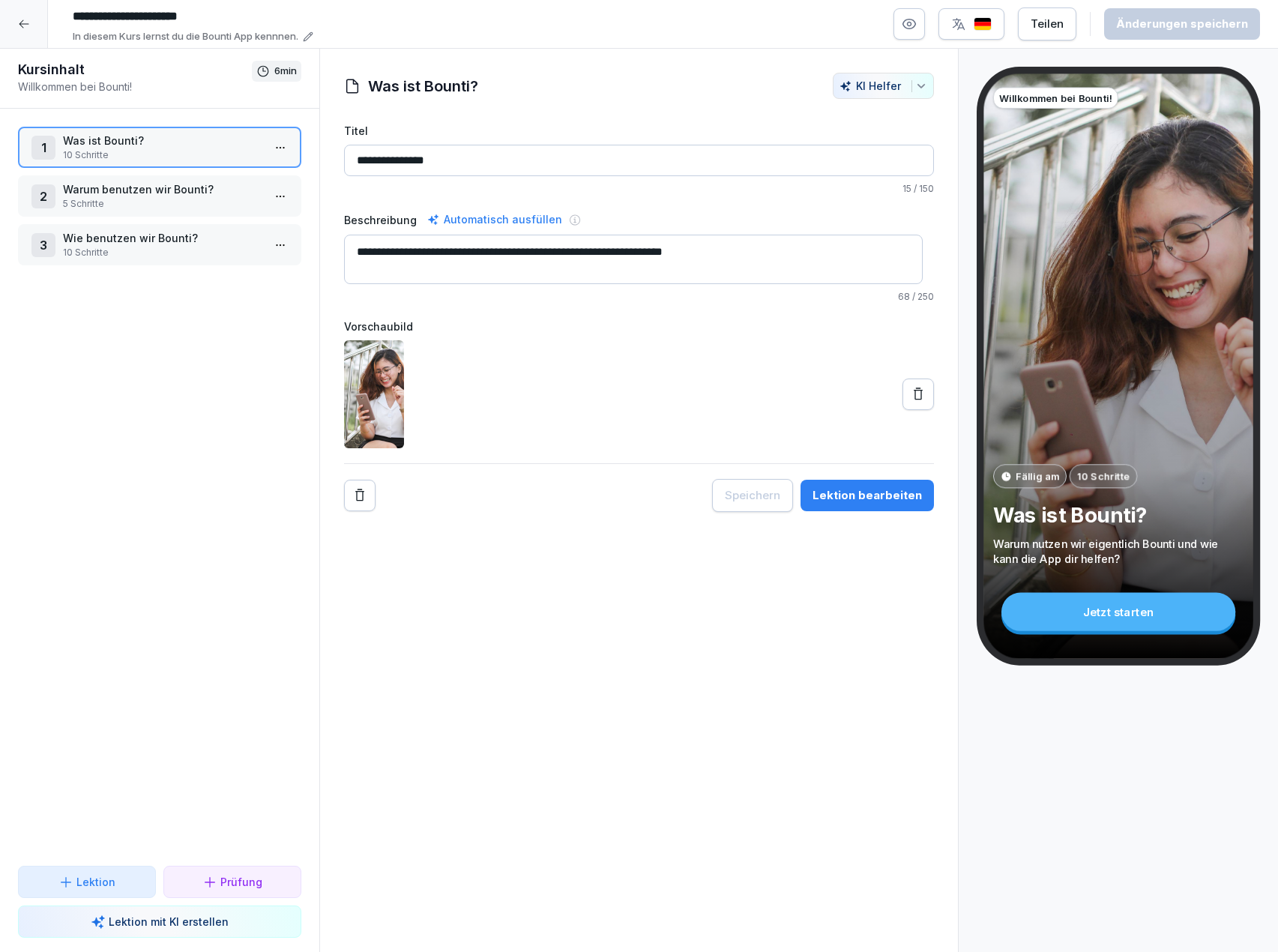 click 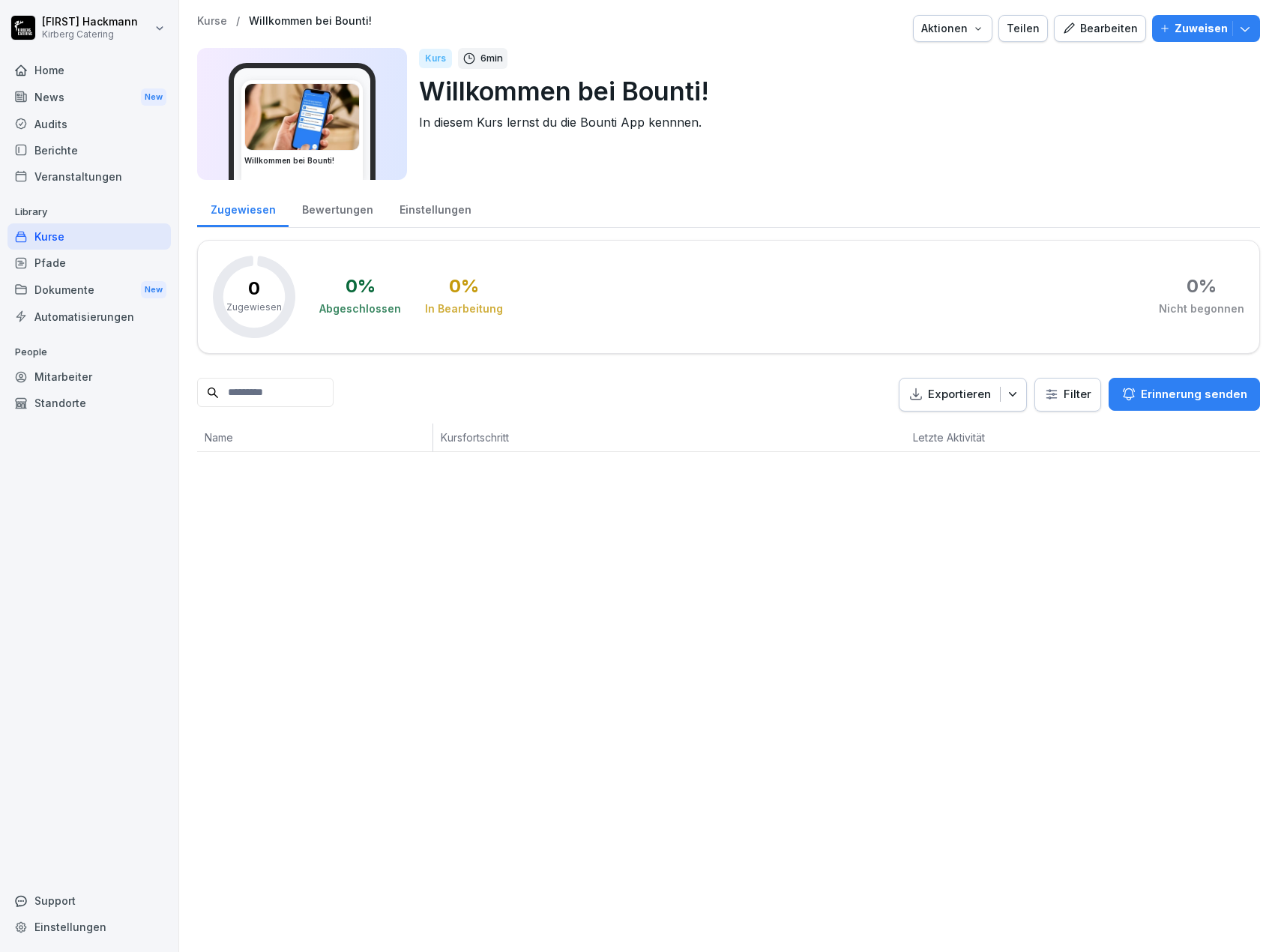 click on "Home" at bounding box center (89, 70) 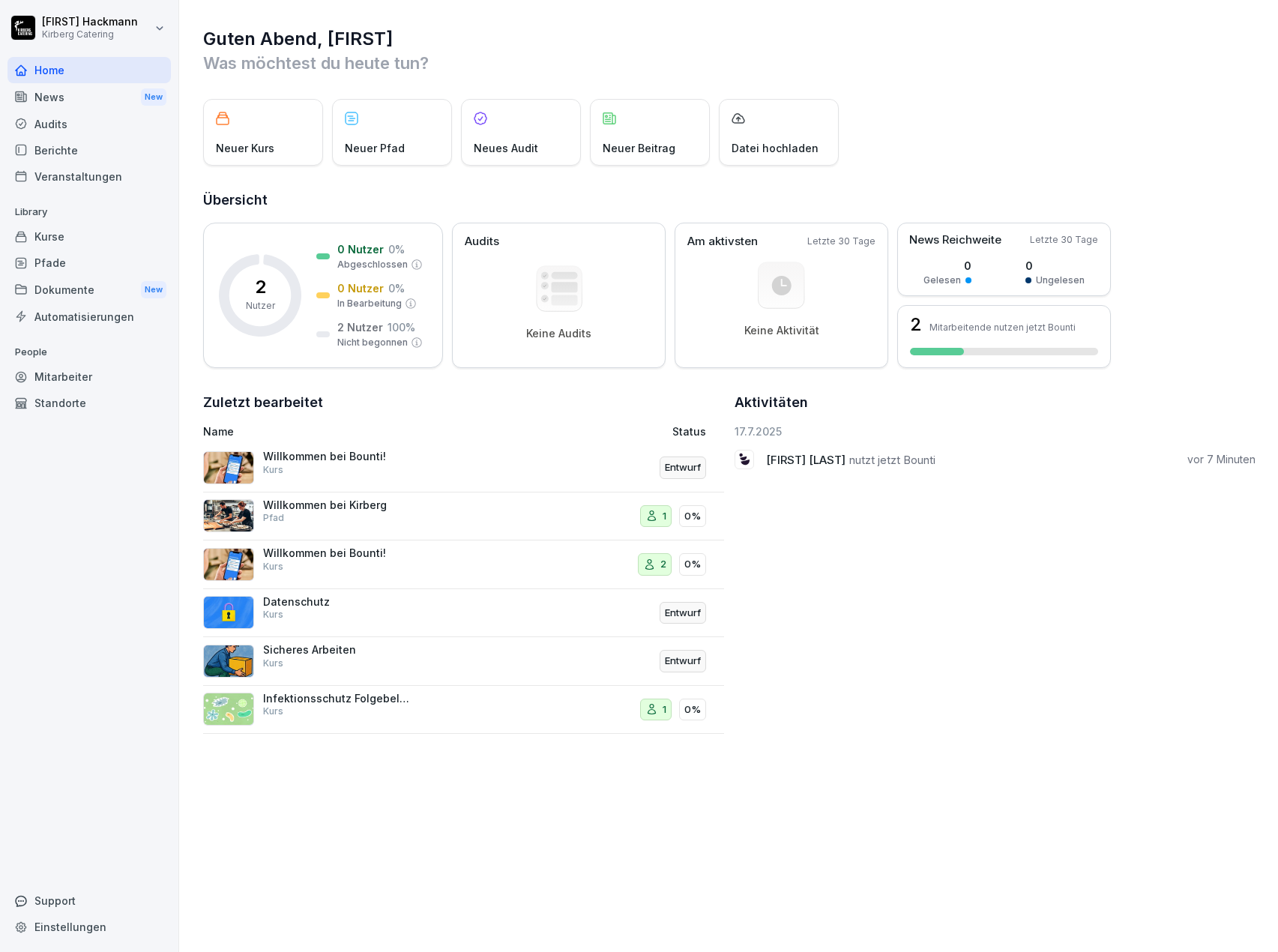 click on "[FIRST]   [LAST] [COMPANY] Home News New Audits Berichte Veranstaltungen Library Kurse Pfade Dokumente New Automatisierungen People Mitarbeiter Standorte Support Einstellungen Guten Abend, [FIRST] Was möchtest du heute tun? Neuer Kurs Neuer Pfad Neues Audit Neuer Beitrag Datei hochladen Übersicht 2 Nutzer 0 Nutzer 0 % Abgeschlossen 0 Nutzer 0 % In Bearbeitung 2 Nutzer 100 % Nicht begonnen Audits Keine Audits Am aktivsten Letzte 30 Tage Keine Aktivität News Reichweite Letzte 30 Tage 0 Gelesen 0 Ungelesen 2 Mitarbeitende nutzen jetzt Bounti Zuletzt bearbeitet Name Status Willkommen bei Bounti!  Kurs Entwurf Willkommen bei Kirberg Pfad 1 0% Willkommen bei Bounti!  Kurs 2 0% Datenschutz Kurs Entwurf Sicheres Arbeiten Kurs Entwurf Infektionsschutz Folgebelehrung (nach §43 IfSG) Kurs 1 0% Aktivitäten 17.7.2025 [FIRST] [LAST] nutzt jetzt Bounti vor 7 Minuten" at bounding box center (639, 476) 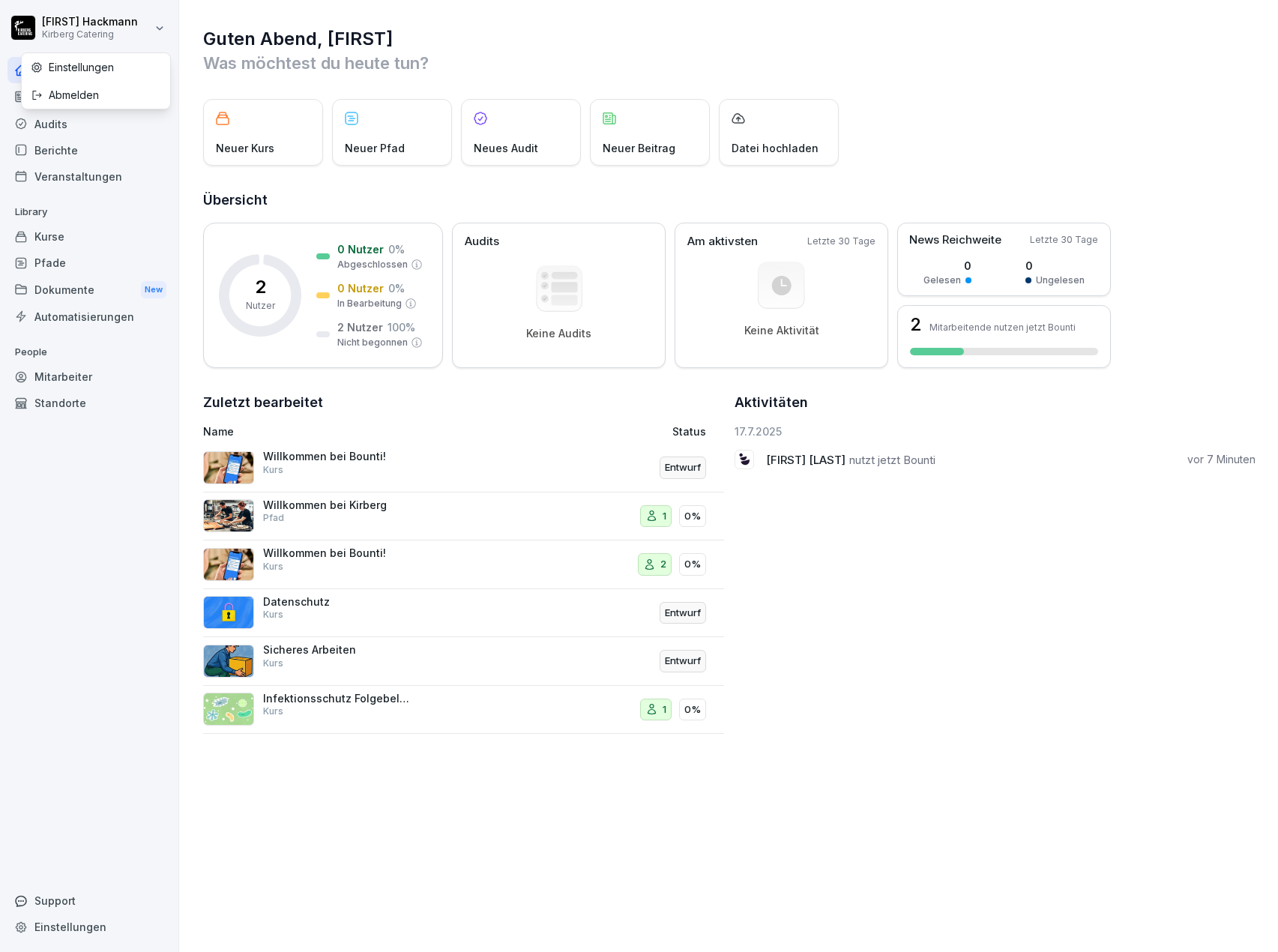 click on "Abmelden" at bounding box center [96, 94] 